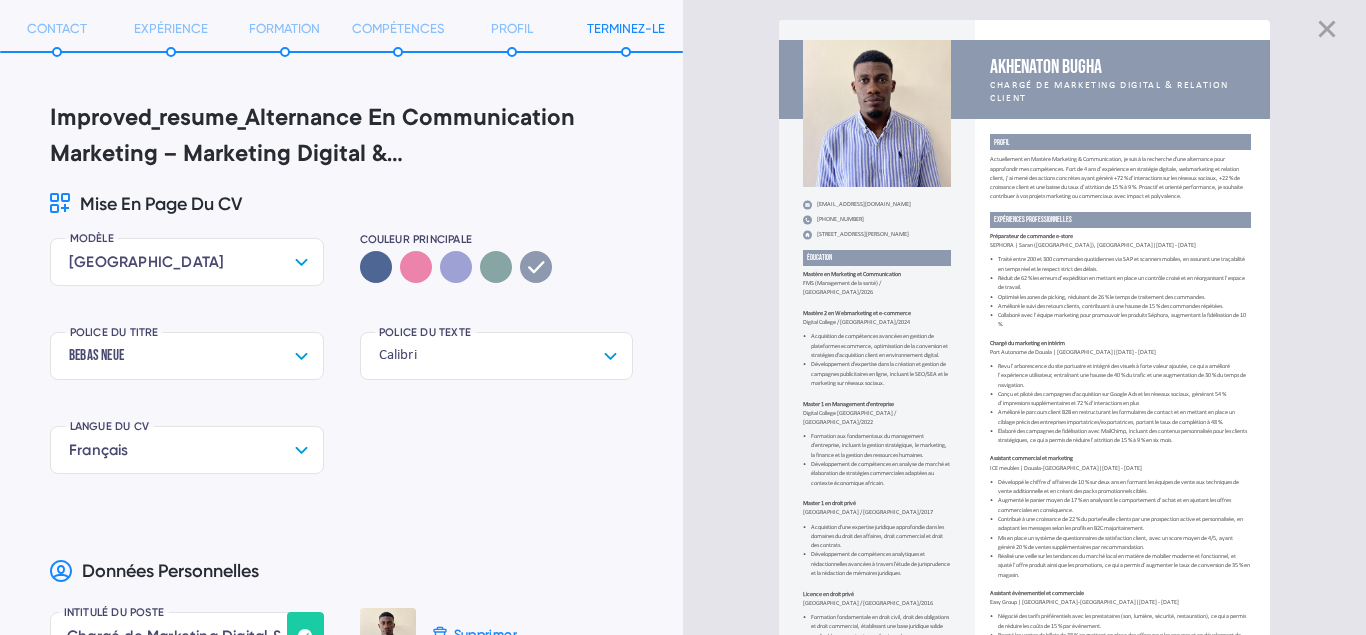 scroll, scrollTop: 0, scrollLeft: 0, axis: both 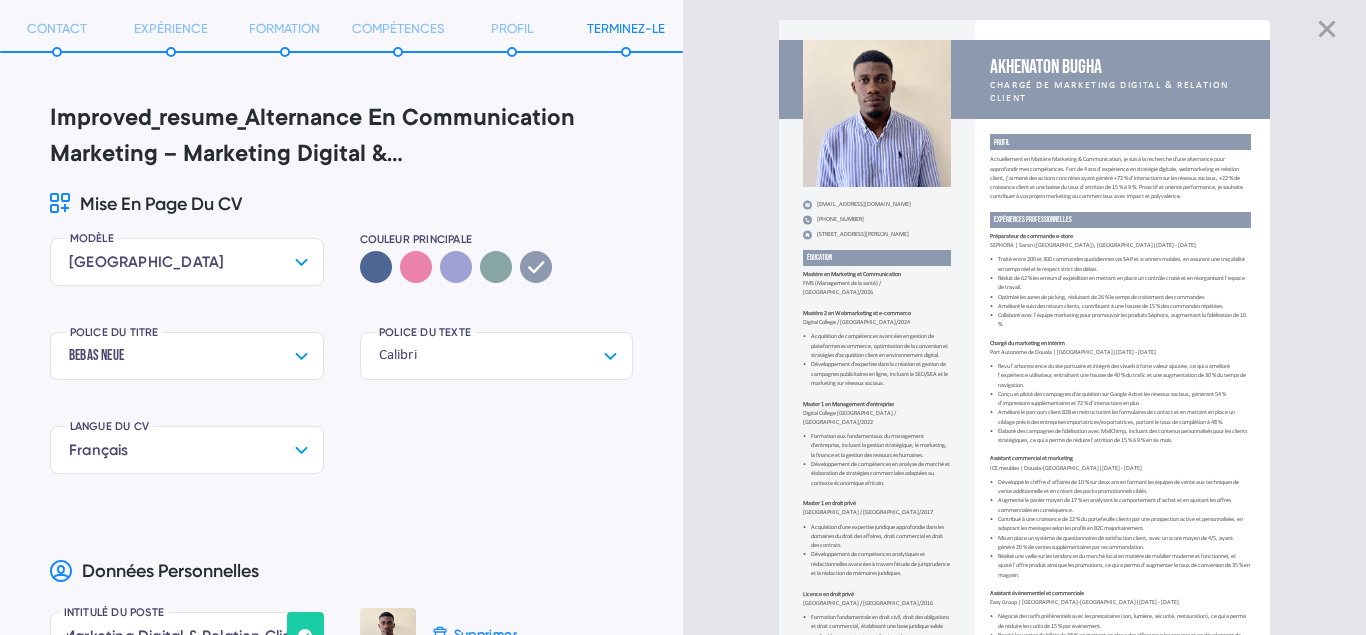 click 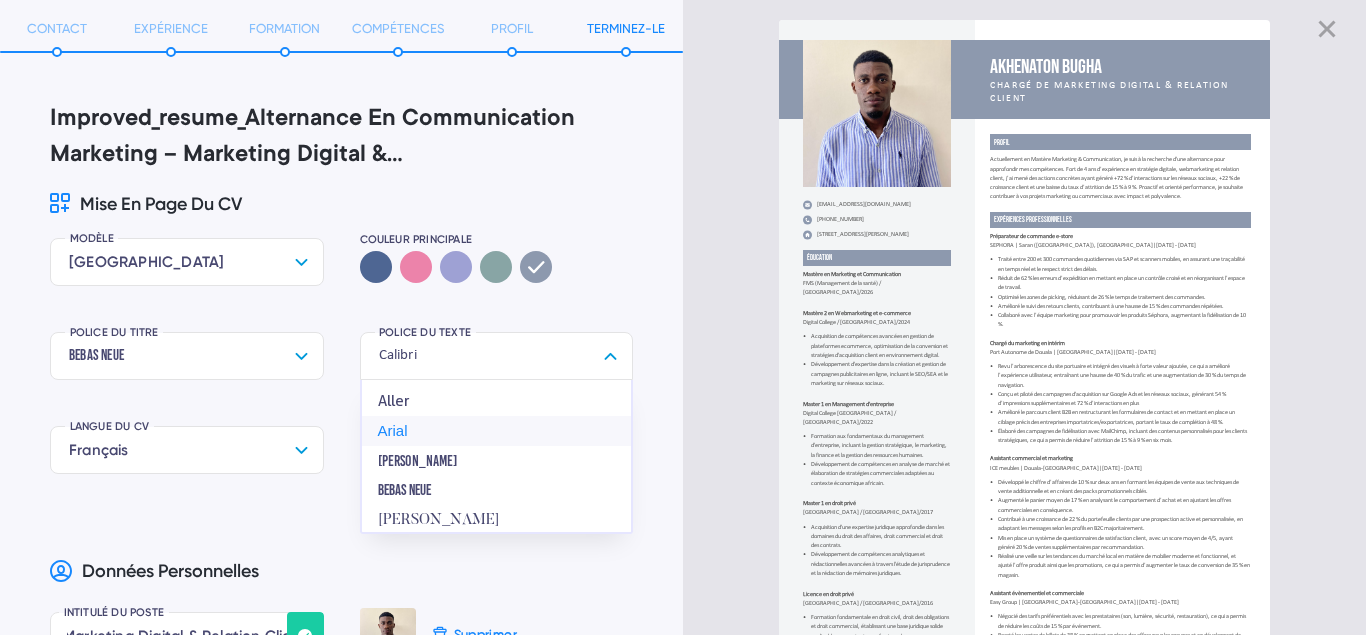 click on "Arial" at bounding box center (497, 431) 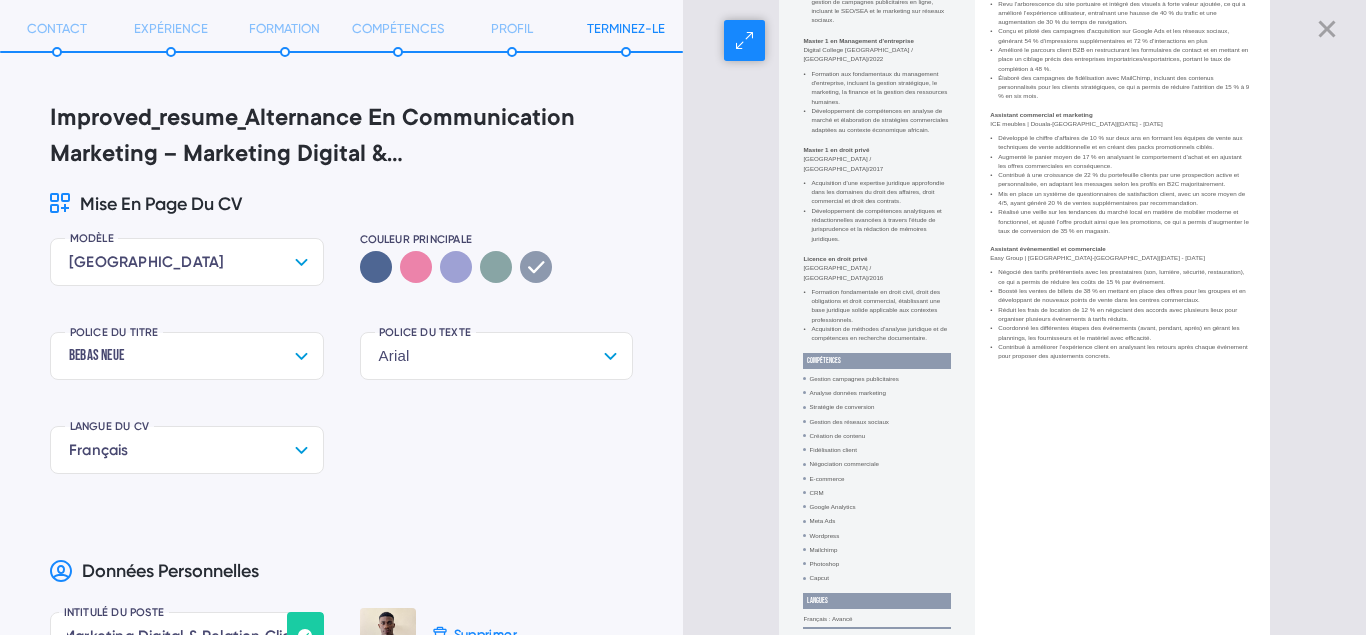 scroll, scrollTop: 442, scrollLeft: 0, axis: vertical 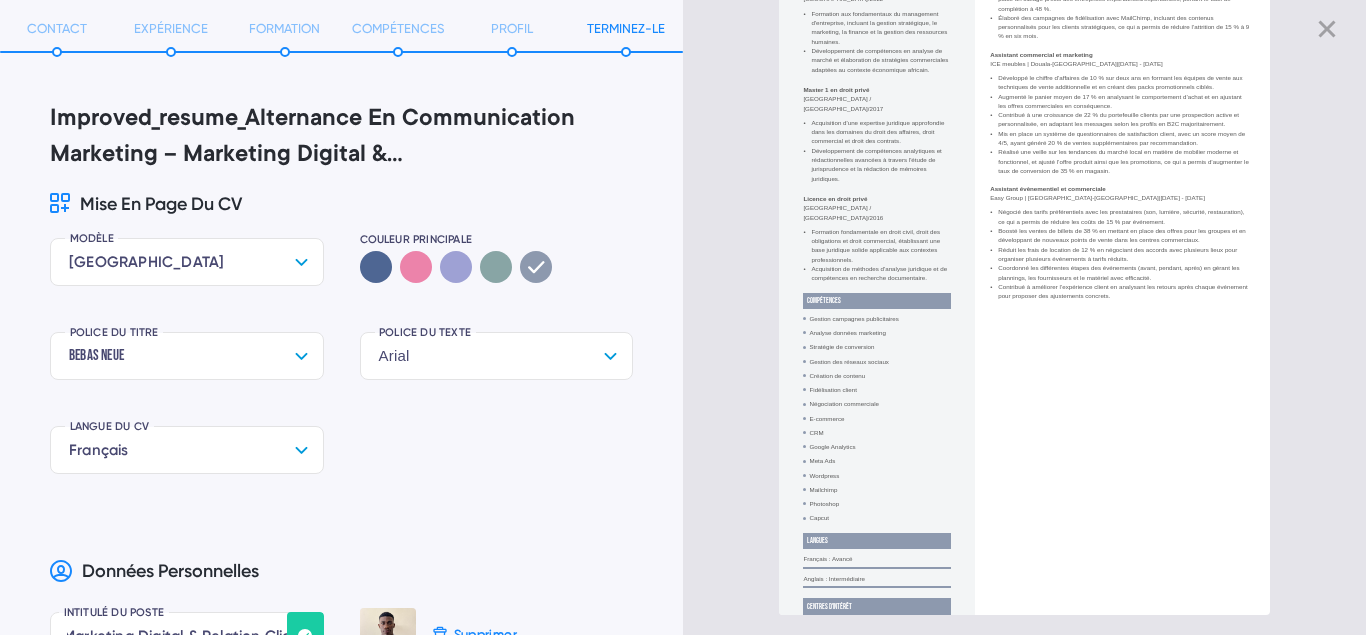 click 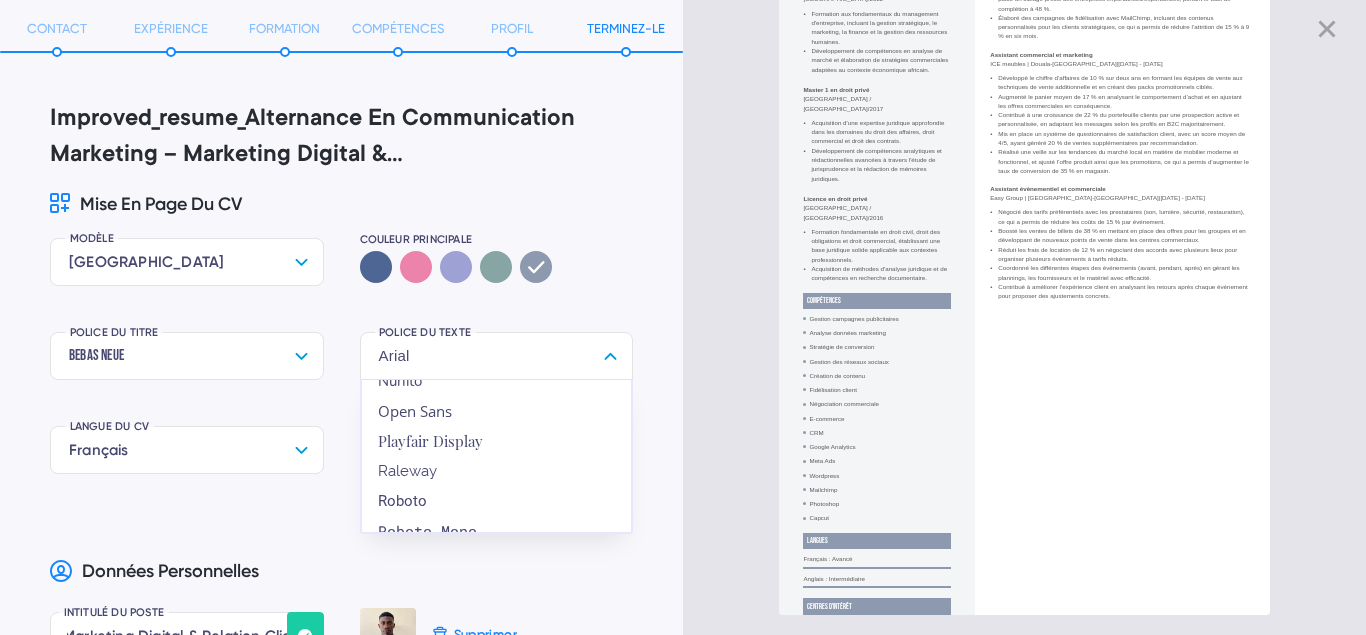 scroll, scrollTop: 489, scrollLeft: 0, axis: vertical 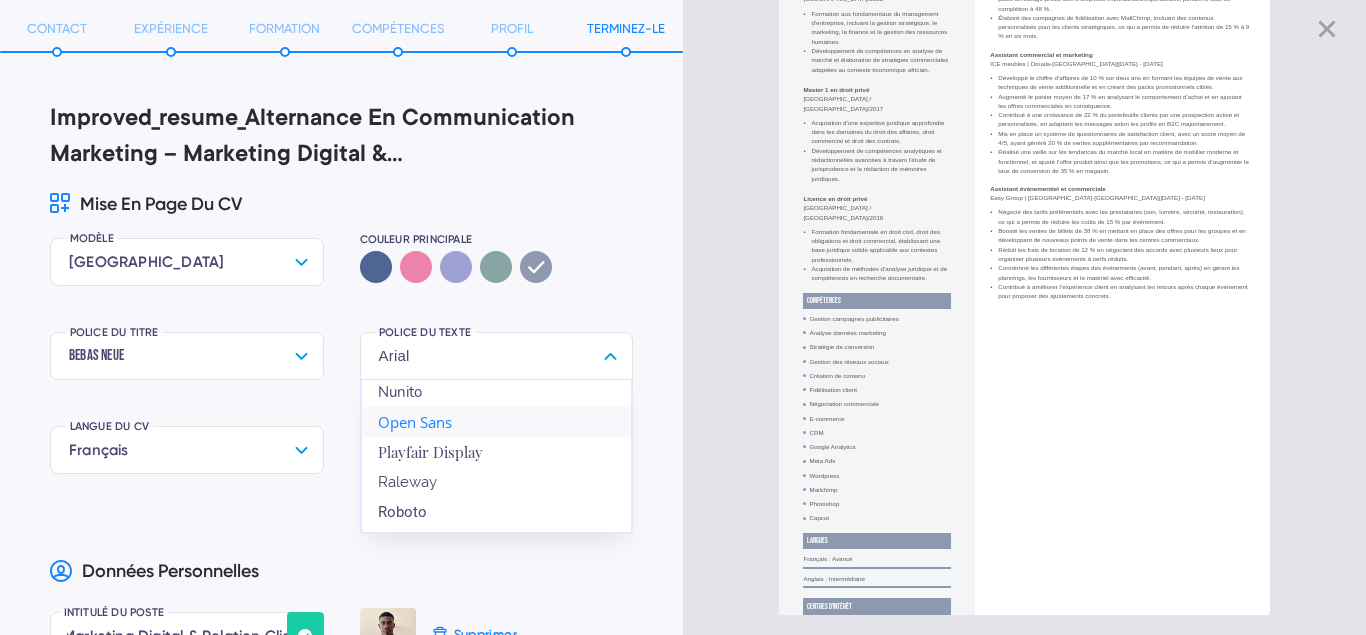 click on "Open Sans" at bounding box center [497, 422] 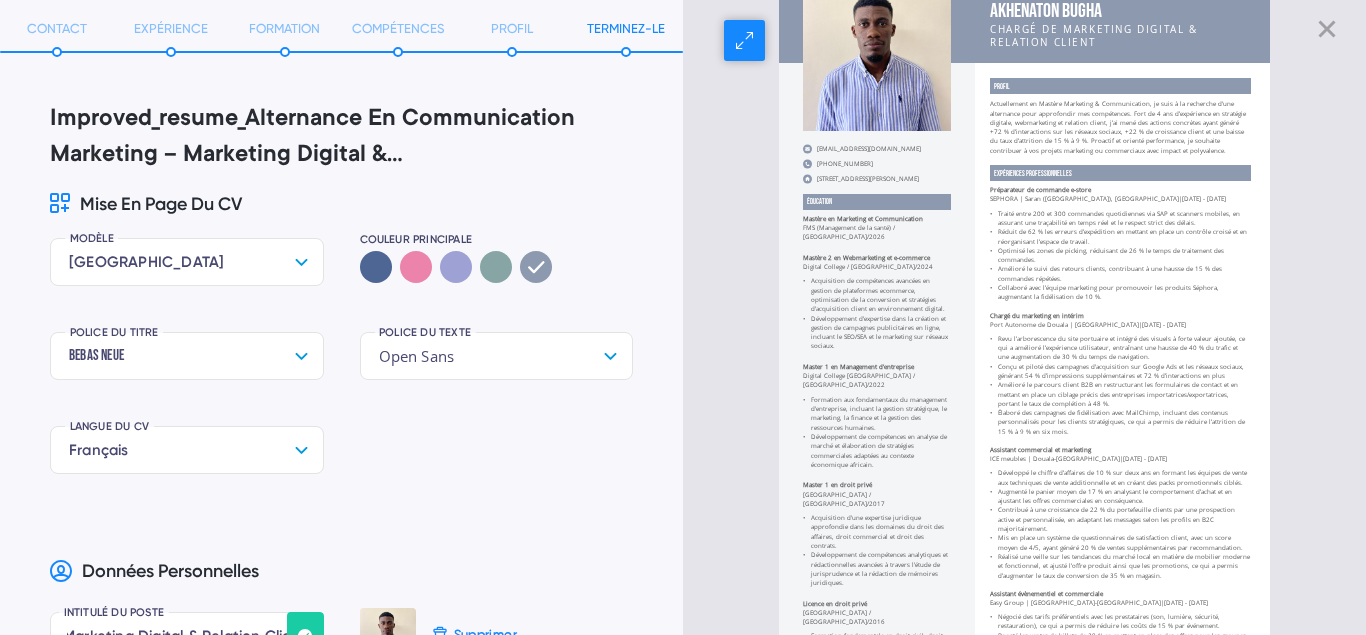 scroll, scrollTop: 0, scrollLeft: 0, axis: both 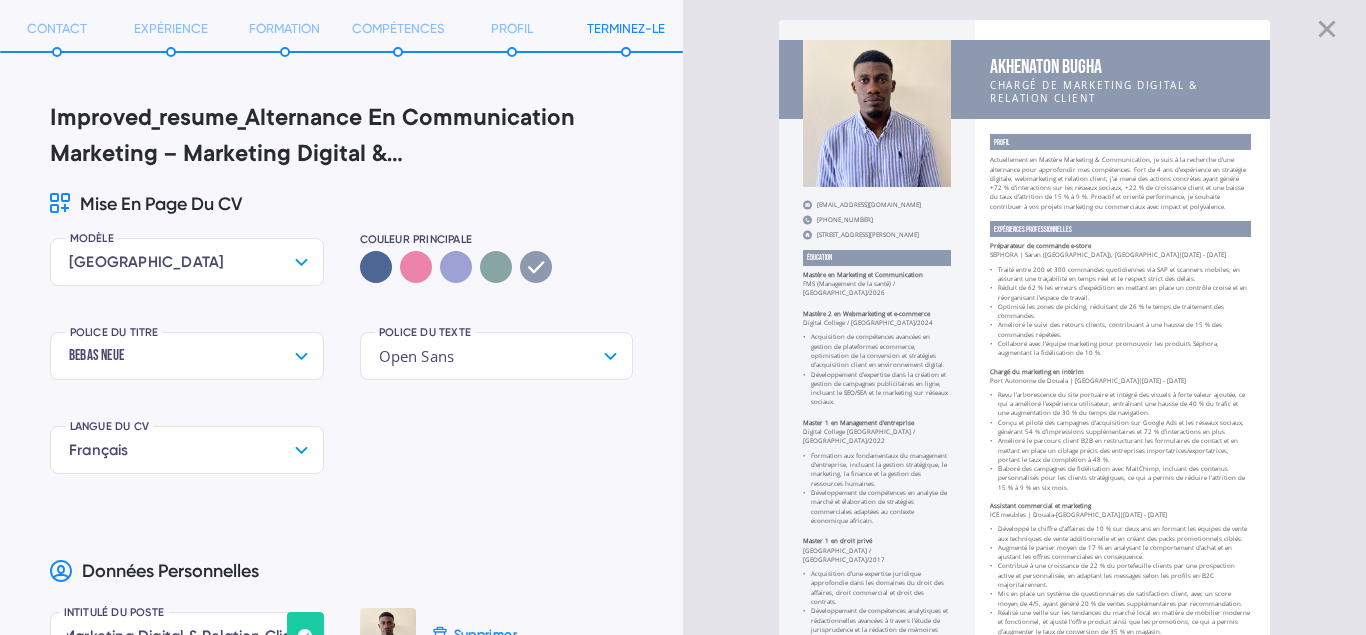 click 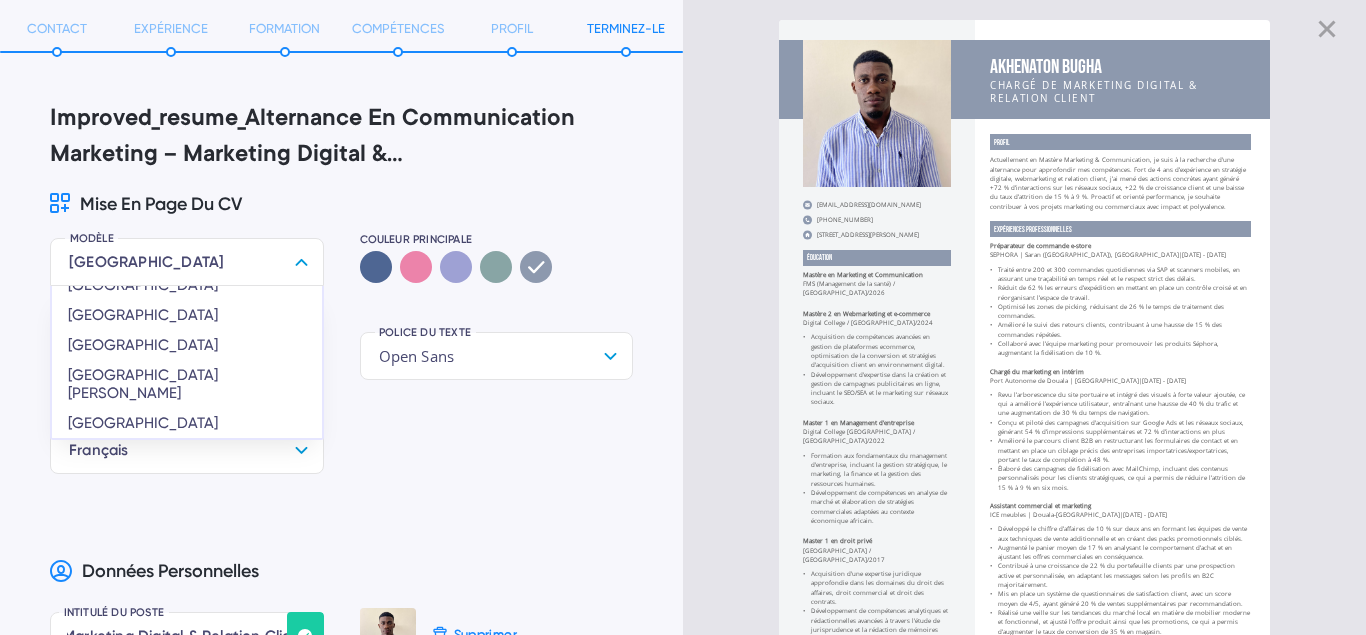 scroll, scrollTop: 160, scrollLeft: 0, axis: vertical 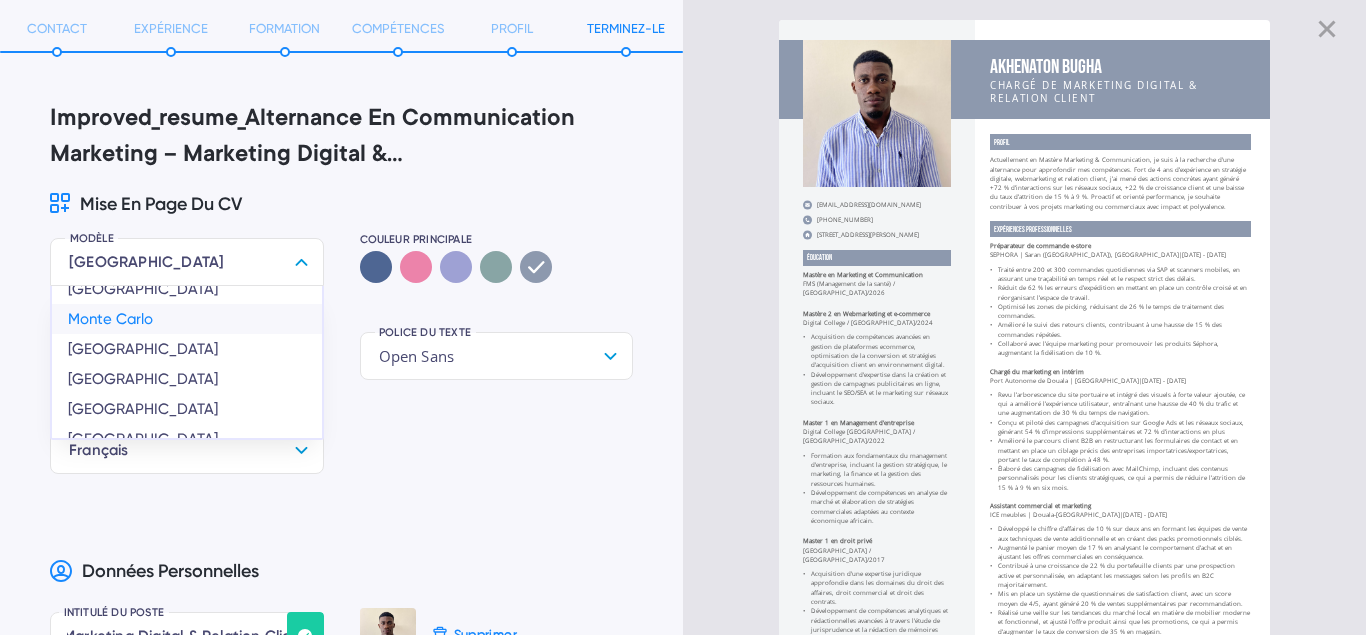 click on "Monte Carlo" at bounding box center (187, 319) 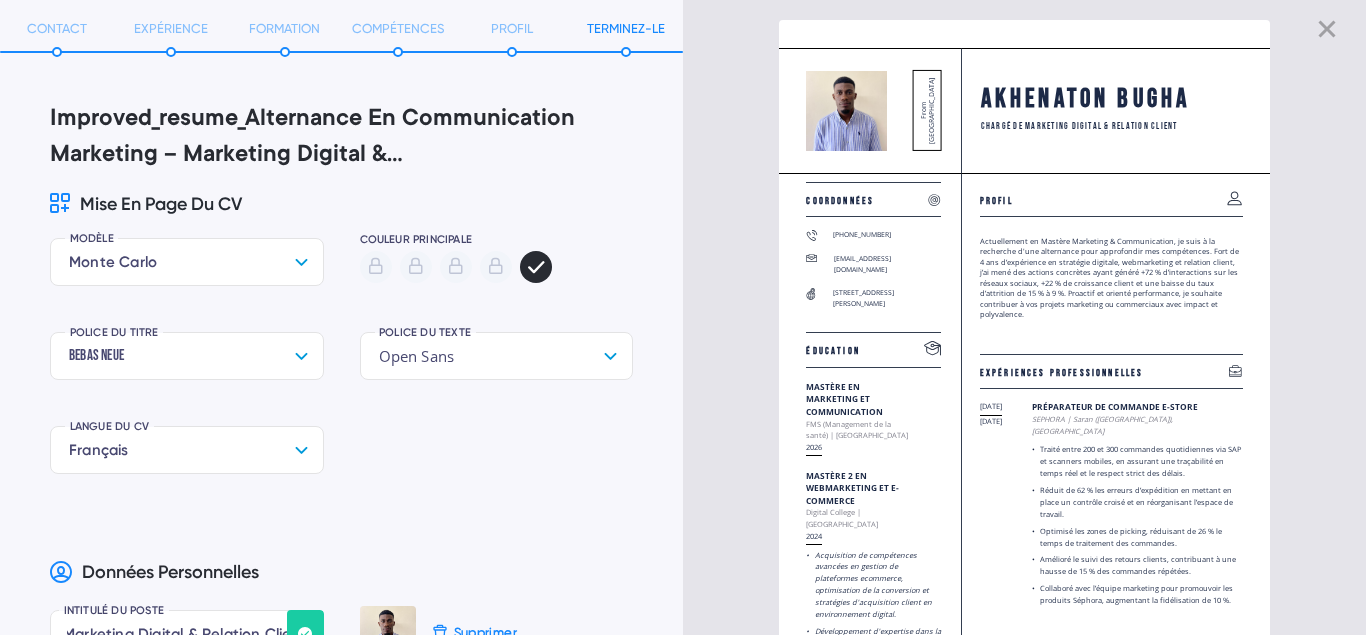 click on "Monte Carlo" at bounding box center [187, 262] 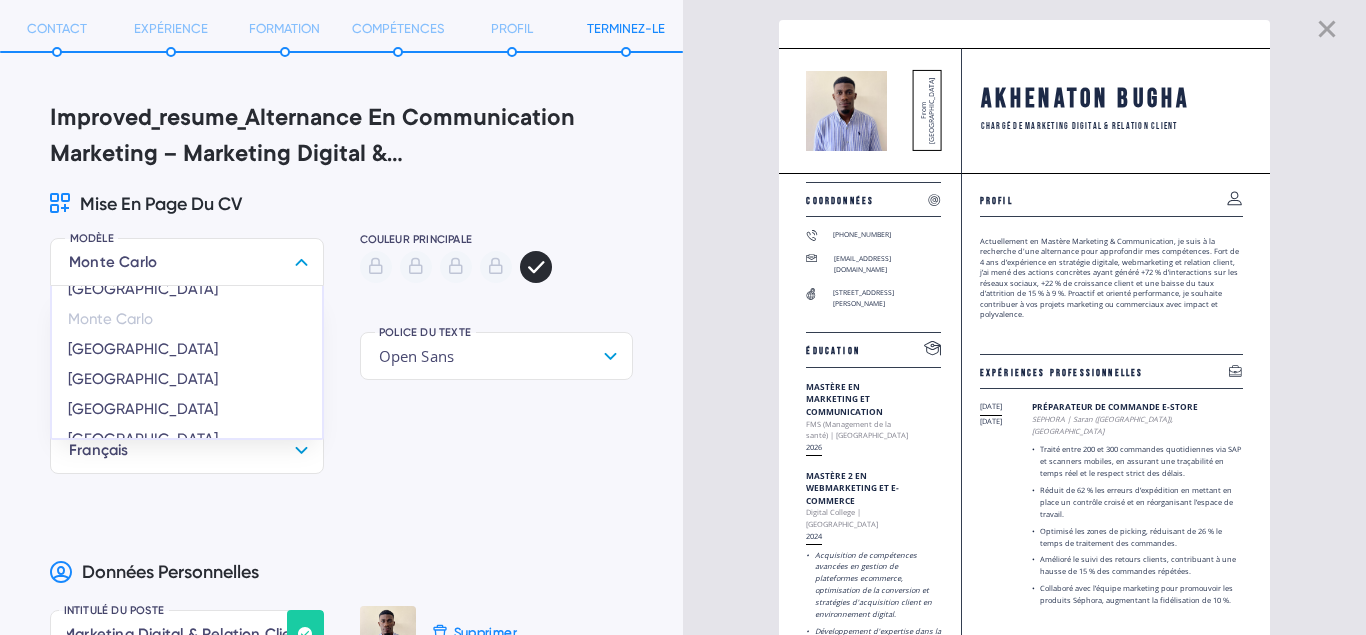 scroll, scrollTop: 0, scrollLeft: 0, axis: both 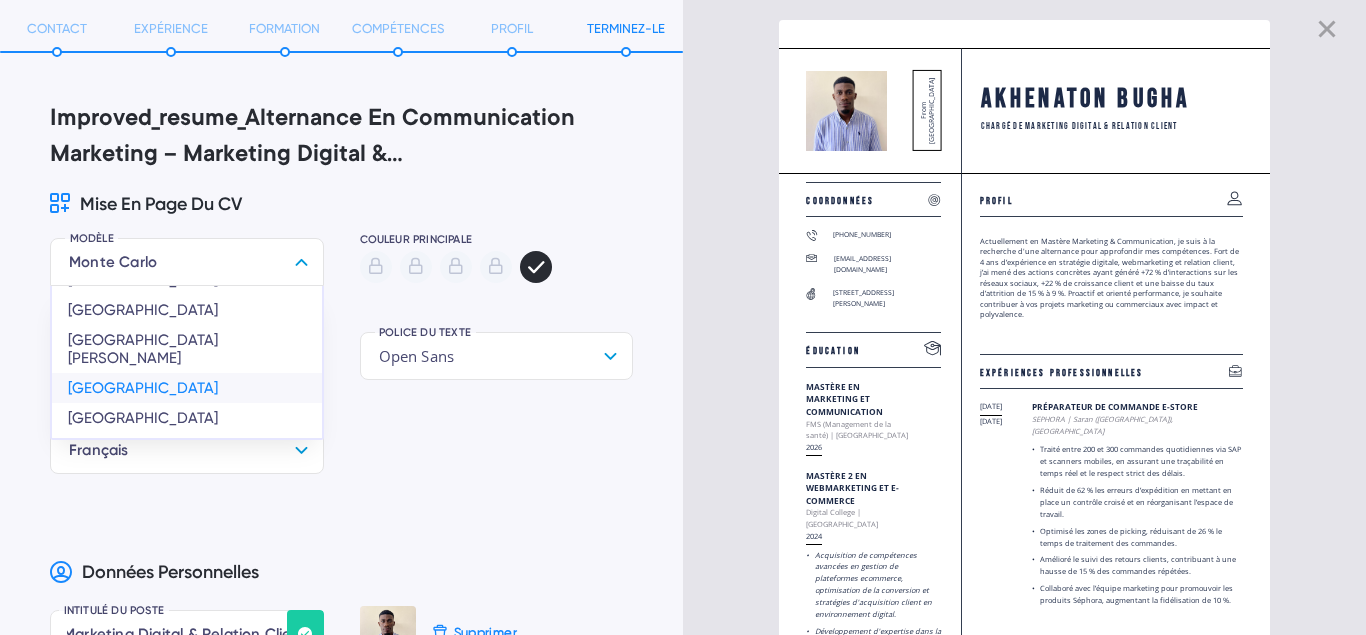click on "[GEOGRAPHIC_DATA]" at bounding box center (187, 388) 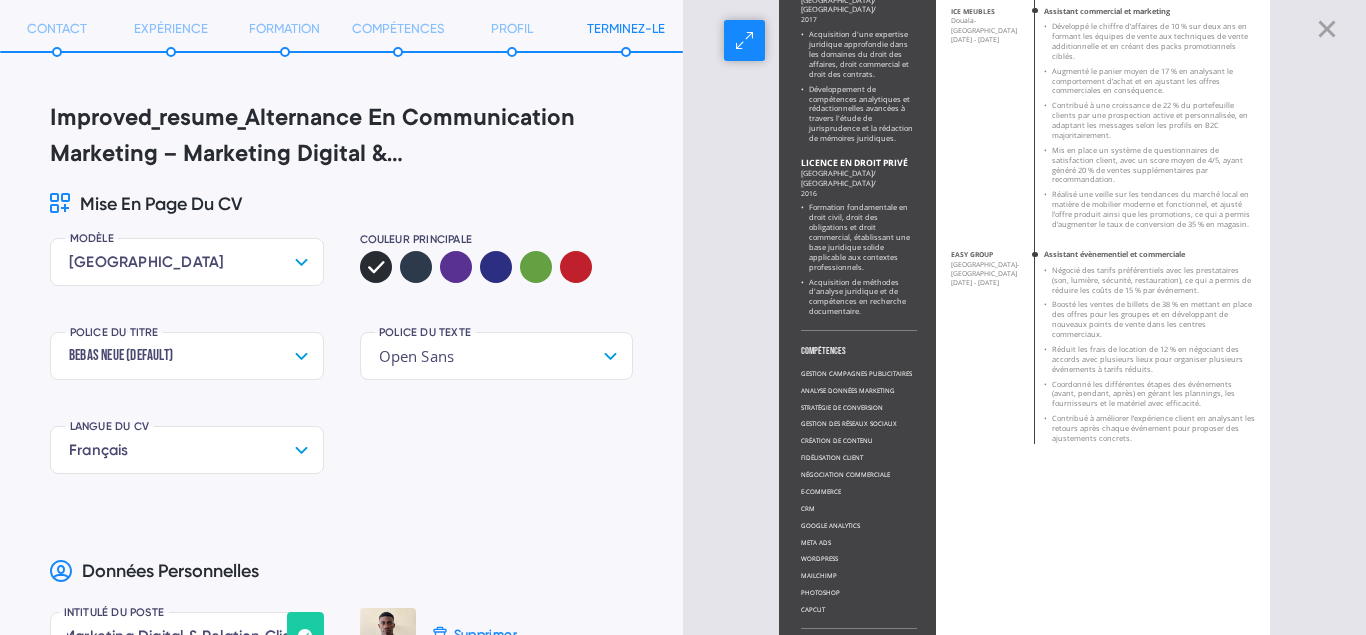 scroll, scrollTop: 826, scrollLeft: 0, axis: vertical 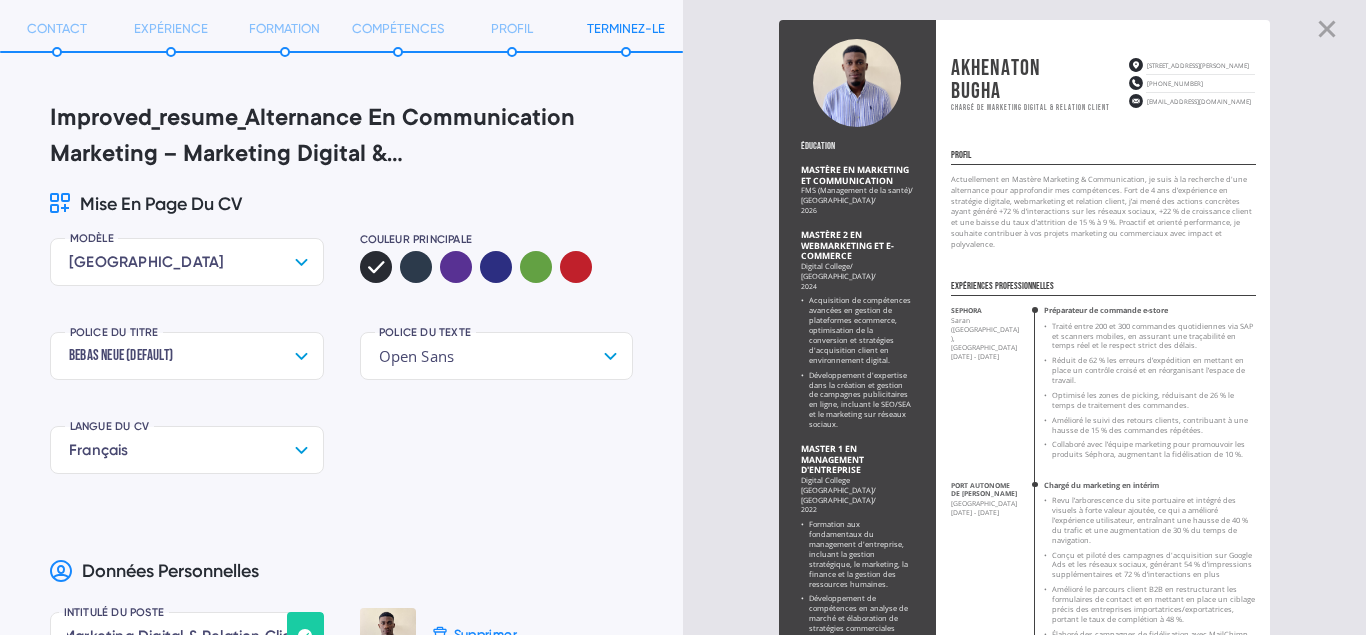click 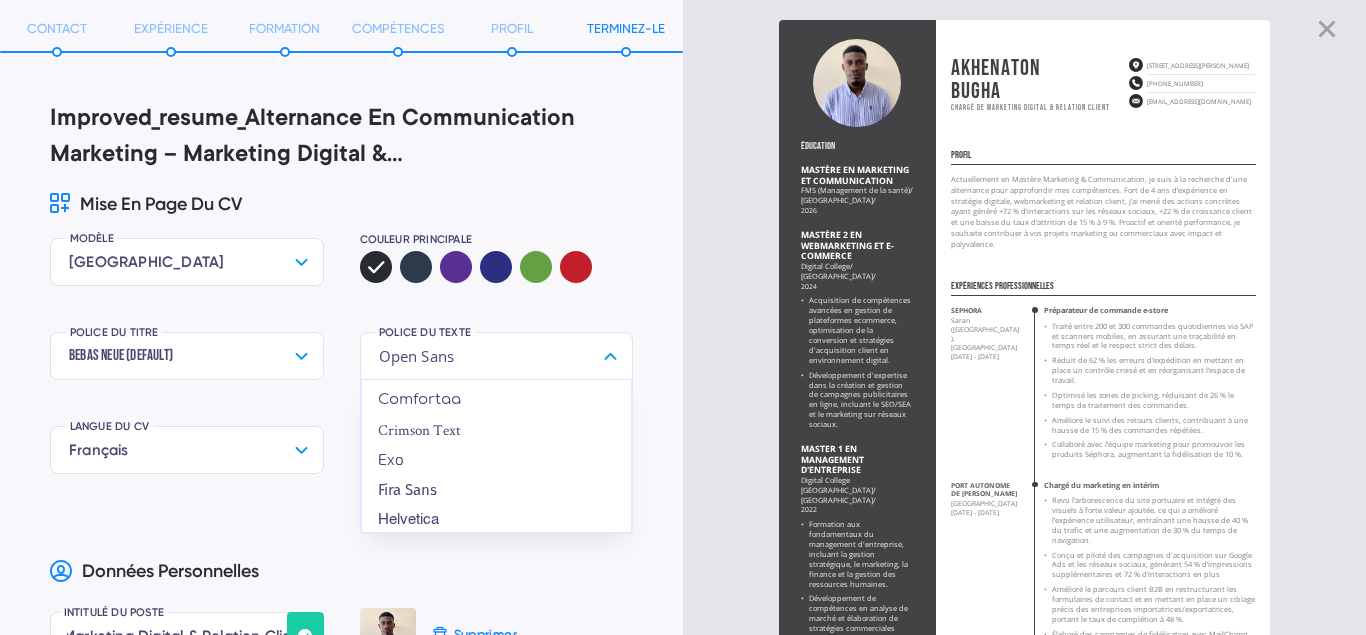scroll, scrollTop: 175, scrollLeft: 0, axis: vertical 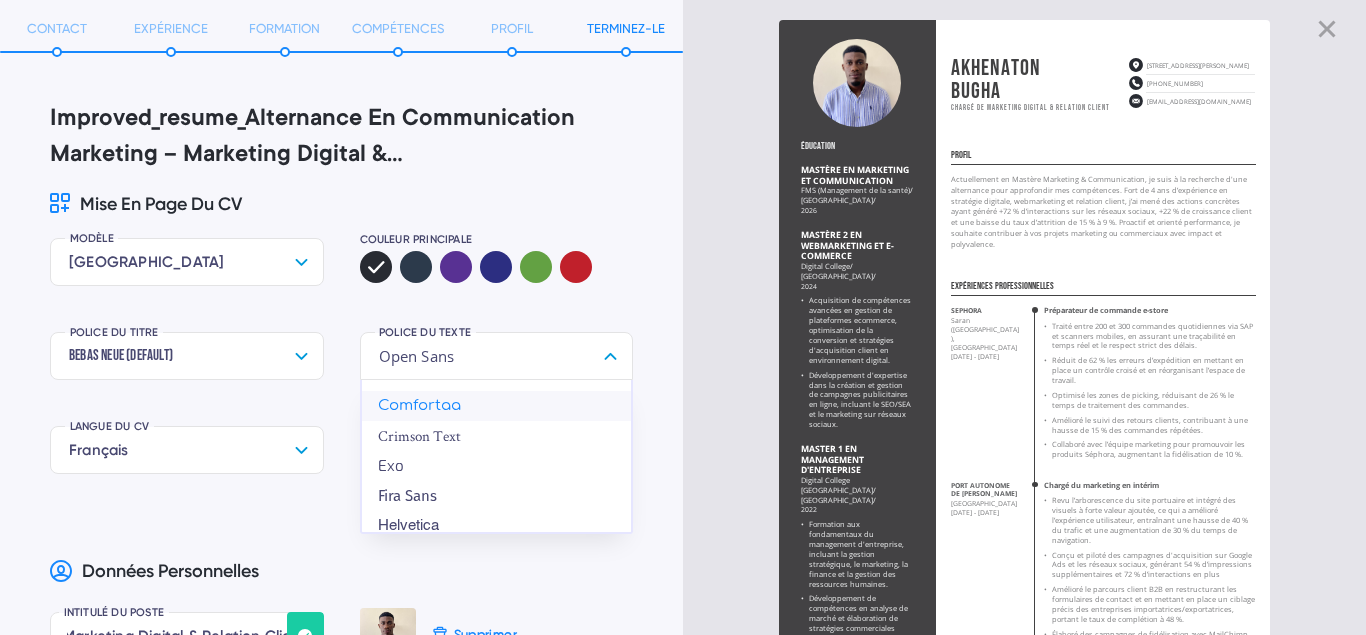 click on "Comfortaa" at bounding box center [497, 406] 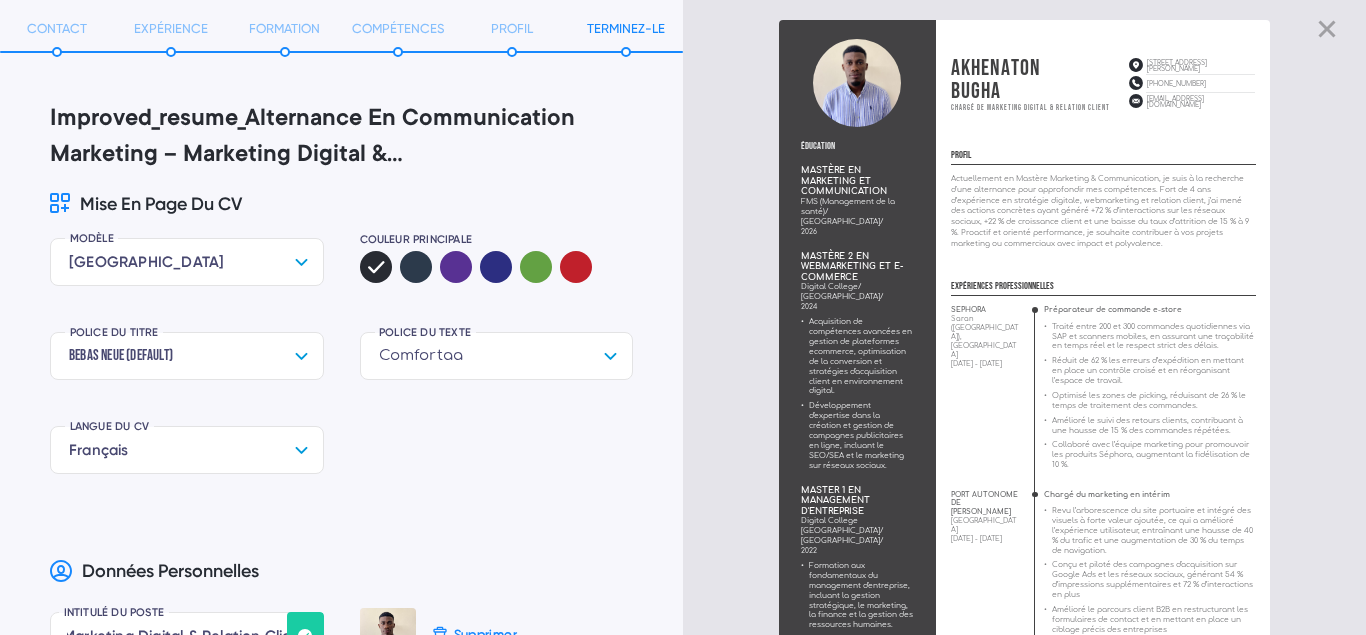 click on "Comfortaa" at bounding box center [497, 356] 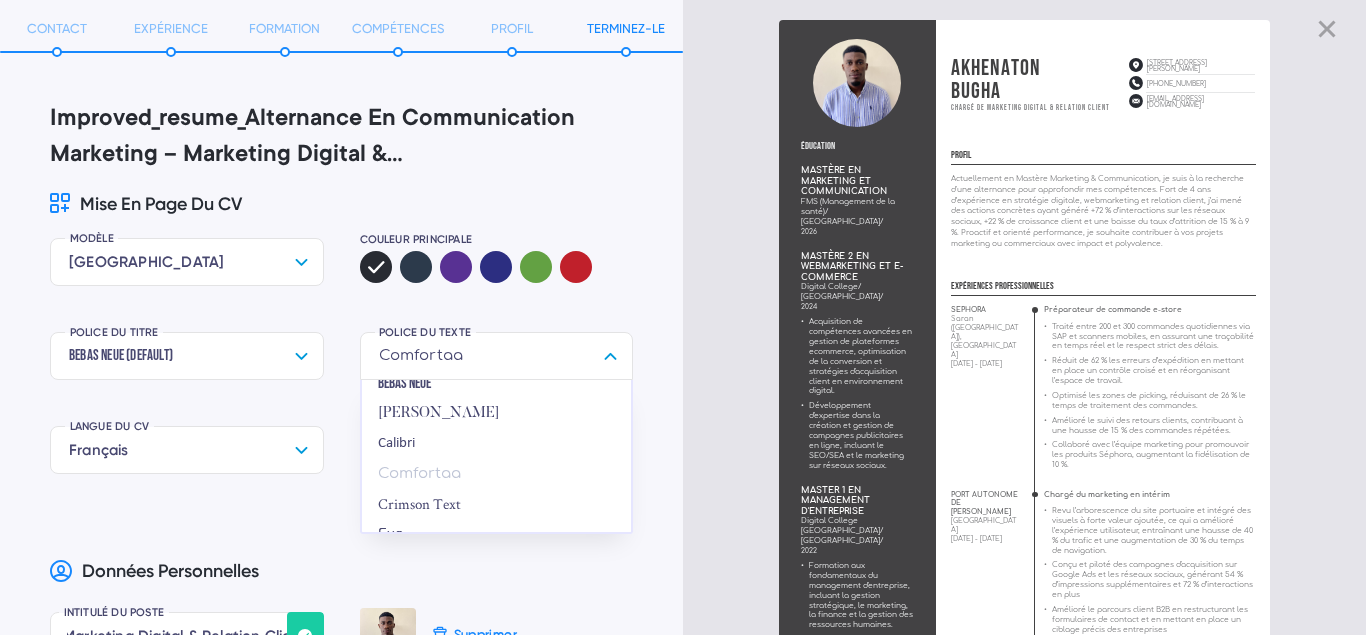 scroll, scrollTop: 84, scrollLeft: 0, axis: vertical 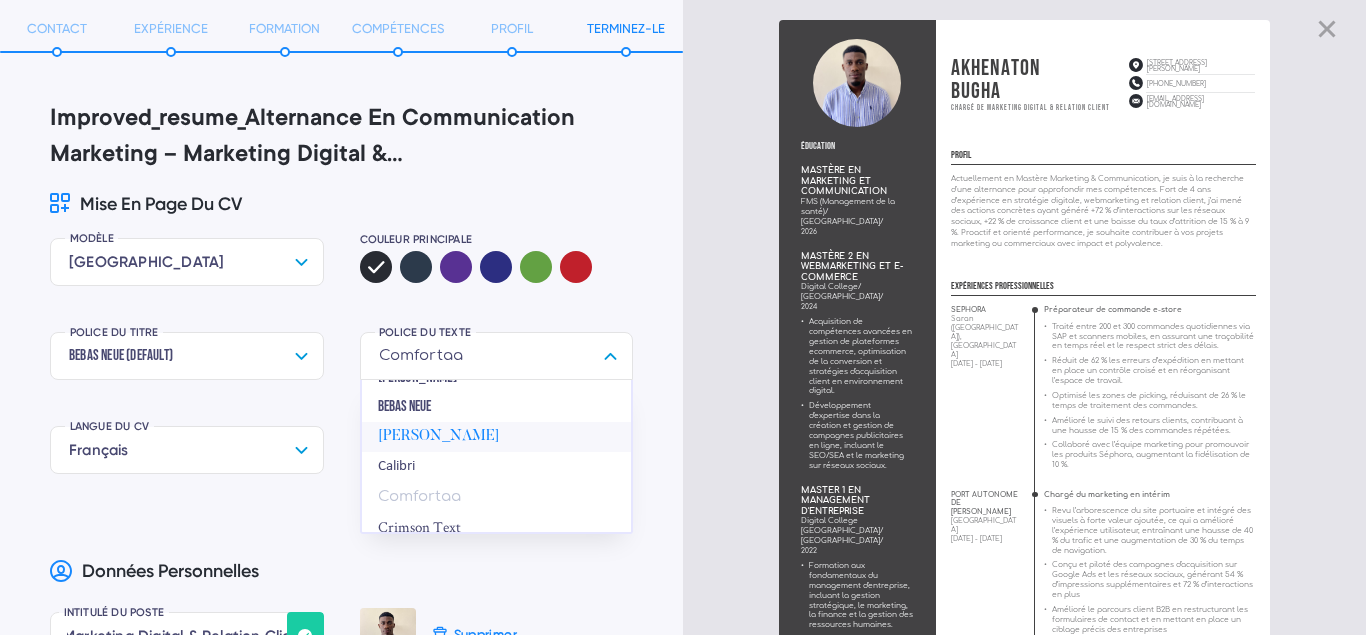 click on "[PERSON_NAME]" at bounding box center (497, 437) 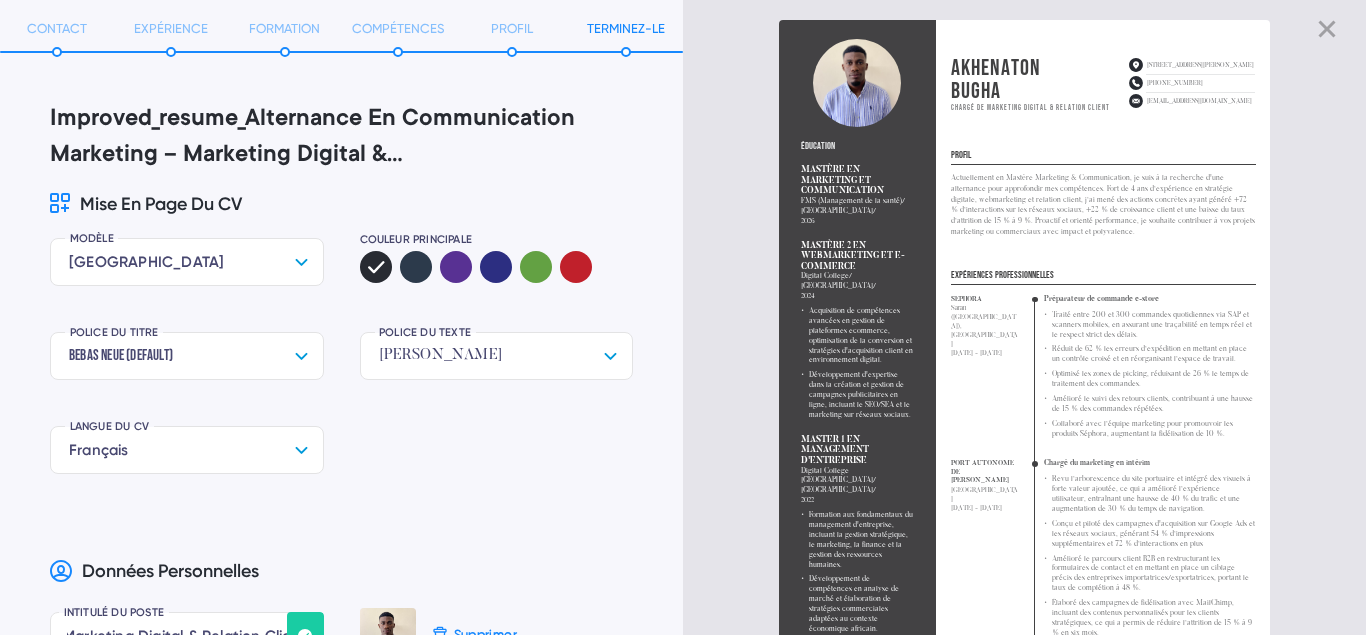 click on "[PERSON_NAME]" at bounding box center [497, 356] 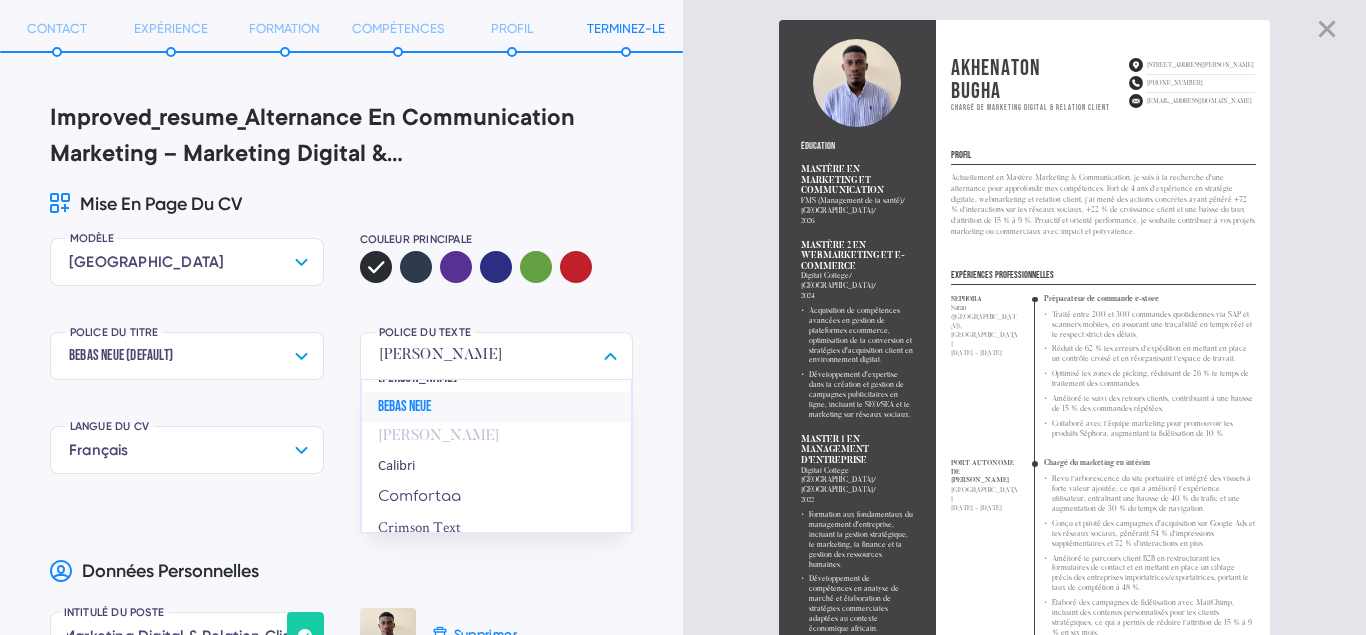 click on "Bebas Neue" at bounding box center [497, 407] 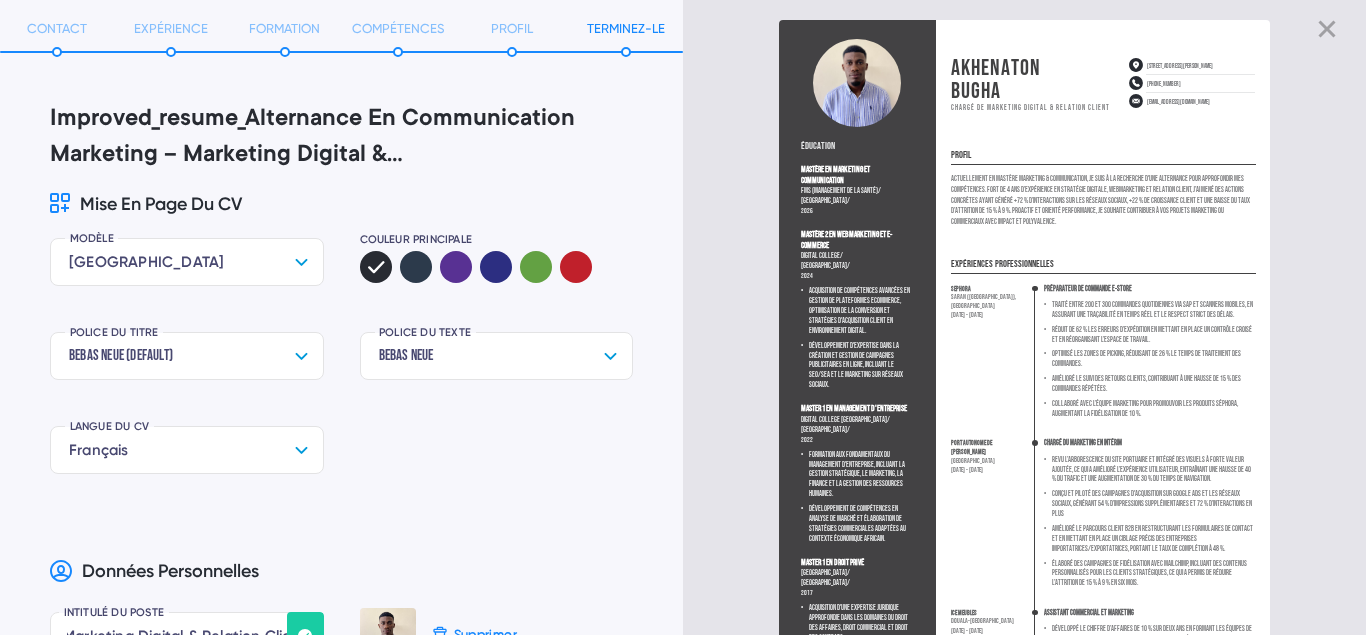 click 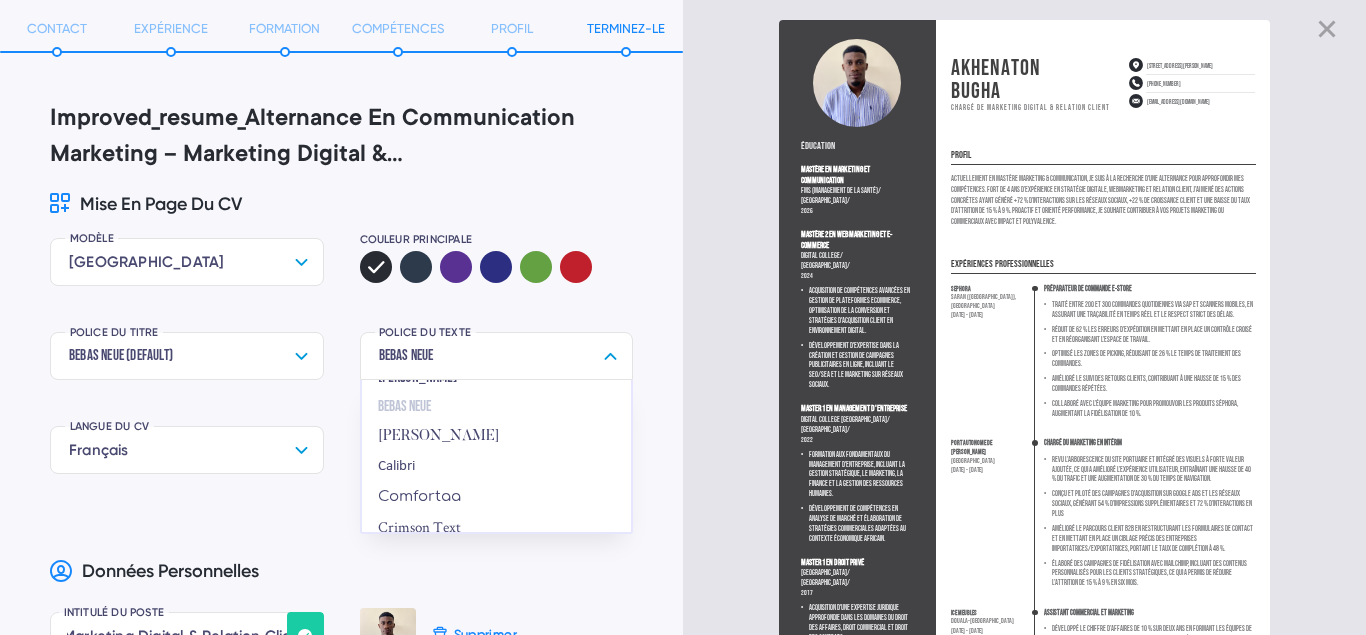 scroll, scrollTop: 0, scrollLeft: 0, axis: both 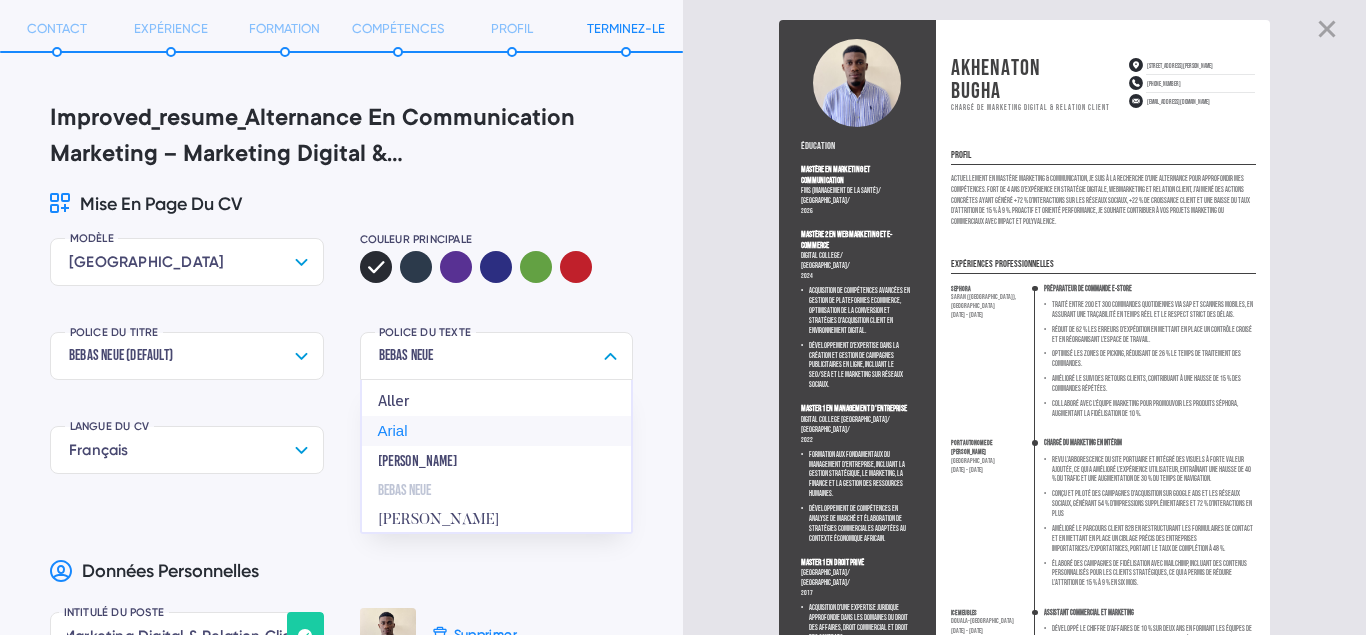 click on "Arial" at bounding box center (497, 431) 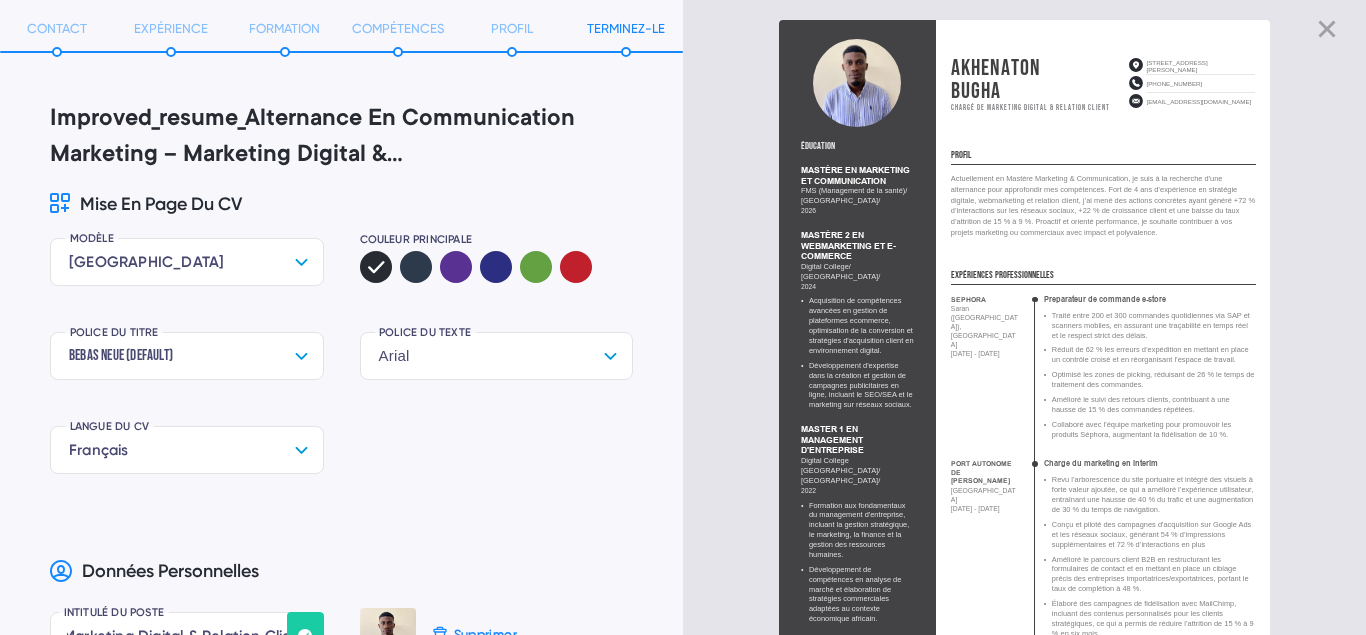 click on "[GEOGRAPHIC_DATA]" at bounding box center (187, 262) 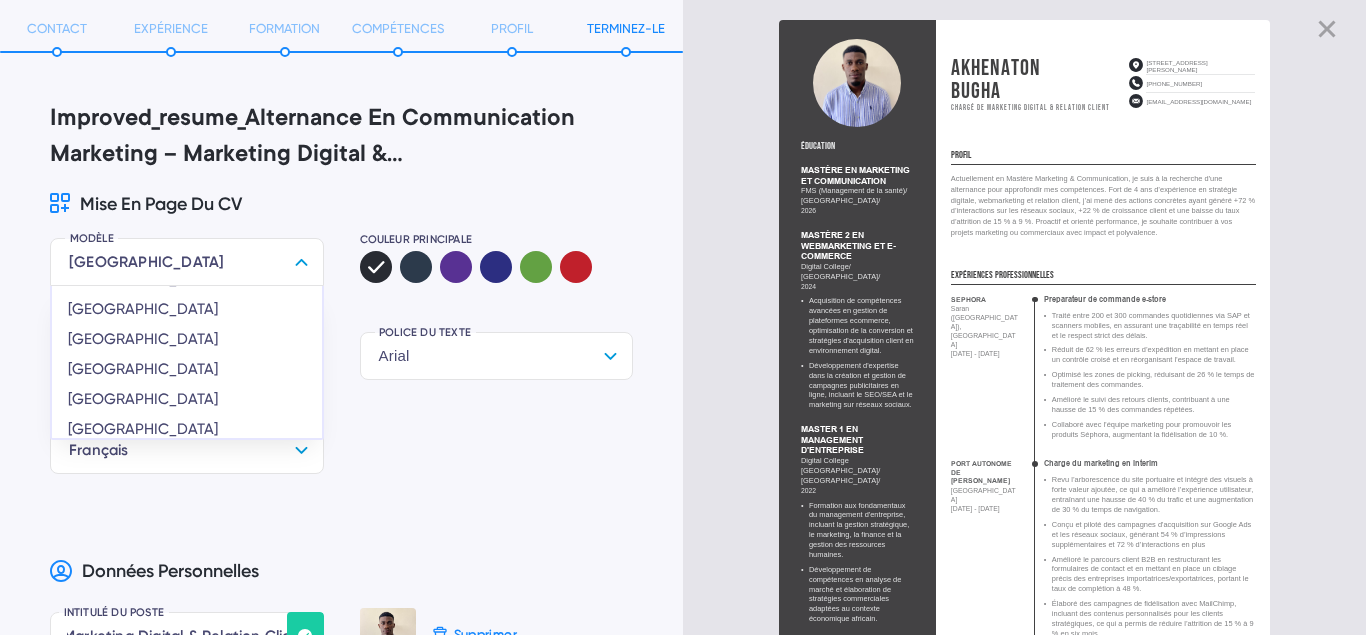 scroll, scrollTop: 70, scrollLeft: 0, axis: vertical 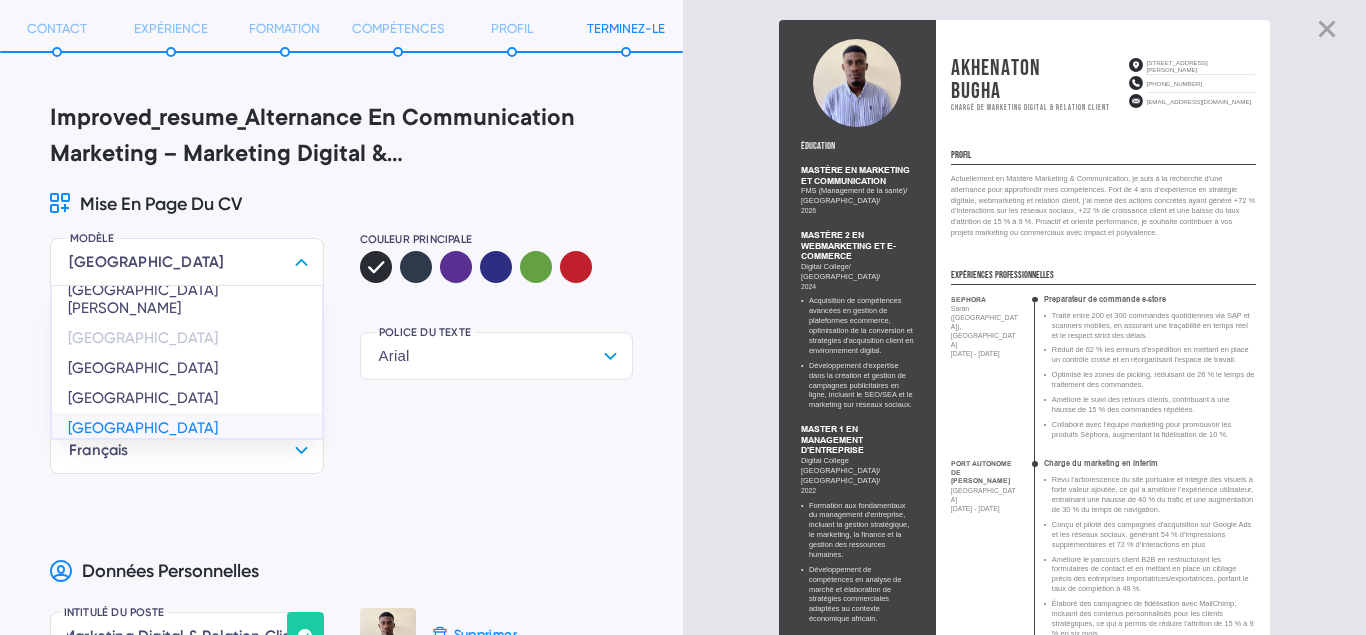 click on "[GEOGRAPHIC_DATA]" at bounding box center (187, 428) 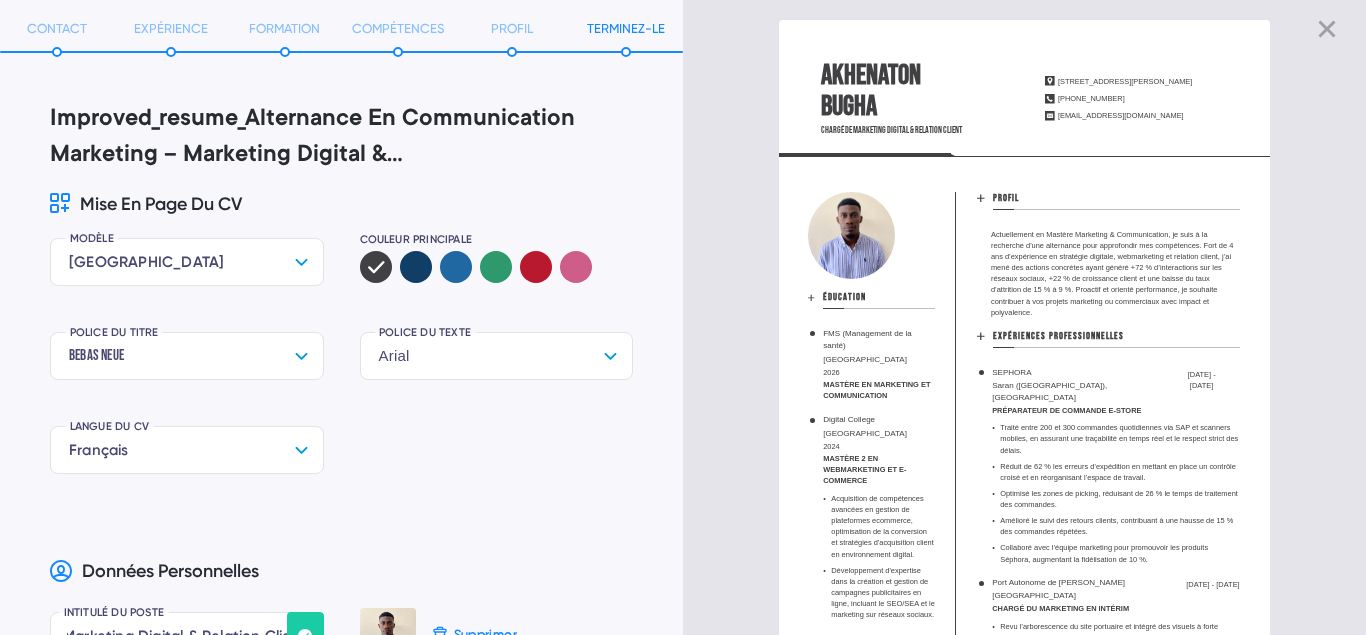 click 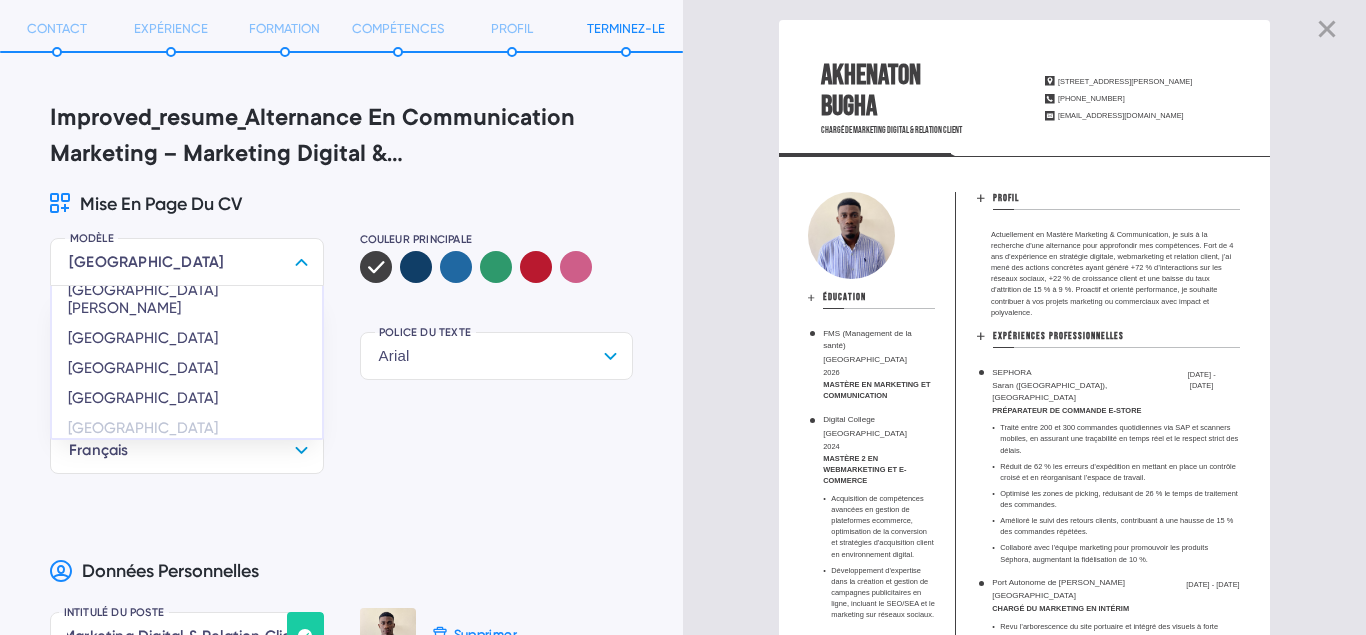 scroll, scrollTop: 280, scrollLeft: 0, axis: vertical 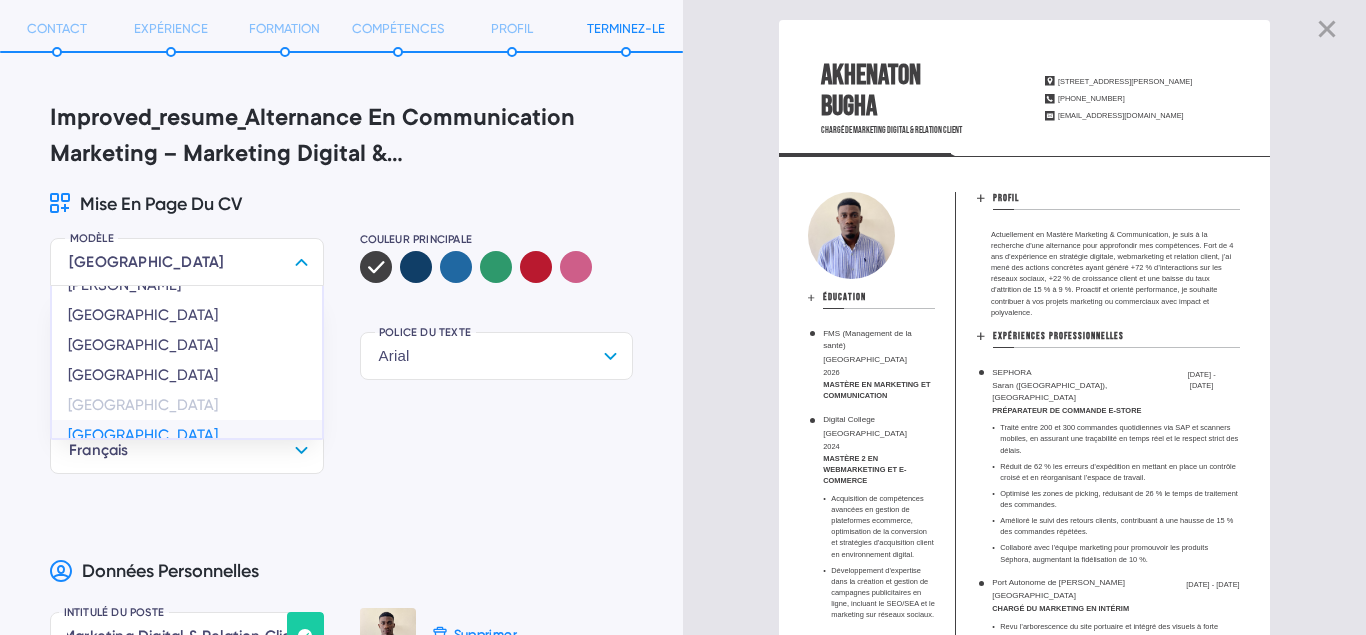 click on "[GEOGRAPHIC_DATA]" at bounding box center [187, 435] 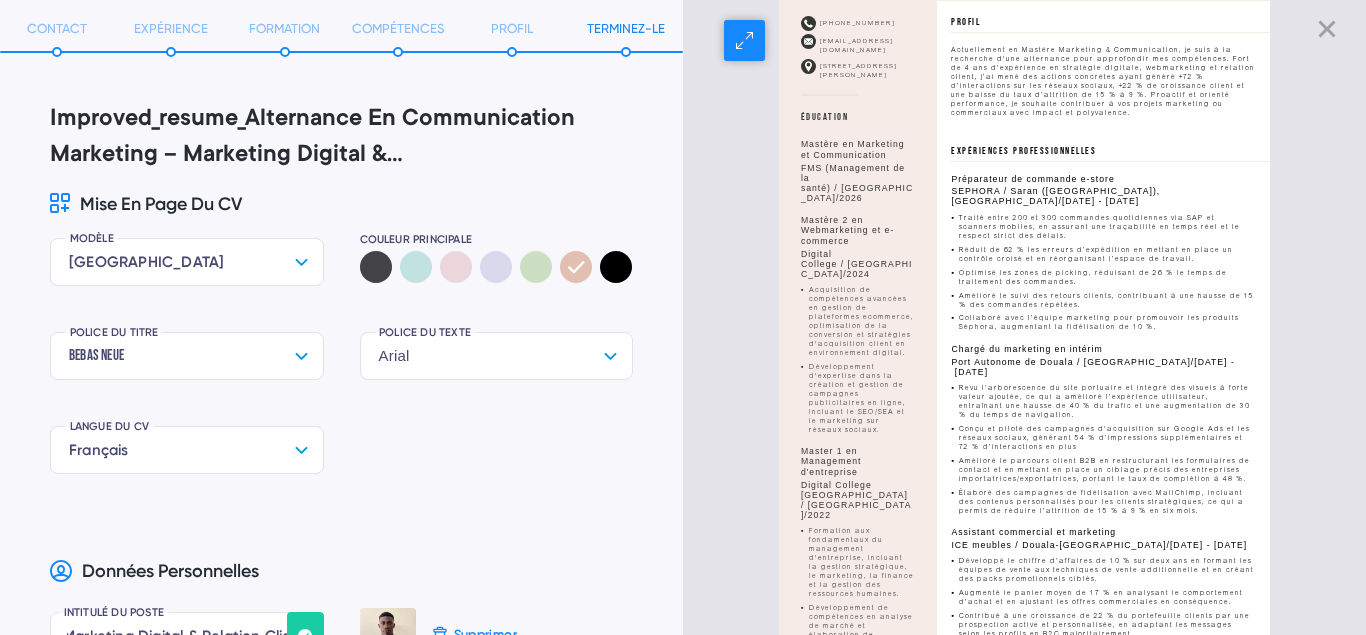 scroll, scrollTop: 0, scrollLeft: 0, axis: both 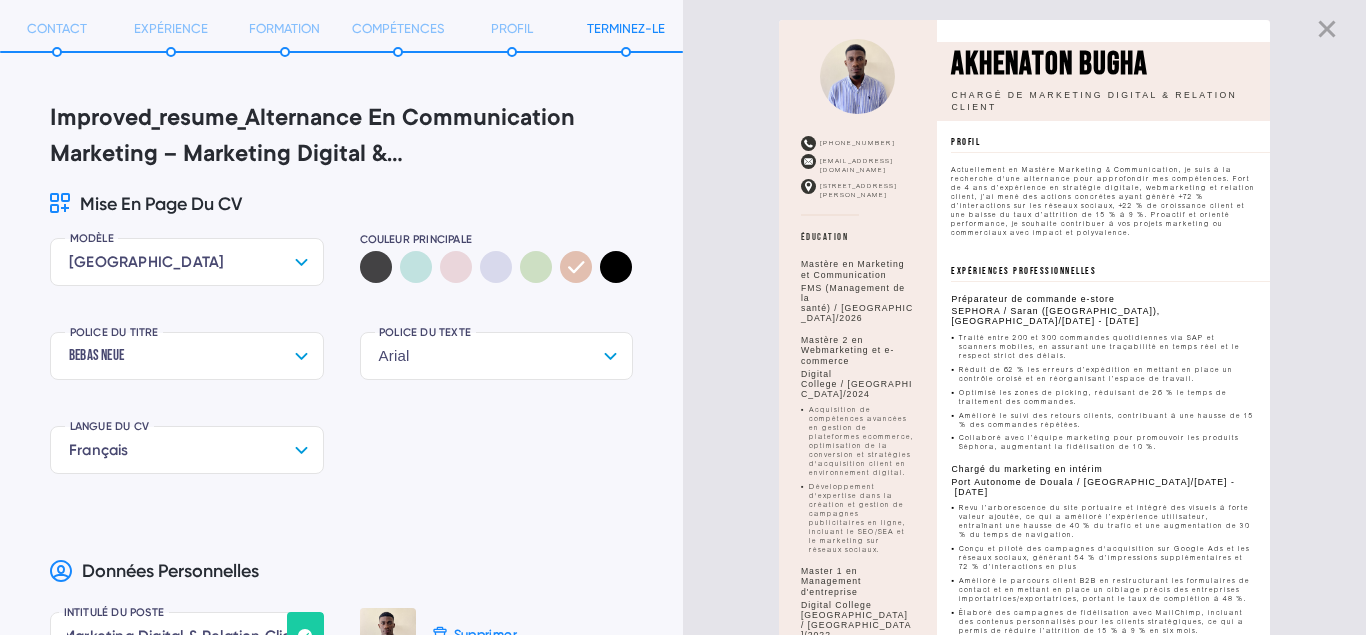 click on "[GEOGRAPHIC_DATA]" at bounding box center [187, 262] 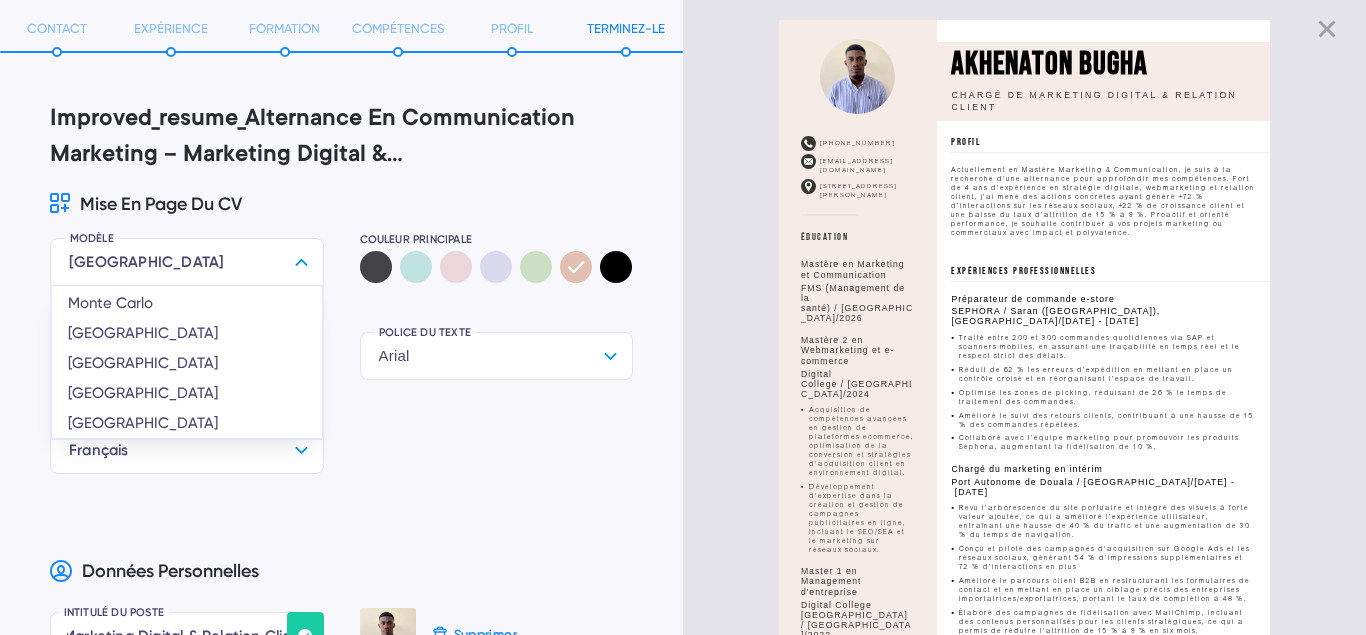 scroll, scrollTop: 0, scrollLeft: 0, axis: both 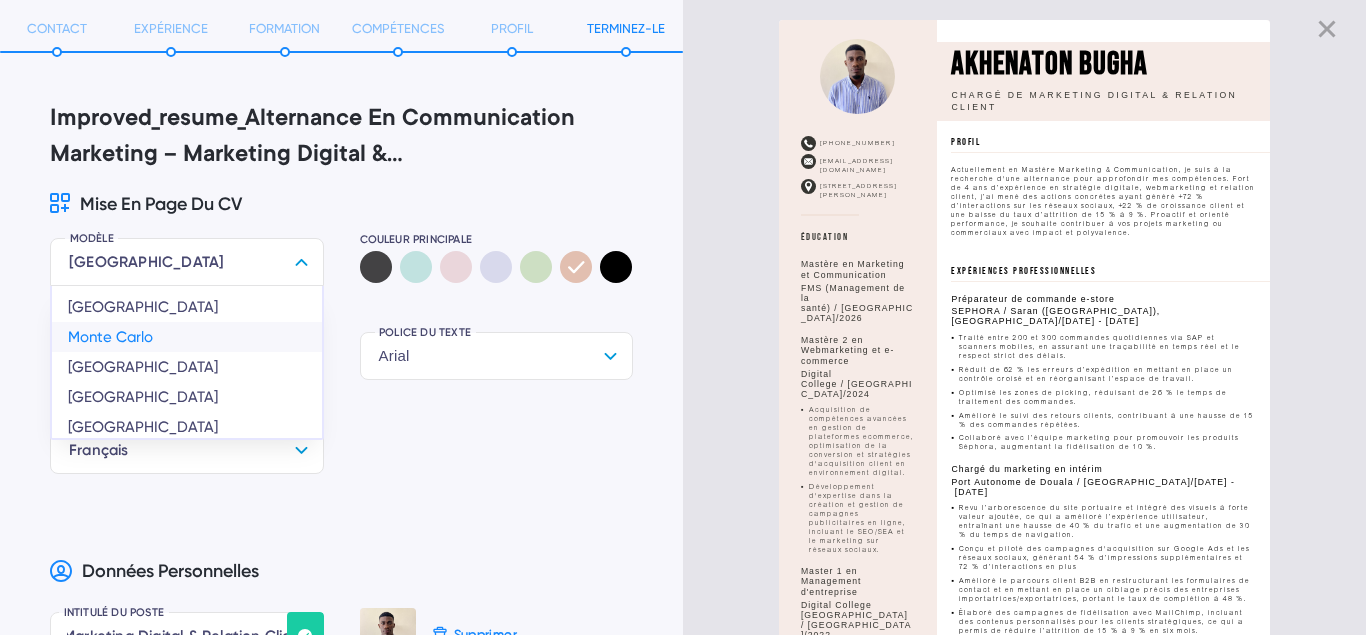 click on "Monte Carlo" at bounding box center (187, 337) 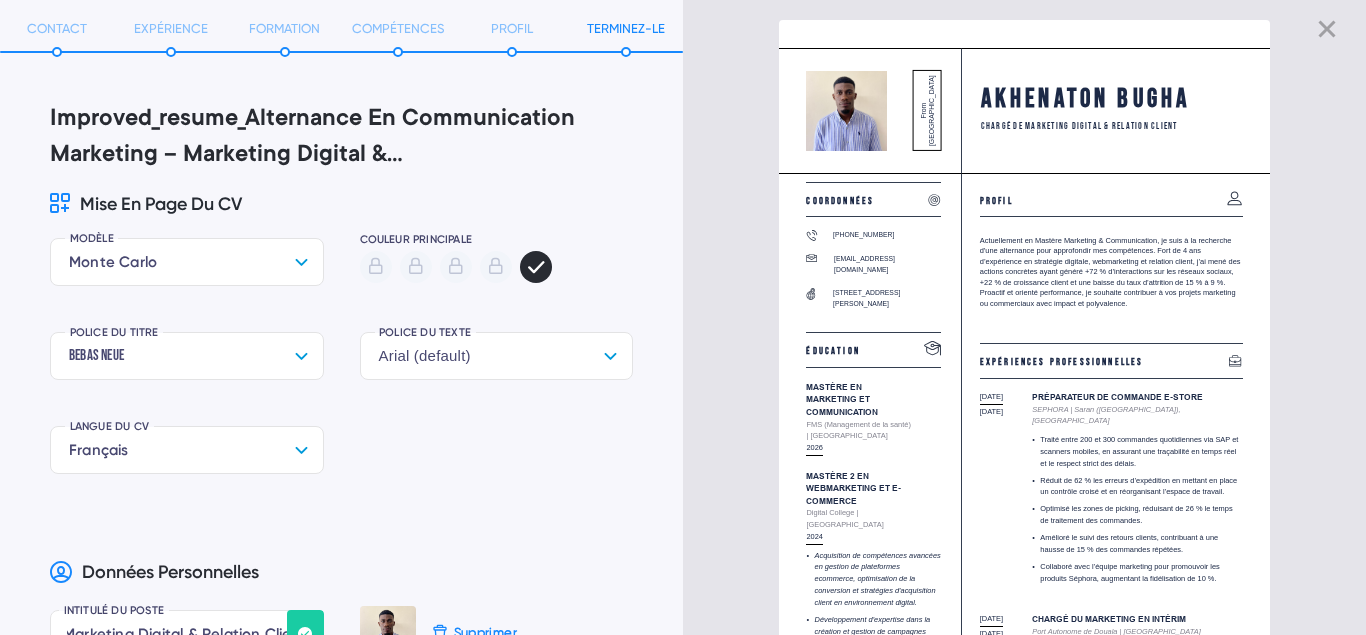 click 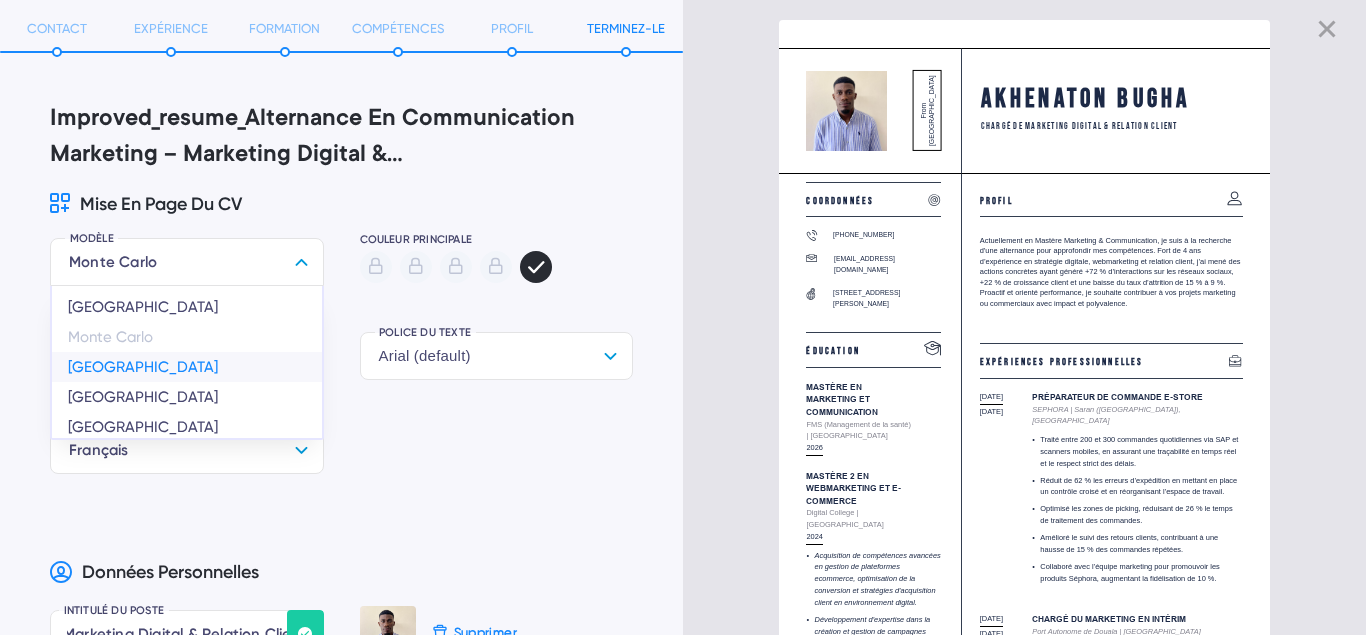 click on "[GEOGRAPHIC_DATA]" at bounding box center [187, 367] 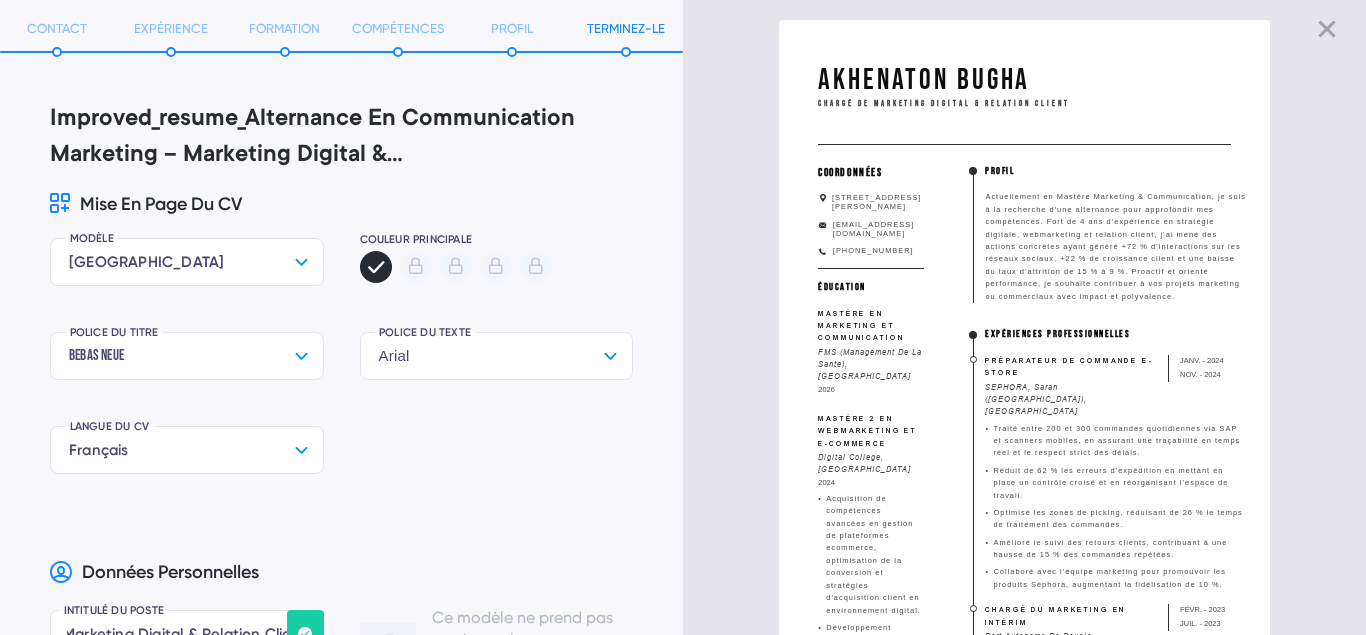 click on "[GEOGRAPHIC_DATA]" at bounding box center [187, 262] 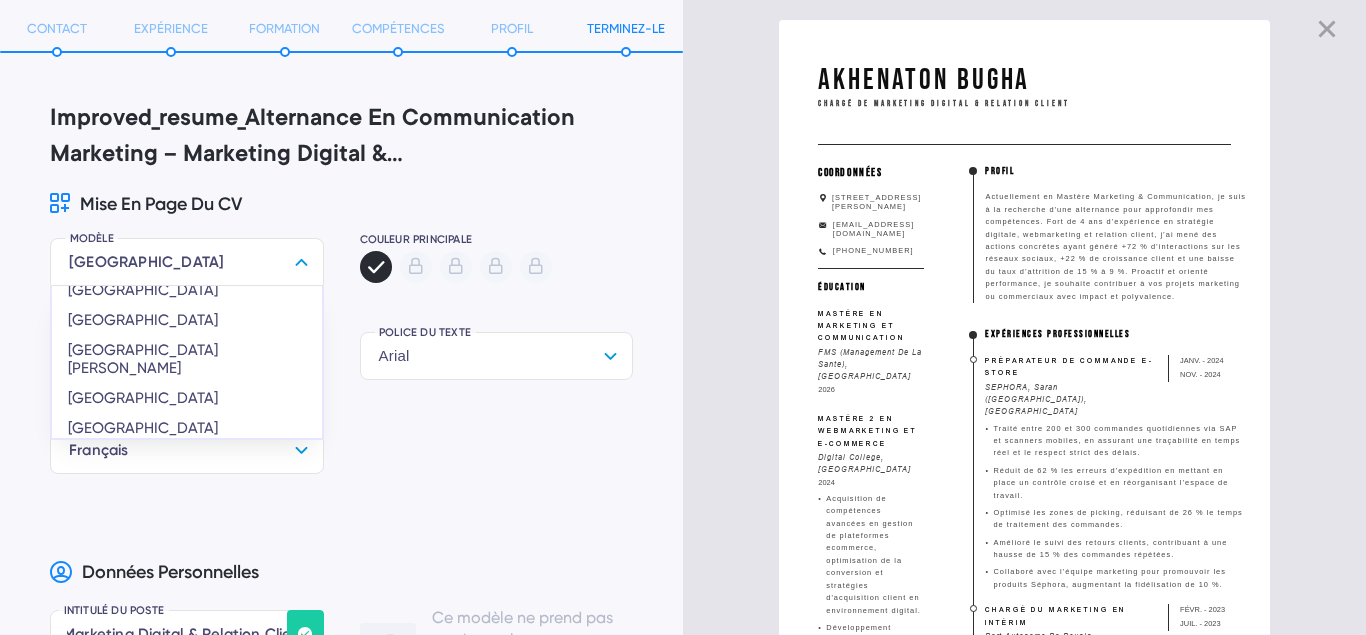 scroll, scrollTop: 201, scrollLeft: 0, axis: vertical 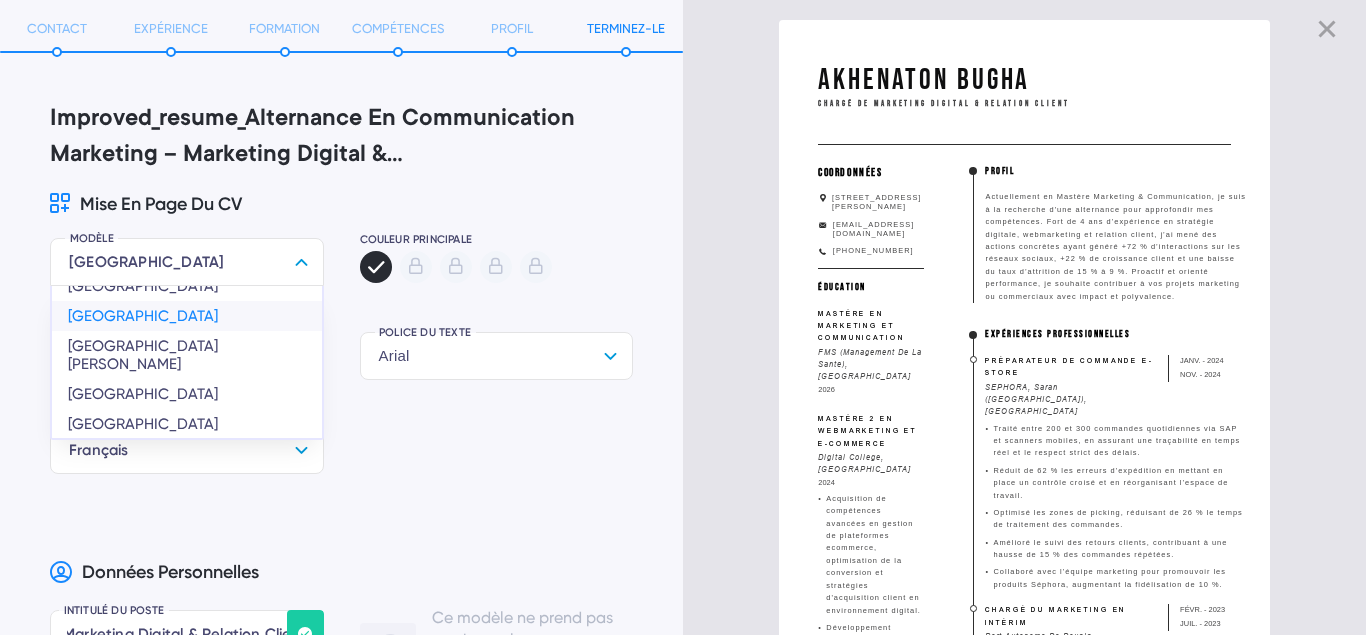 click on "[GEOGRAPHIC_DATA]" at bounding box center [187, 316] 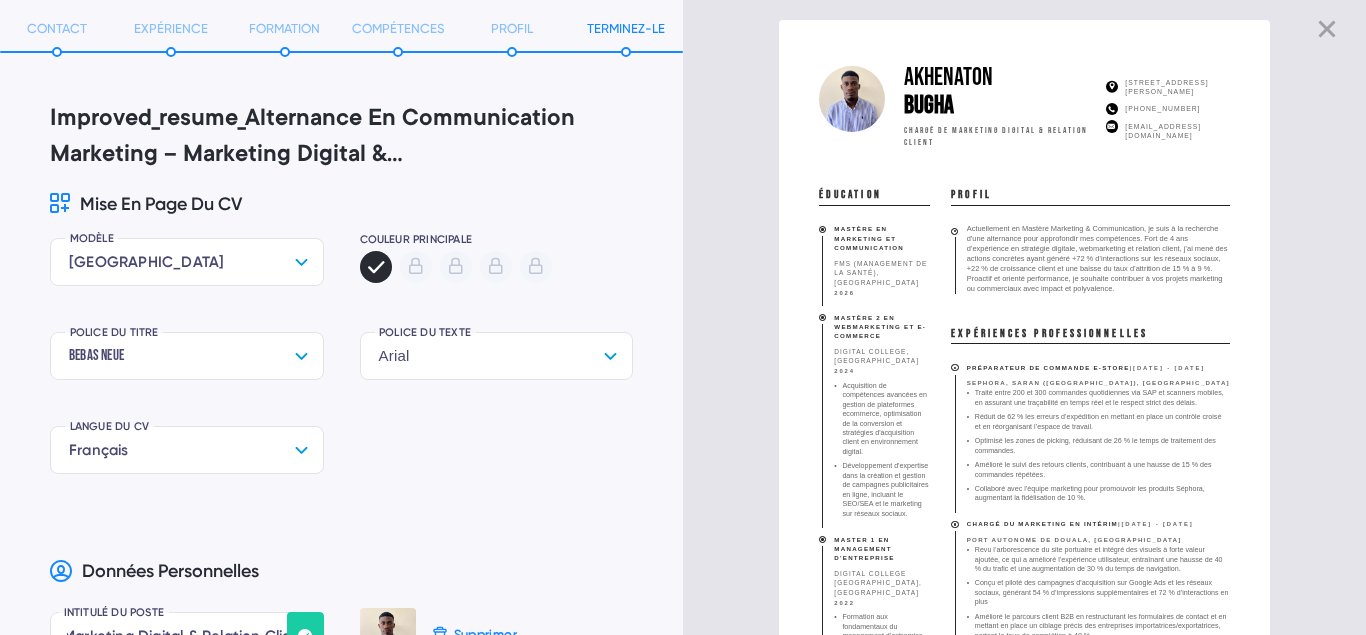 click 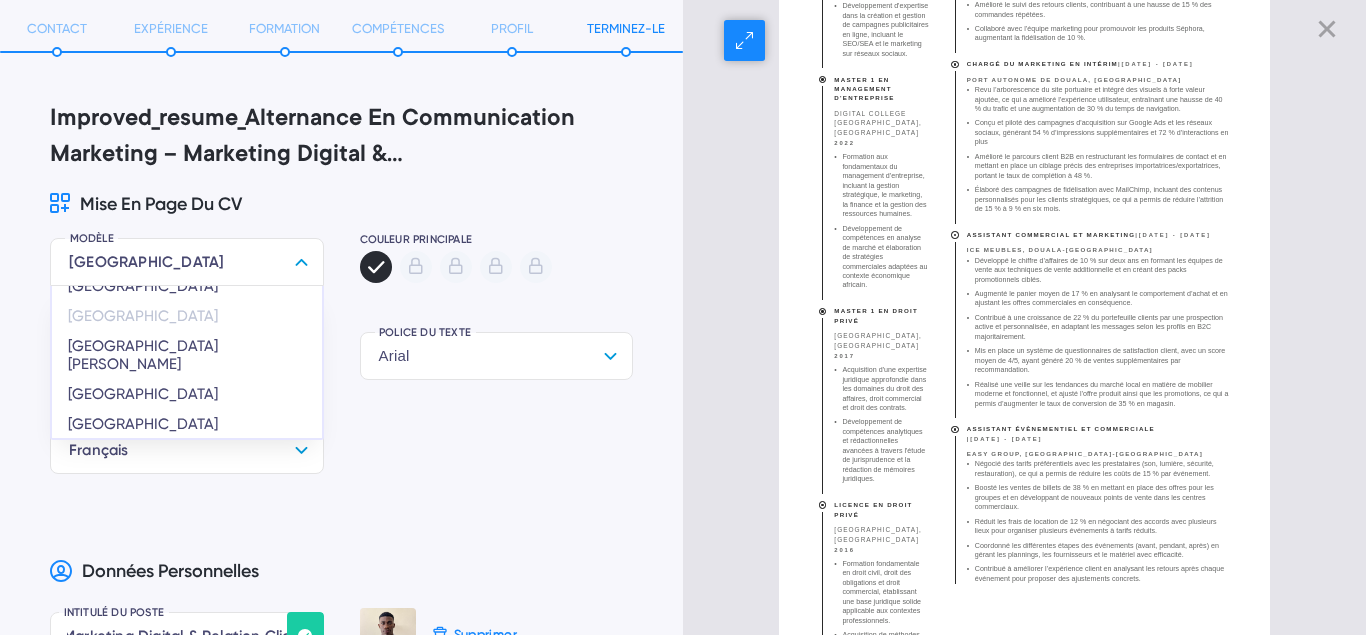 scroll, scrollTop: 0, scrollLeft: 0, axis: both 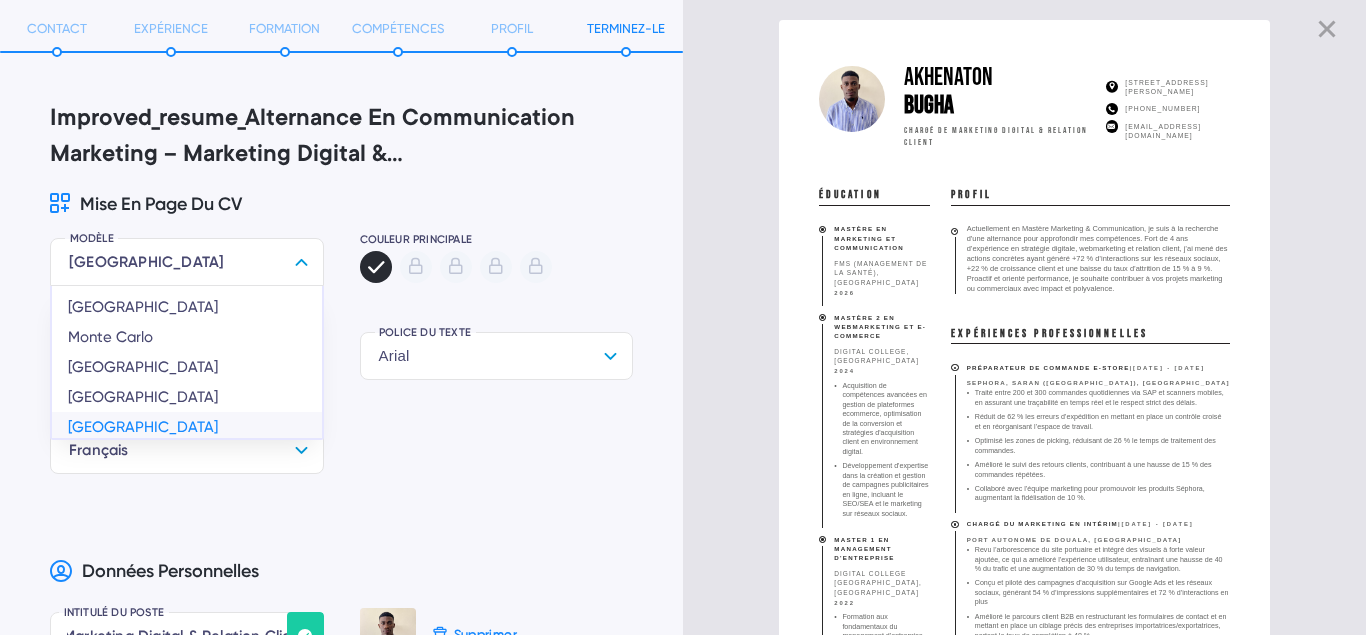 click on "[GEOGRAPHIC_DATA]" at bounding box center [187, 427] 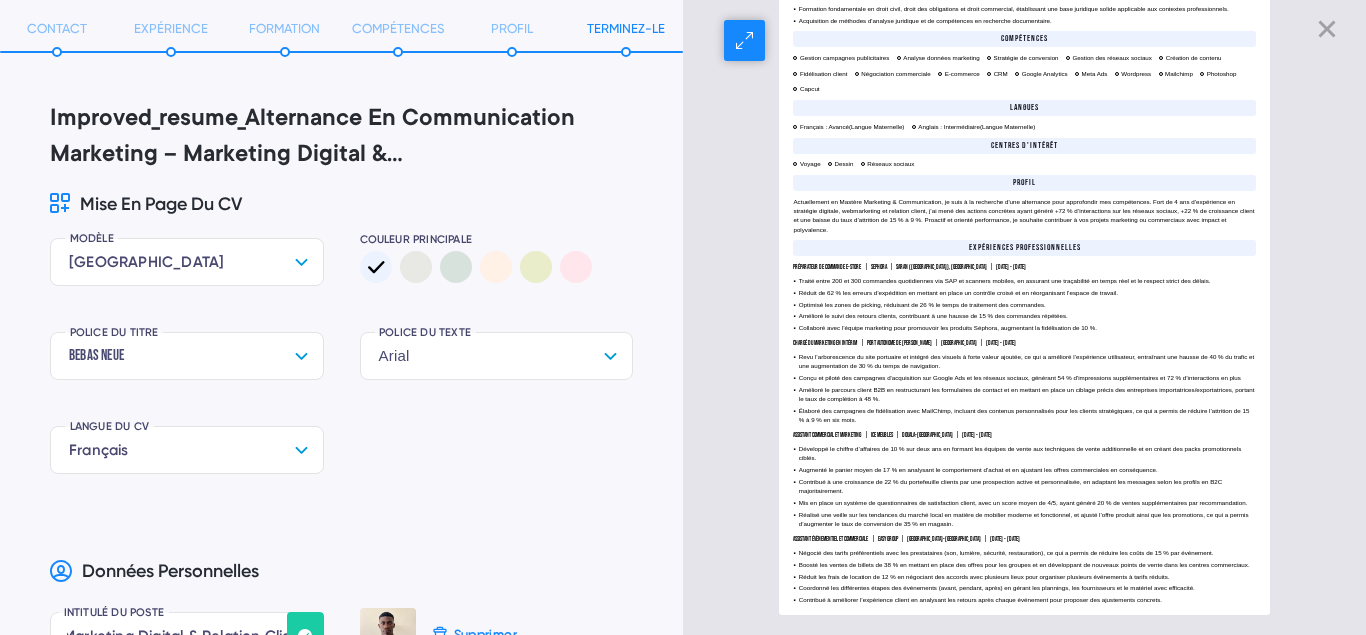 scroll, scrollTop: 0, scrollLeft: 0, axis: both 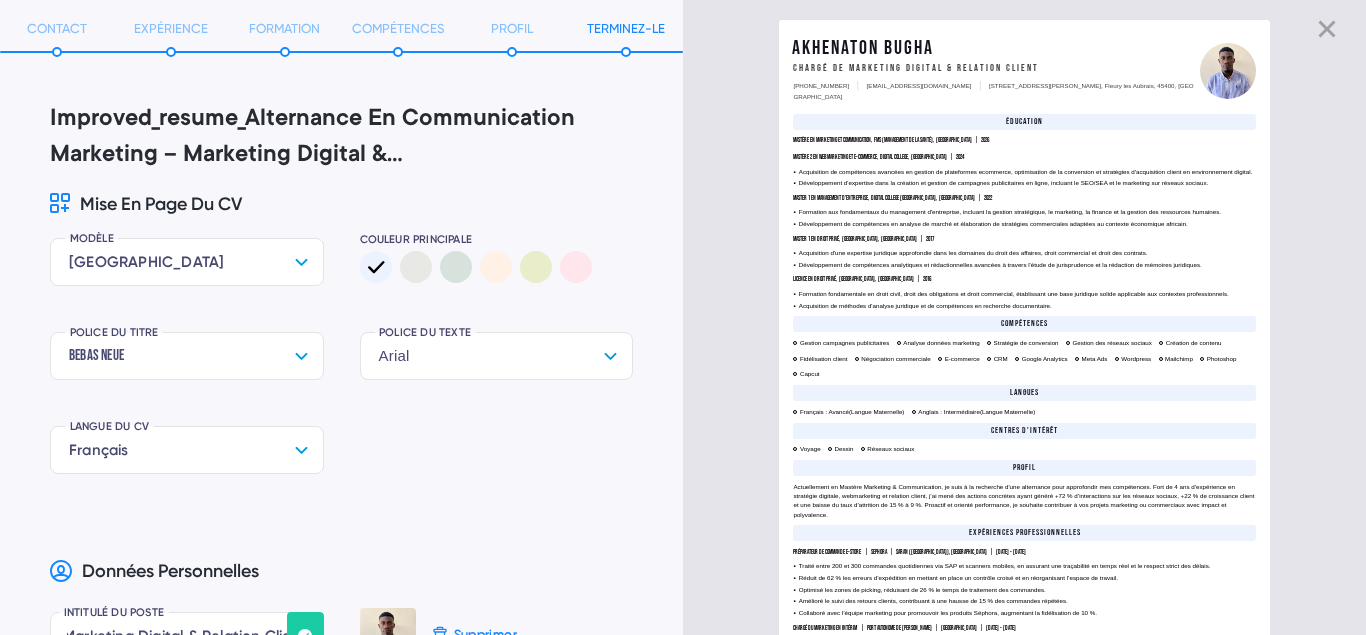 click 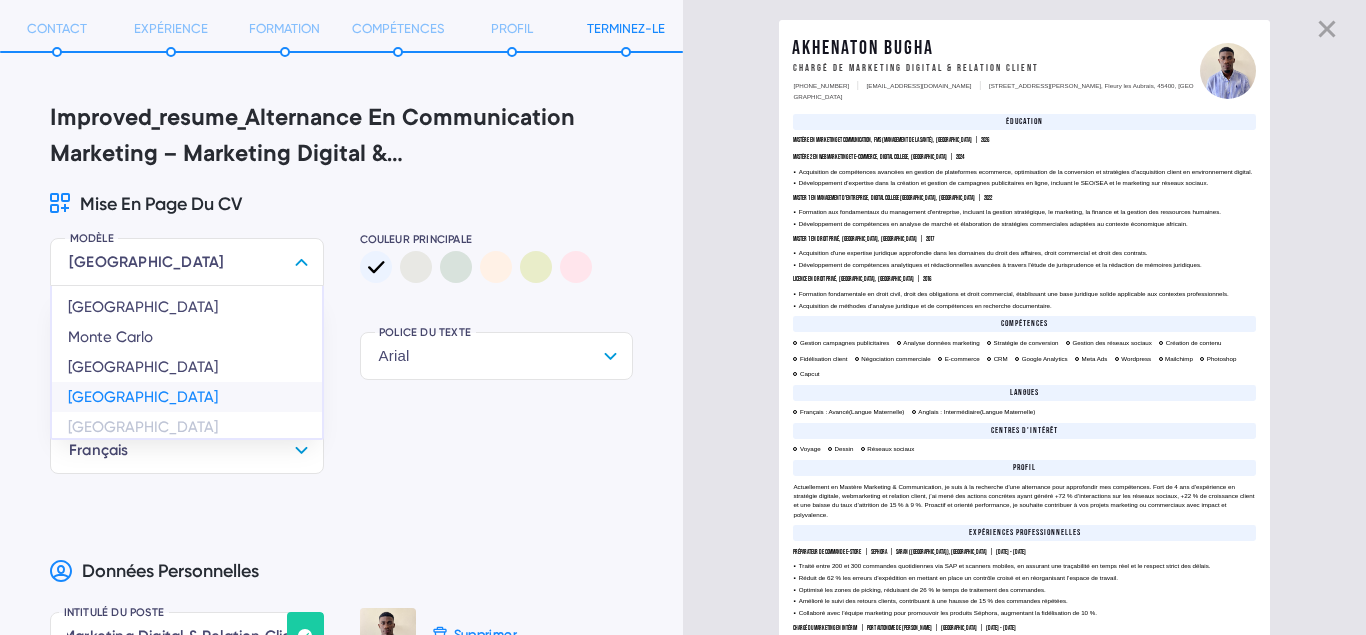 click on "[GEOGRAPHIC_DATA]" at bounding box center (187, 397) 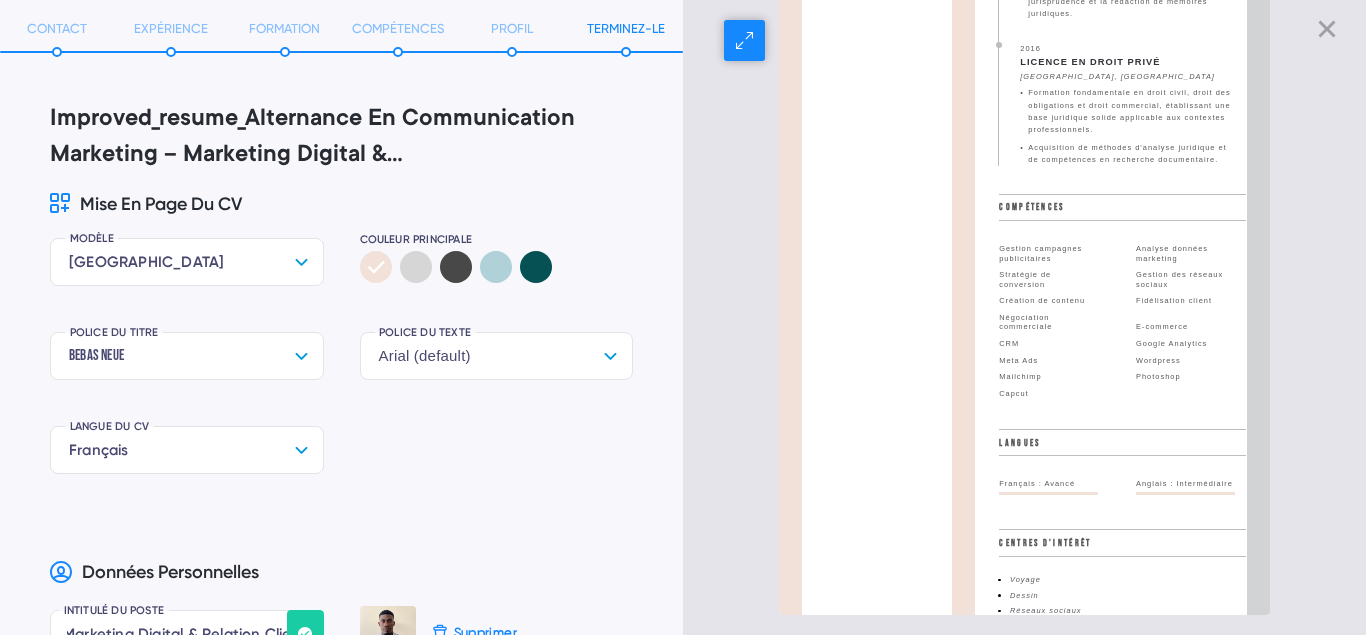 scroll, scrollTop: 0, scrollLeft: 0, axis: both 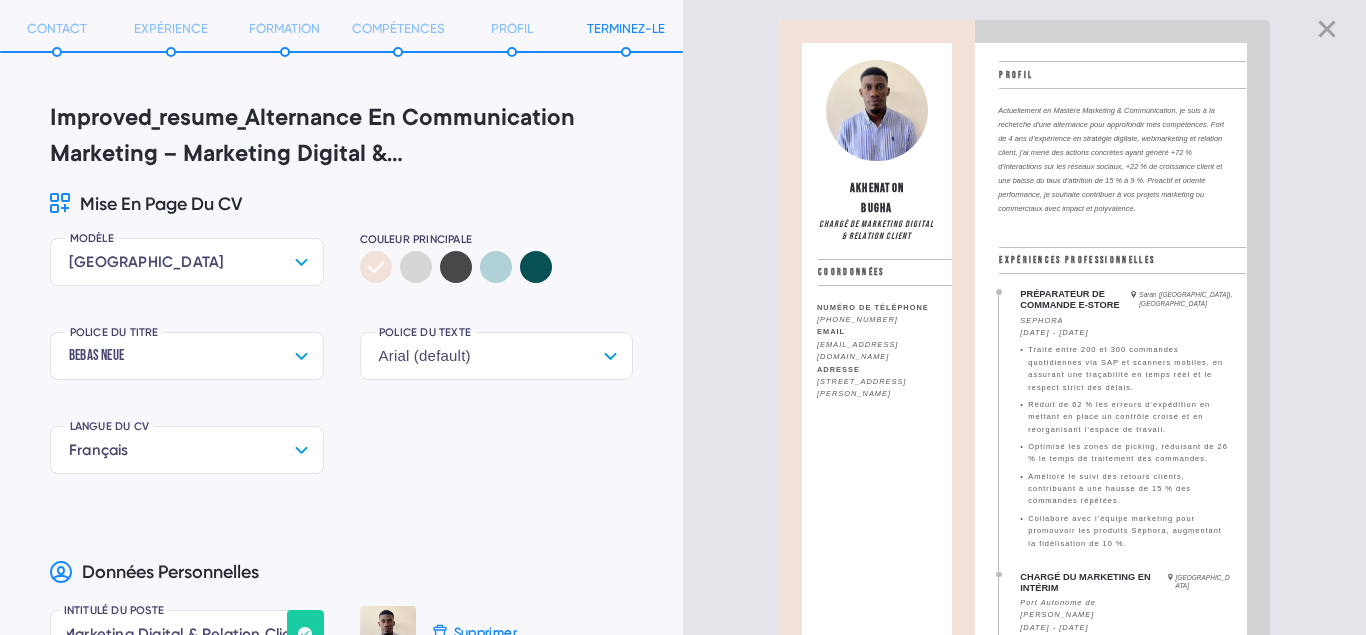 click on "[GEOGRAPHIC_DATA]" at bounding box center [187, 262] 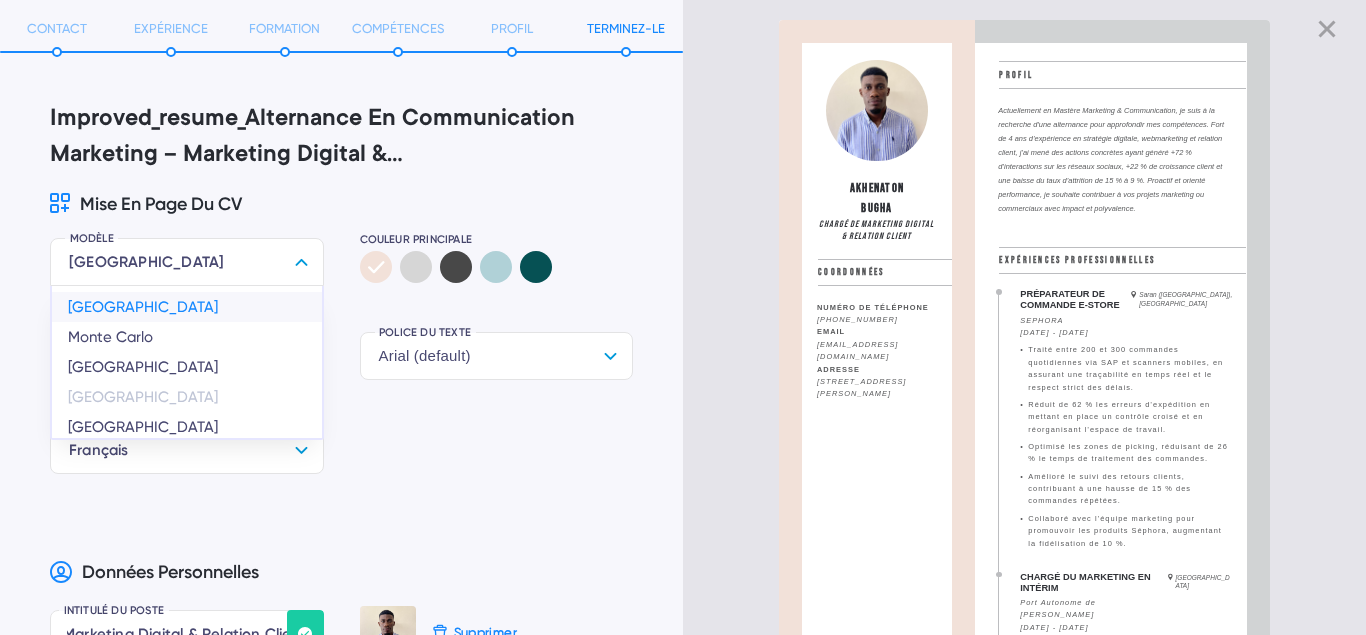 click on "[GEOGRAPHIC_DATA]" at bounding box center [187, 307] 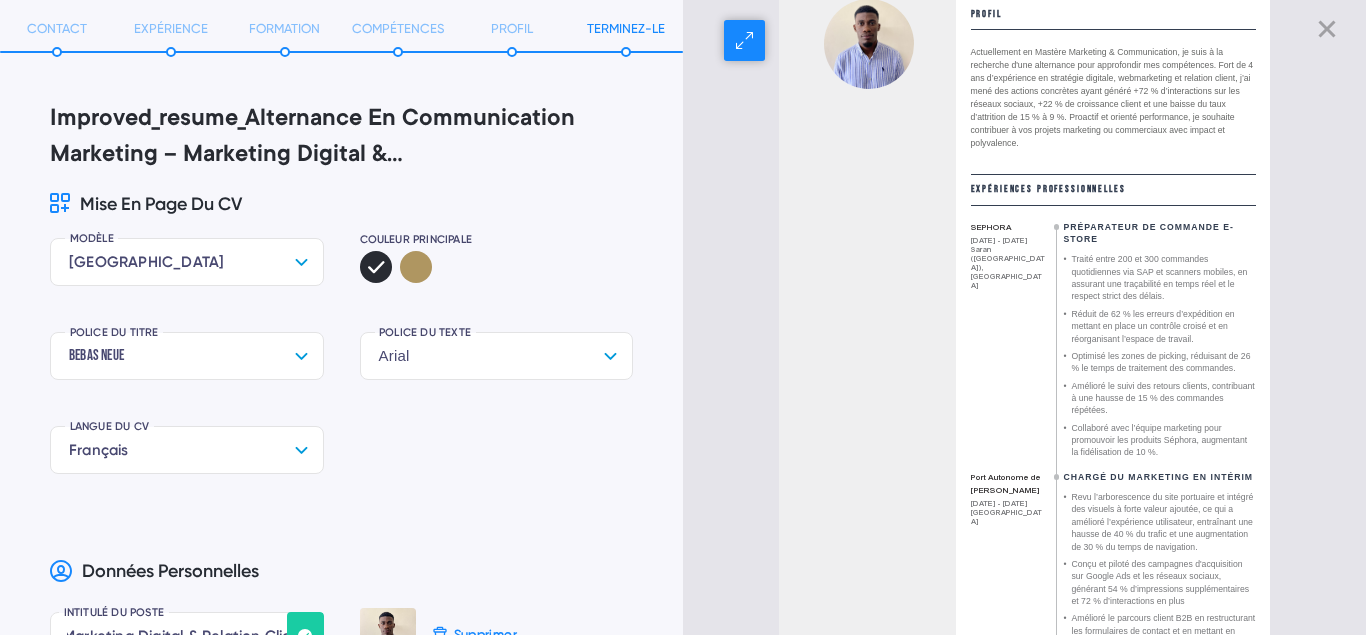 scroll, scrollTop: 0, scrollLeft: 0, axis: both 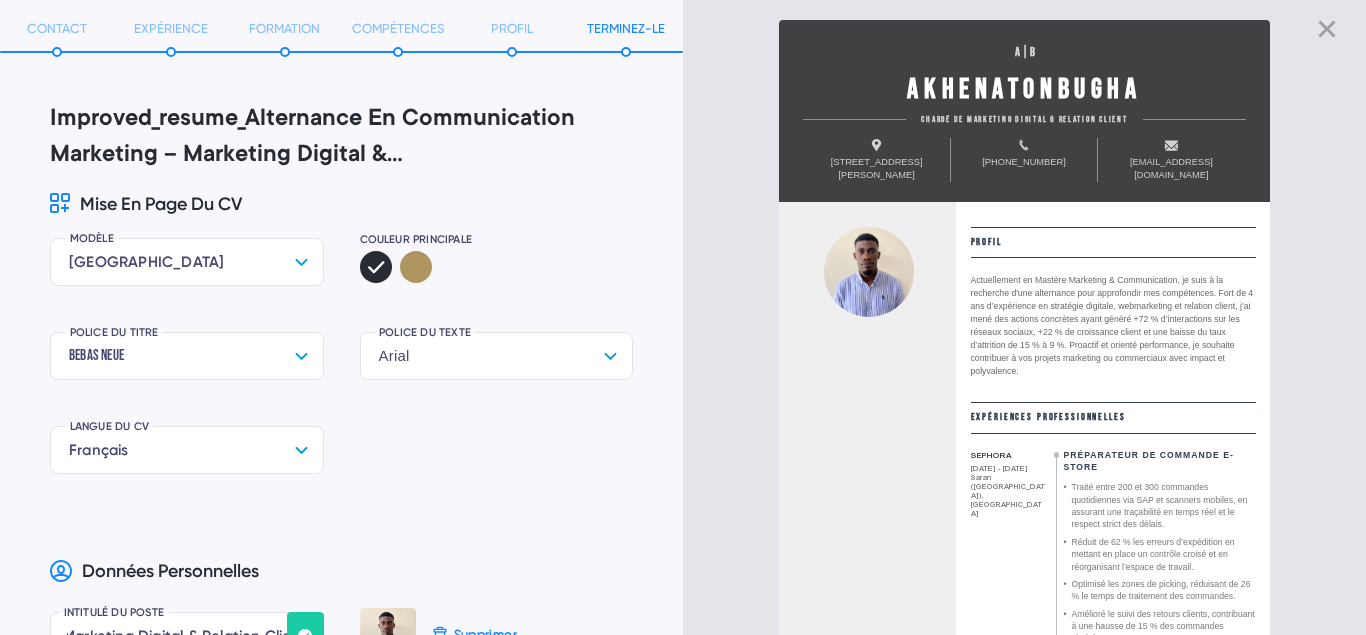 click 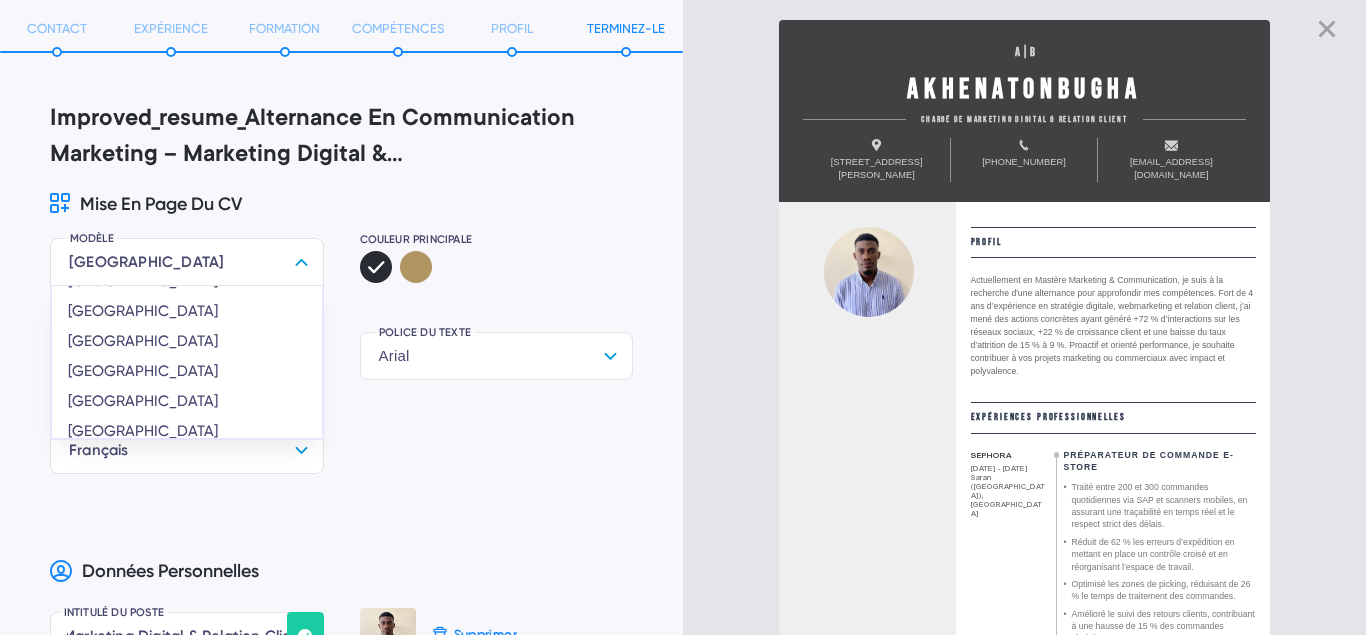 scroll, scrollTop: 122, scrollLeft: 0, axis: vertical 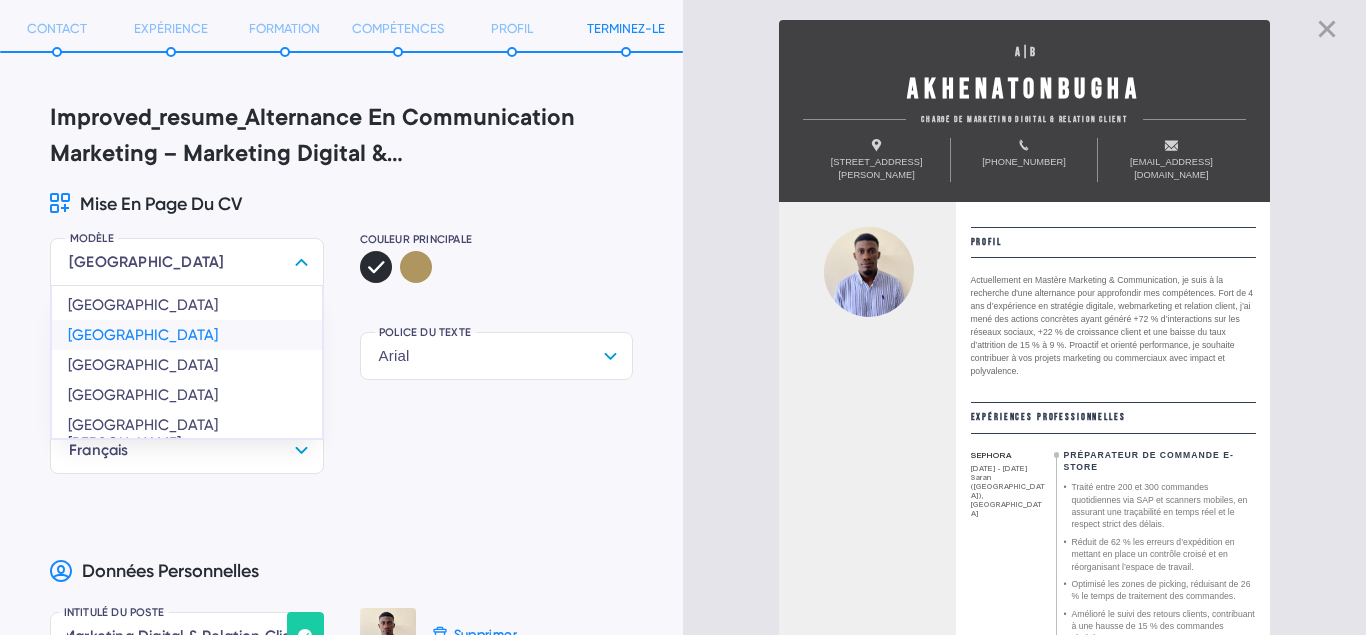click on "[GEOGRAPHIC_DATA]" at bounding box center [187, 335] 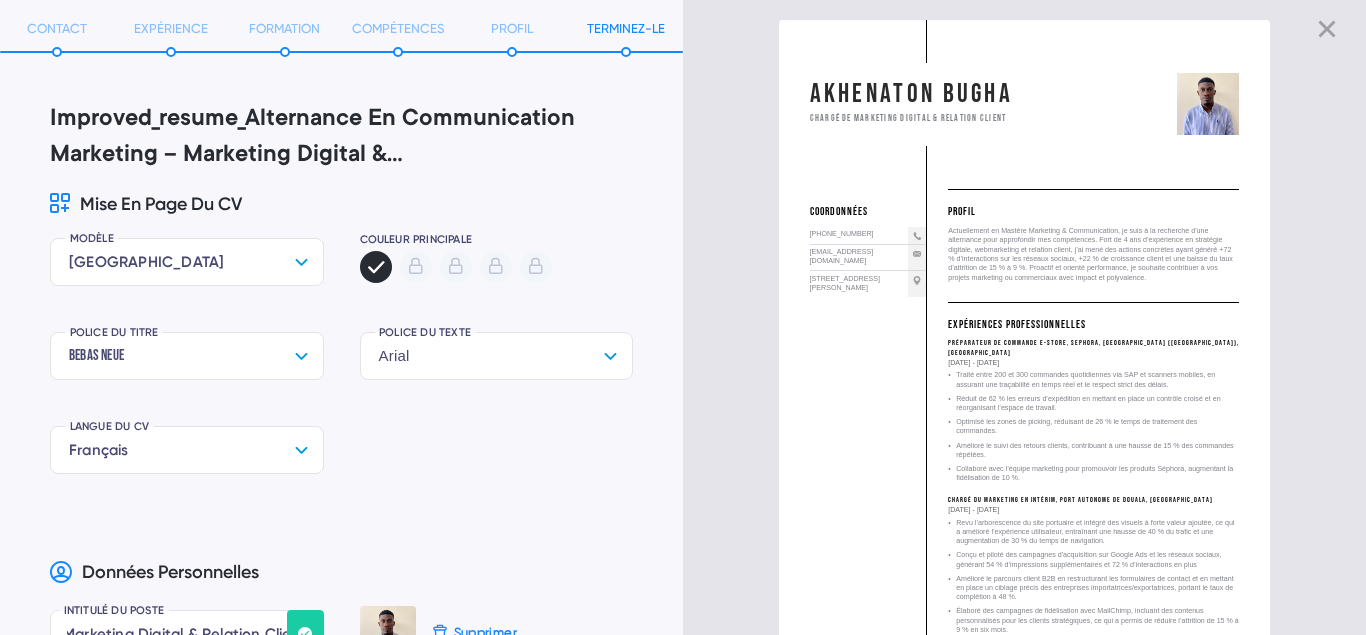 click on "[GEOGRAPHIC_DATA]" at bounding box center (187, 262) 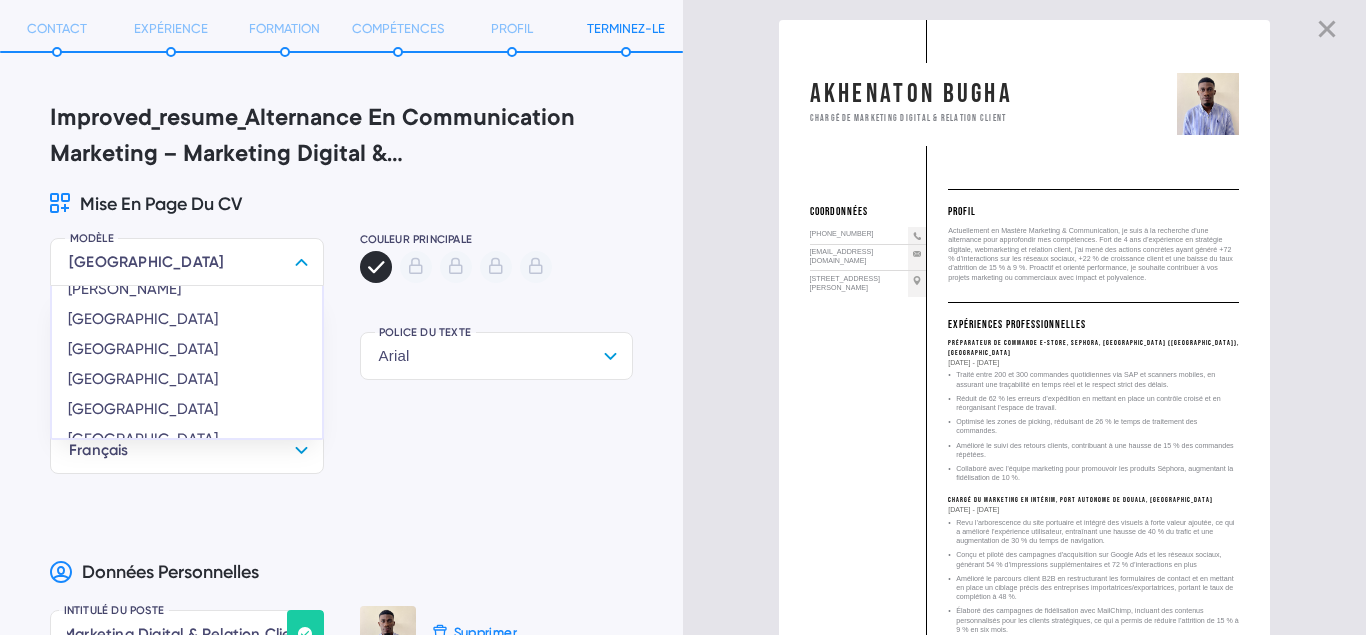 scroll, scrollTop: 279, scrollLeft: 0, axis: vertical 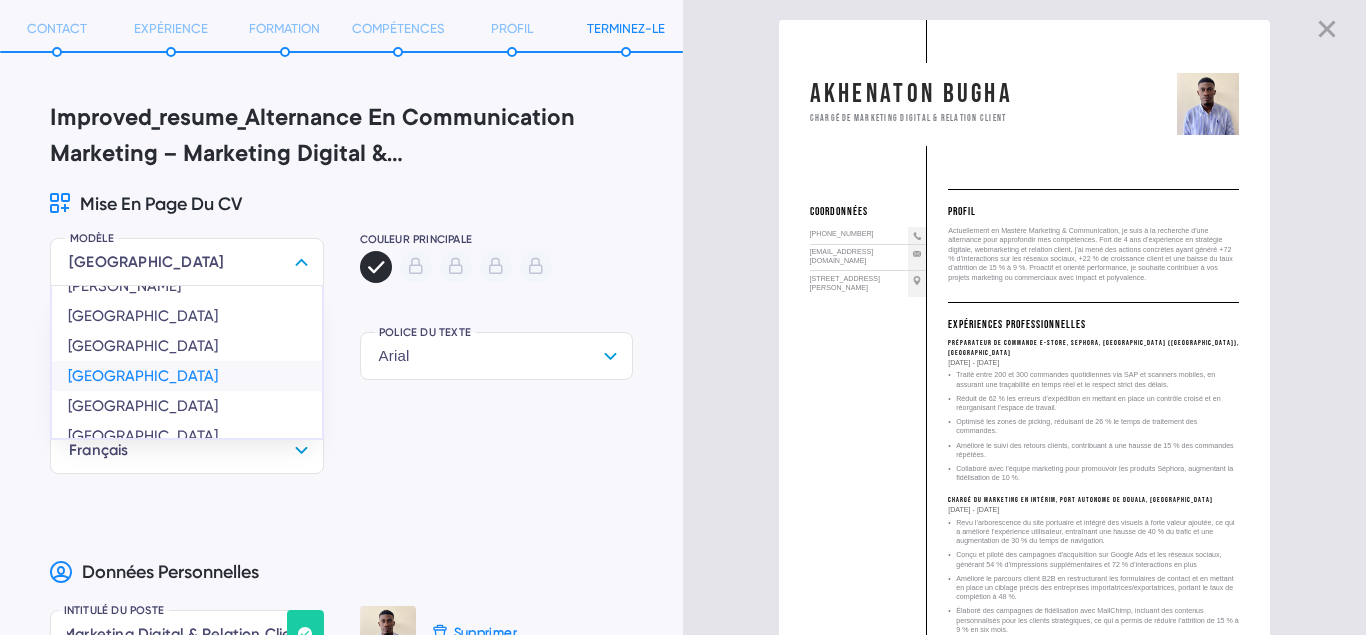 click on "[GEOGRAPHIC_DATA]" at bounding box center [187, 376] 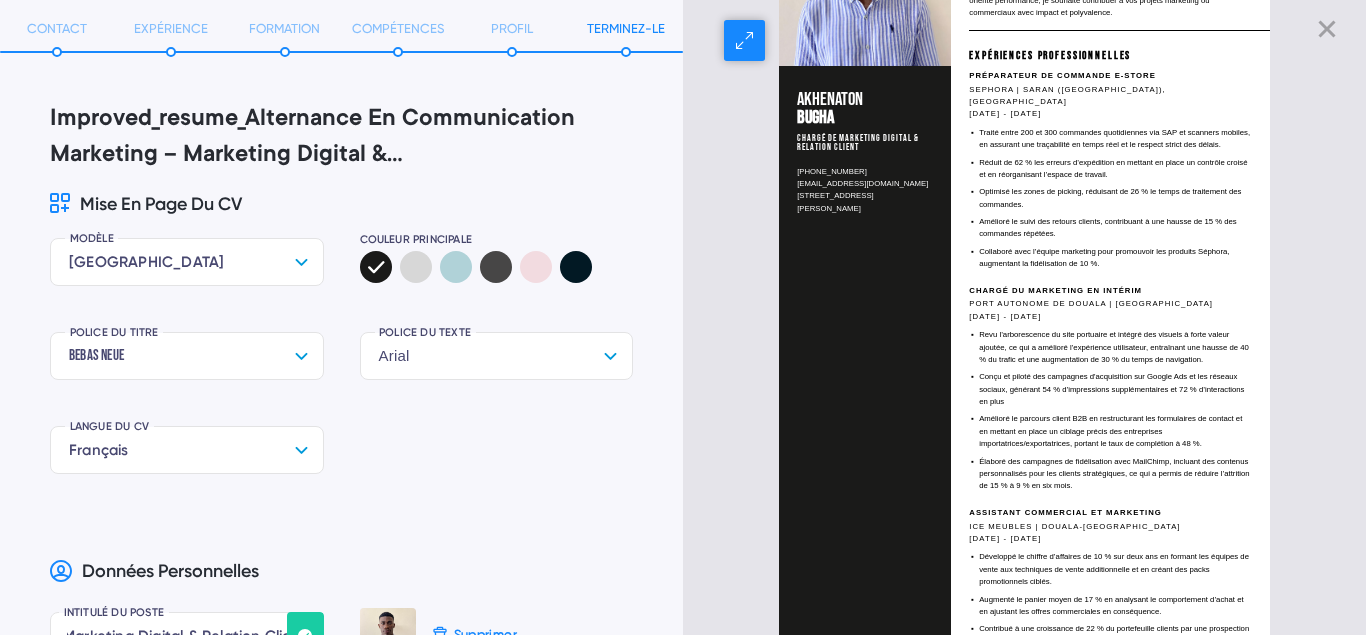 scroll, scrollTop: 0, scrollLeft: 0, axis: both 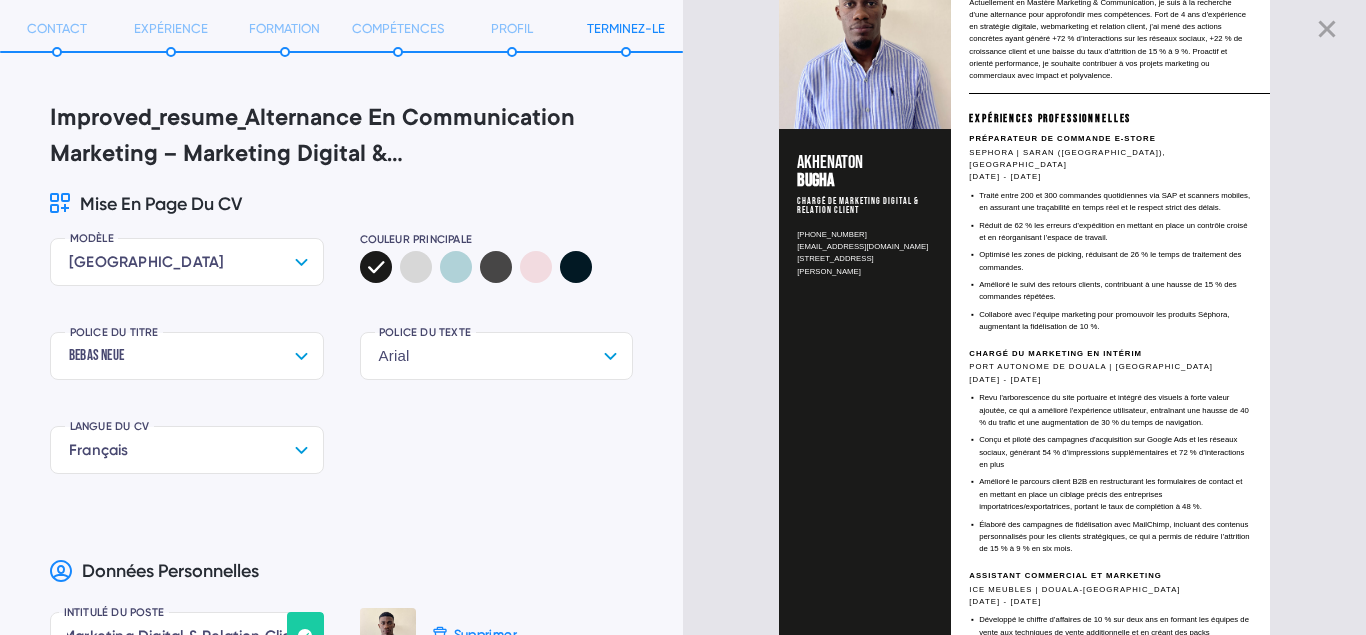 click on "[GEOGRAPHIC_DATA]" at bounding box center (187, 262) 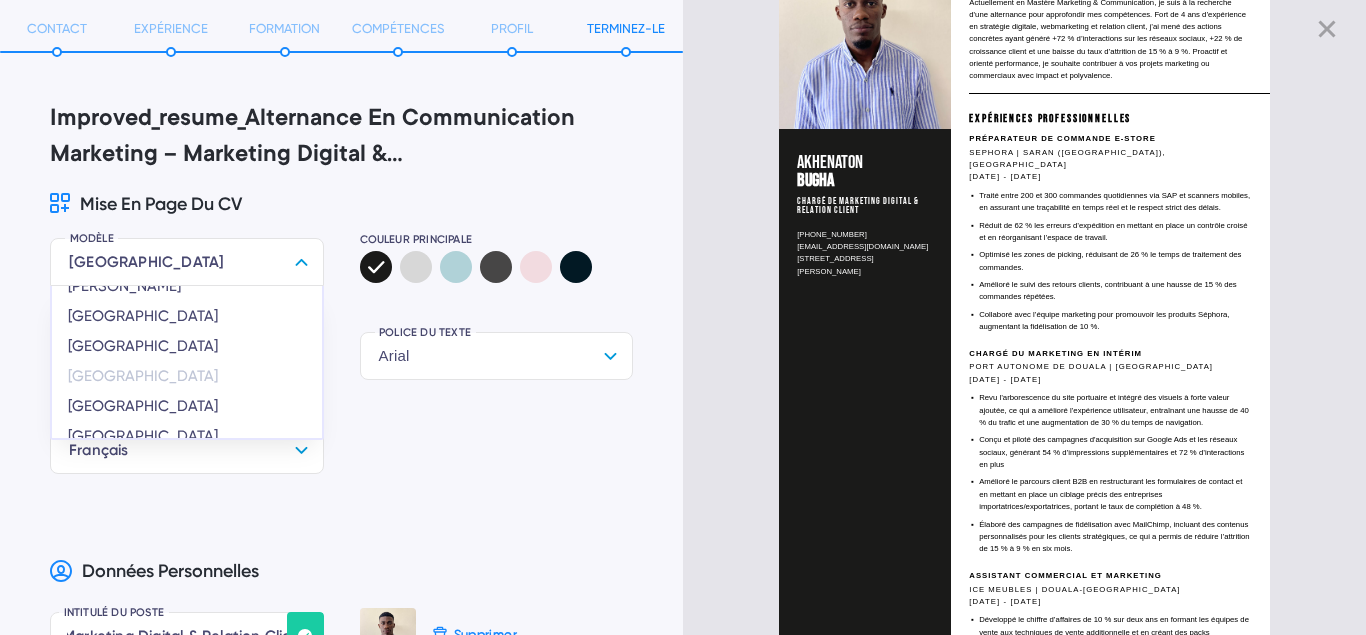 scroll, scrollTop: 280, scrollLeft: 0, axis: vertical 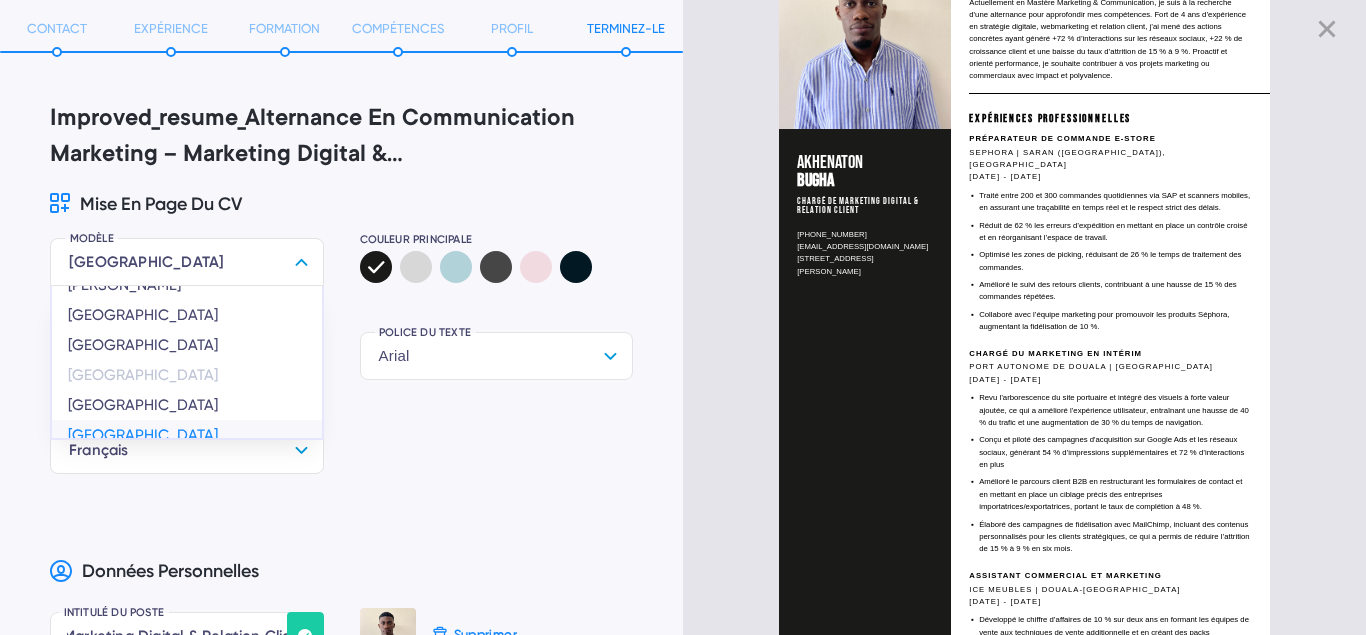 click on "[GEOGRAPHIC_DATA]" at bounding box center [187, 435] 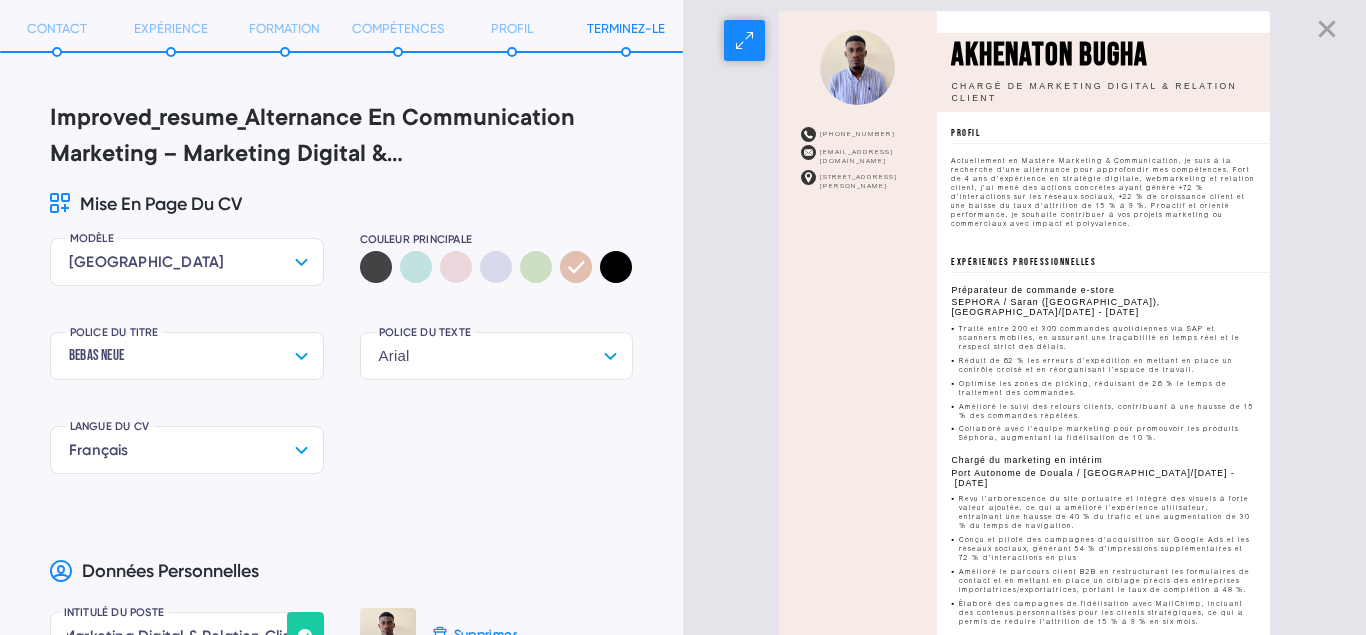 scroll, scrollTop: 0, scrollLeft: 0, axis: both 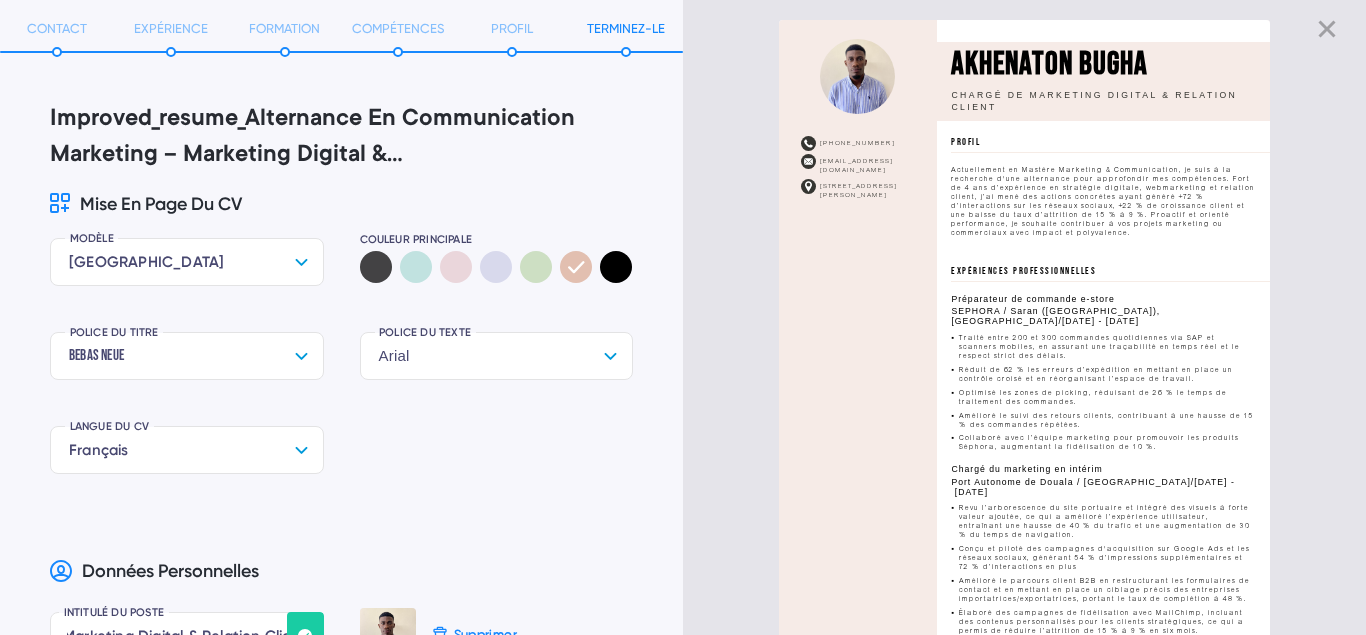 click 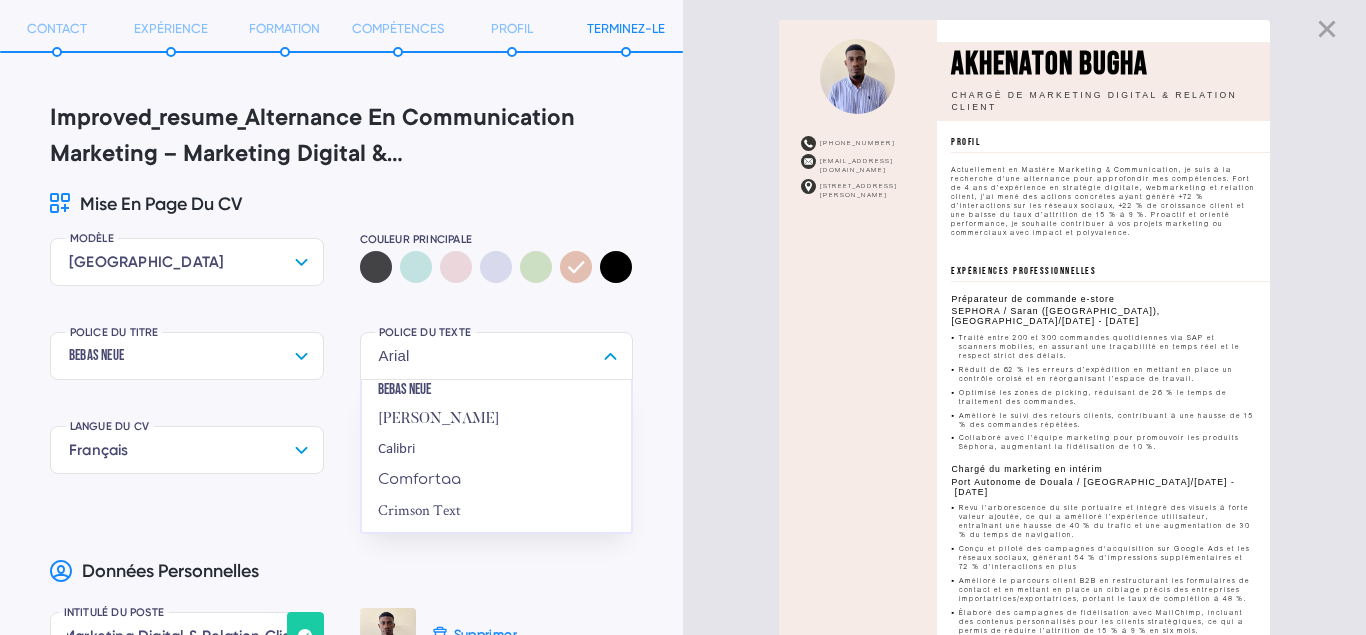 scroll, scrollTop: 95, scrollLeft: 0, axis: vertical 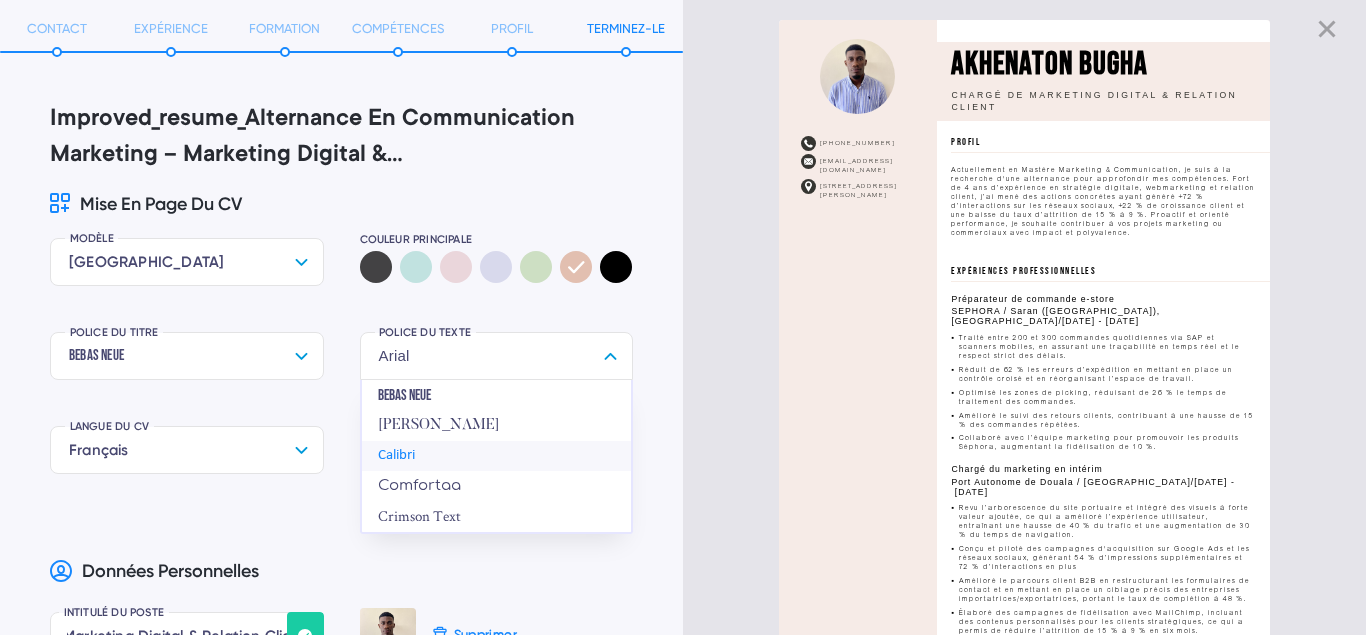 click on "Calibri" at bounding box center [497, 456] 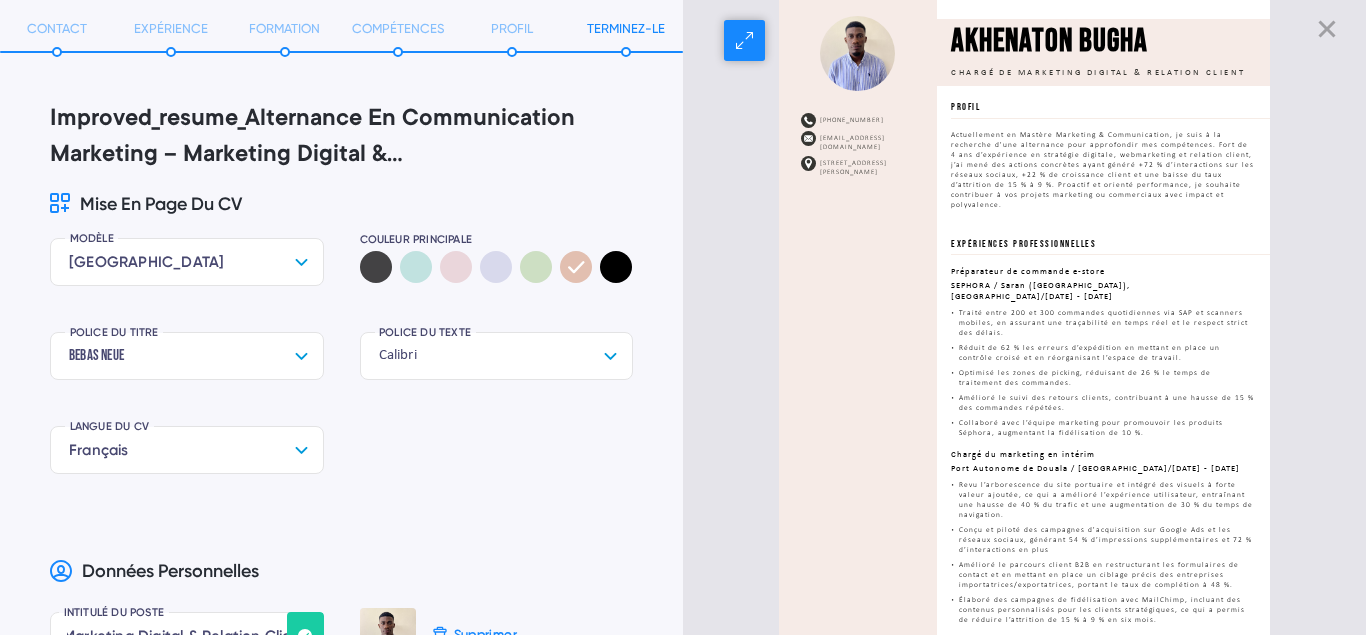 scroll, scrollTop: 0, scrollLeft: 0, axis: both 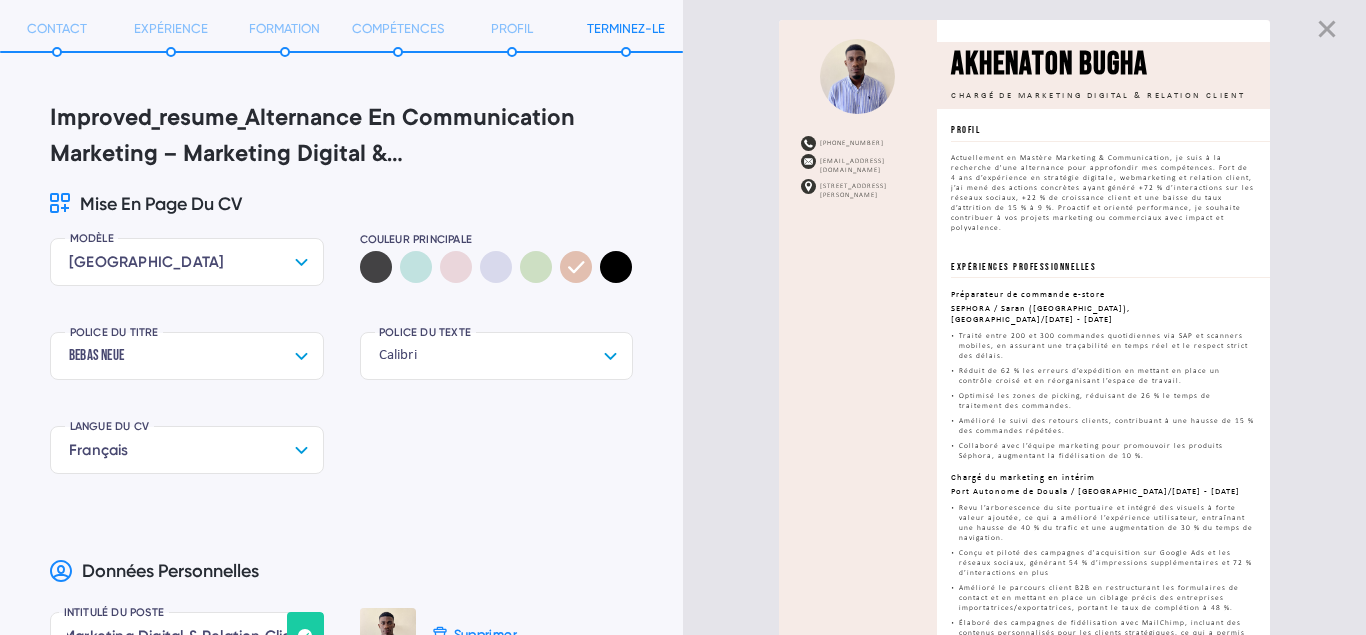 click 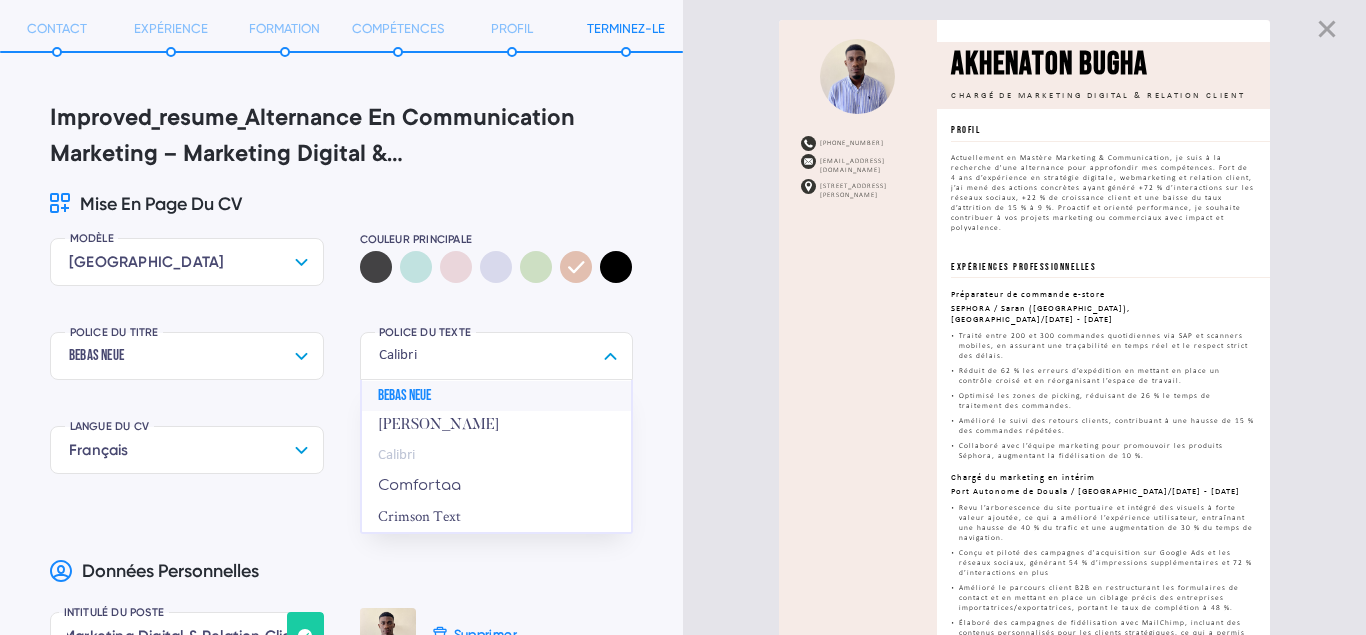 click on "Bebas Neue" at bounding box center (497, 396) 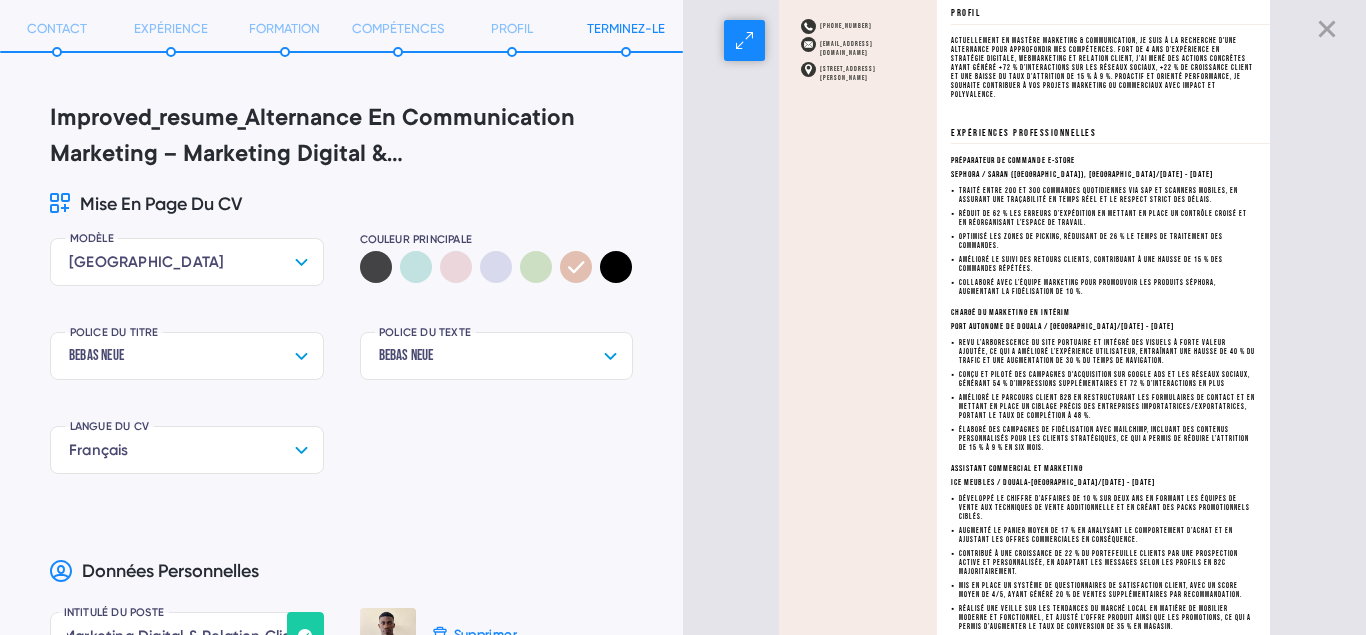scroll, scrollTop: 0, scrollLeft: 0, axis: both 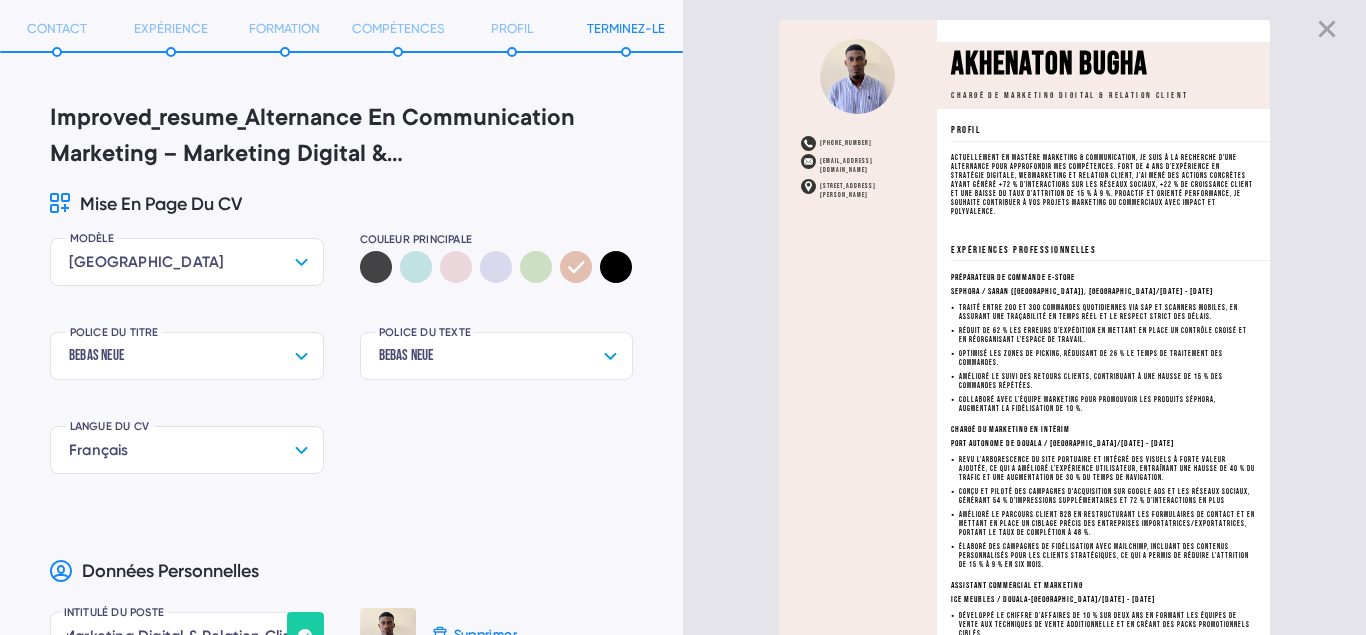click on "Bebas Neue" at bounding box center [497, 356] 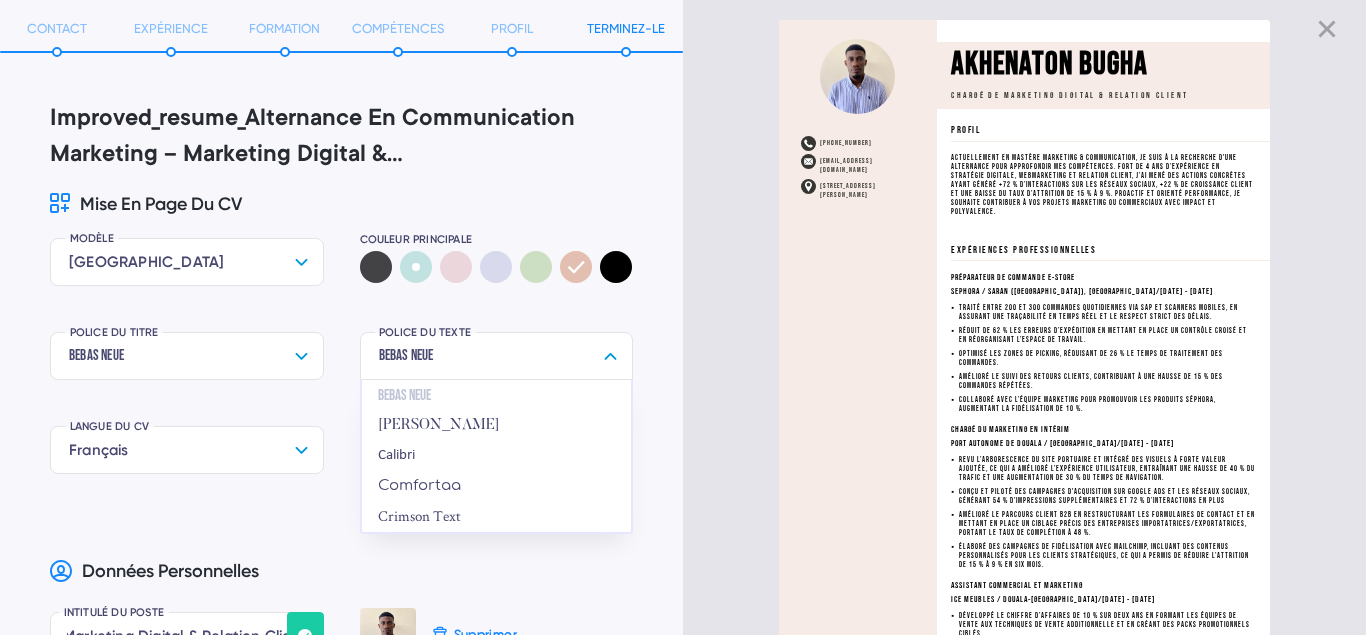click at bounding box center (416, 267) 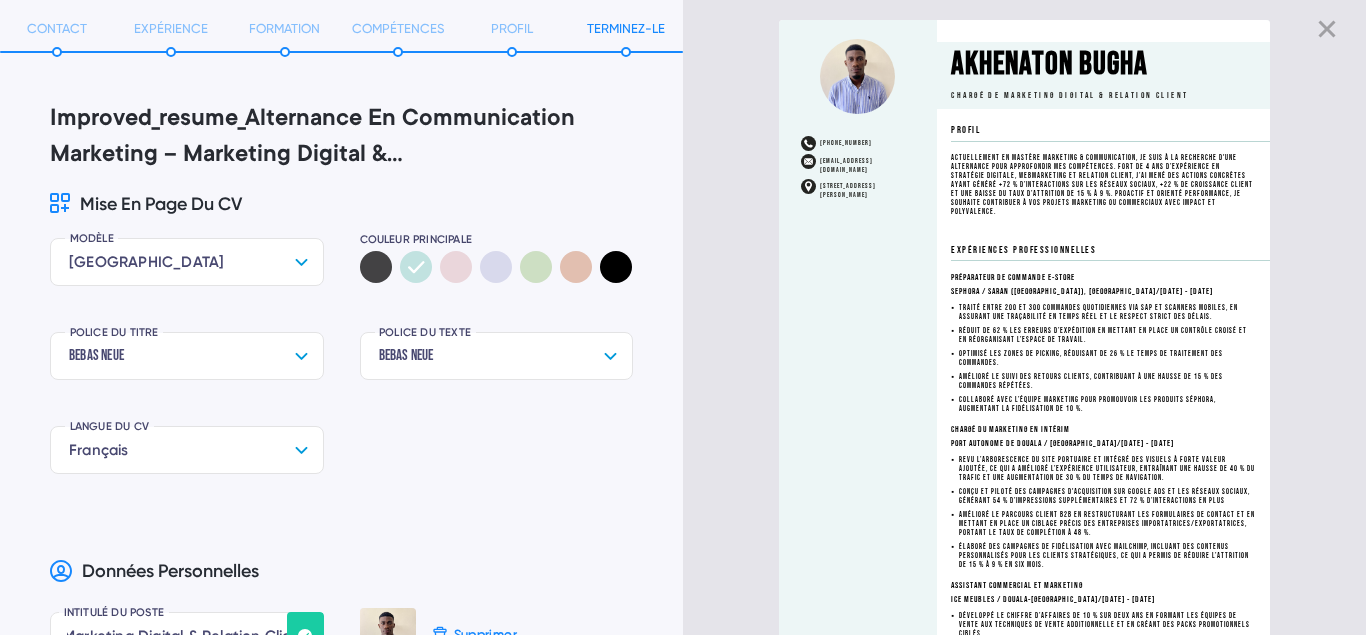 click 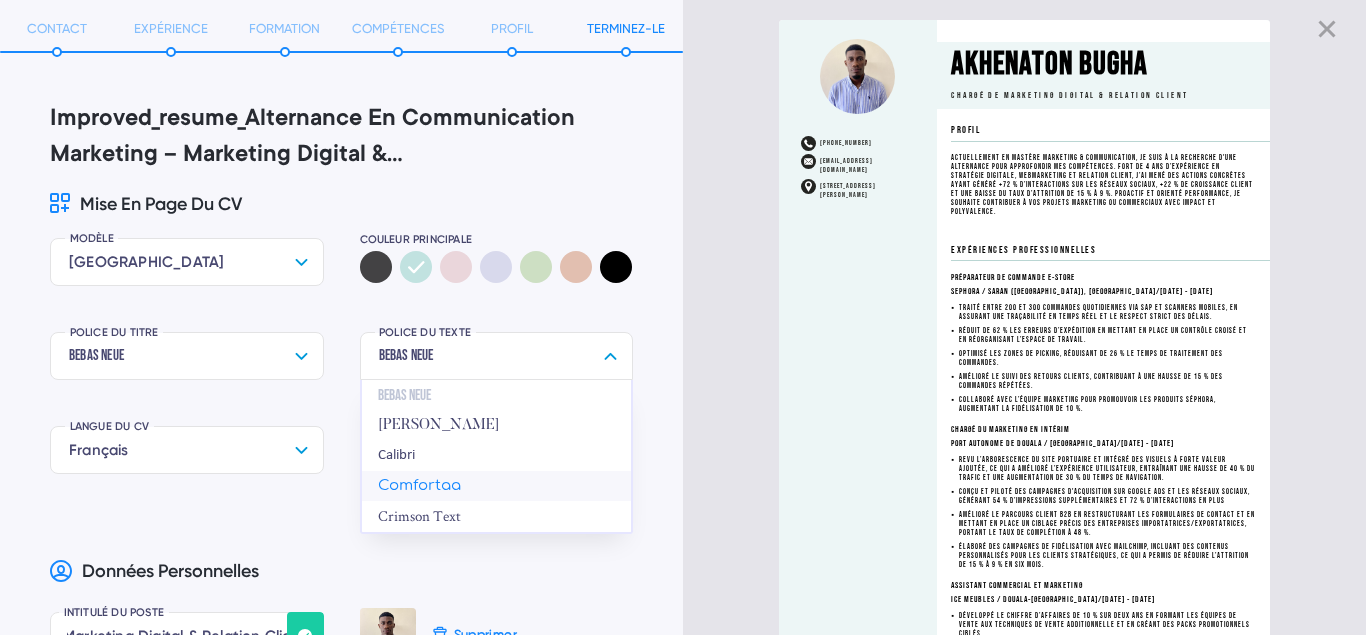 click on "Comfortaa" at bounding box center [497, 486] 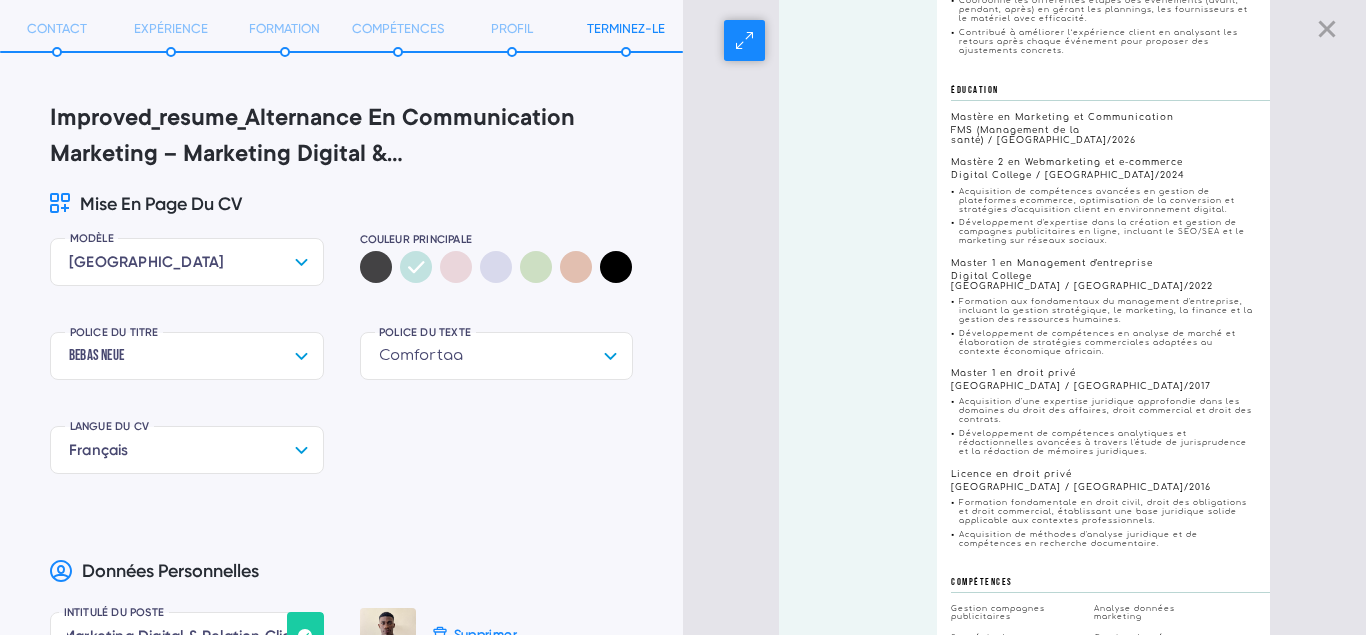 scroll, scrollTop: 0, scrollLeft: 0, axis: both 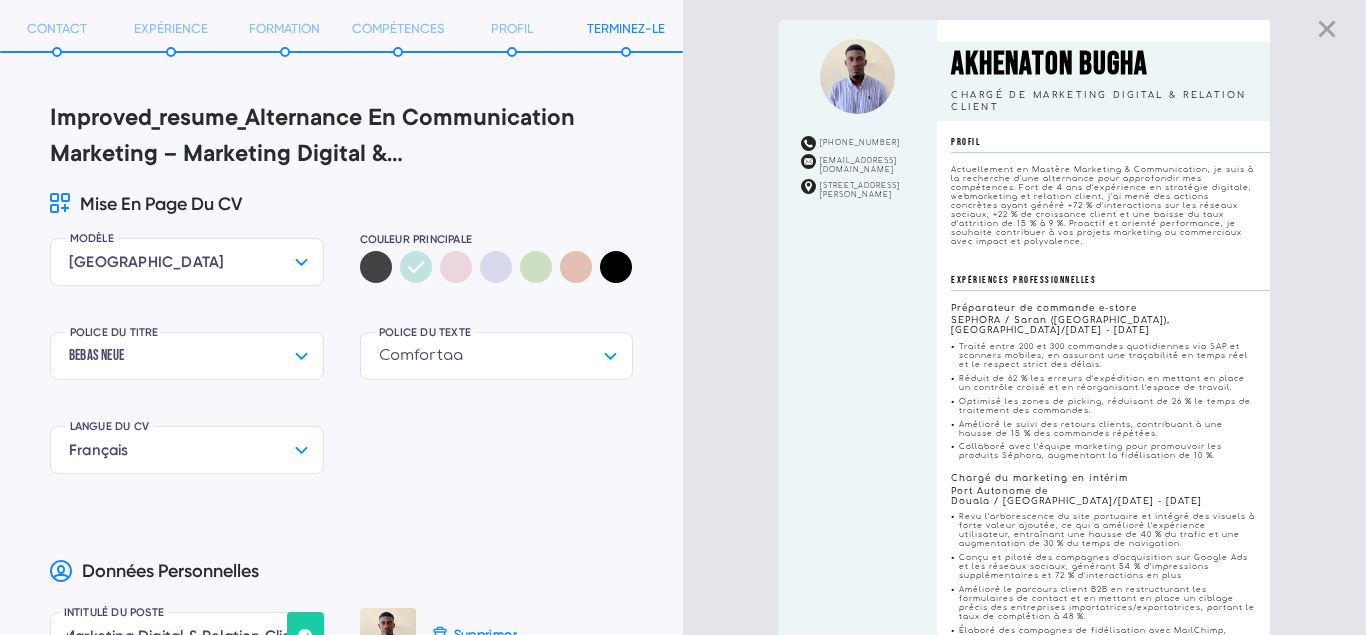 click on "Comfortaa" at bounding box center [497, 356] 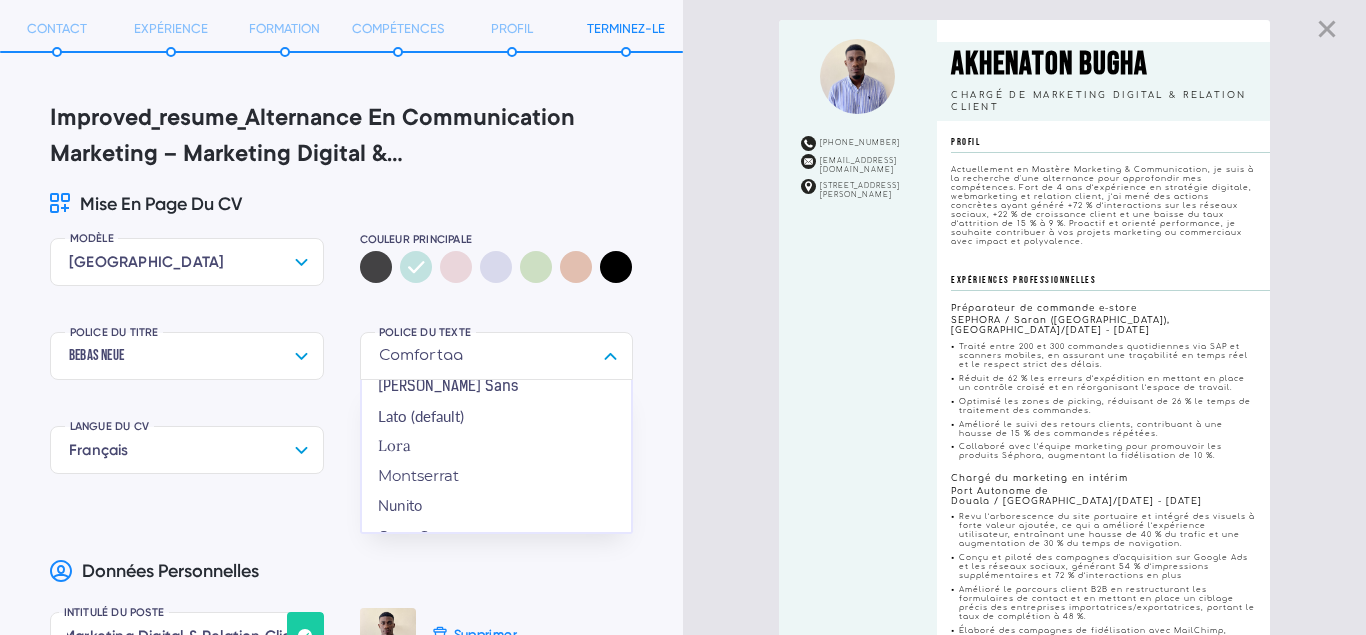 scroll, scrollTop: 380, scrollLeft: 0, axis: vertical 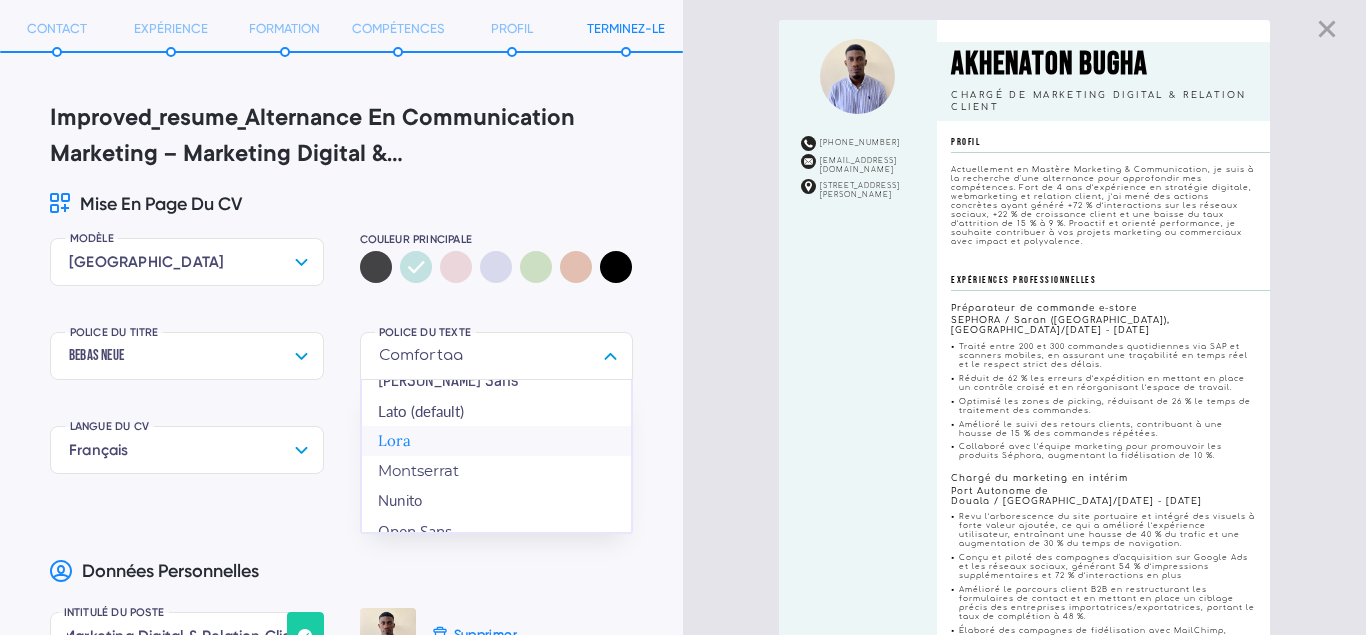 click on "Lora" at bounding box center (497, 441) 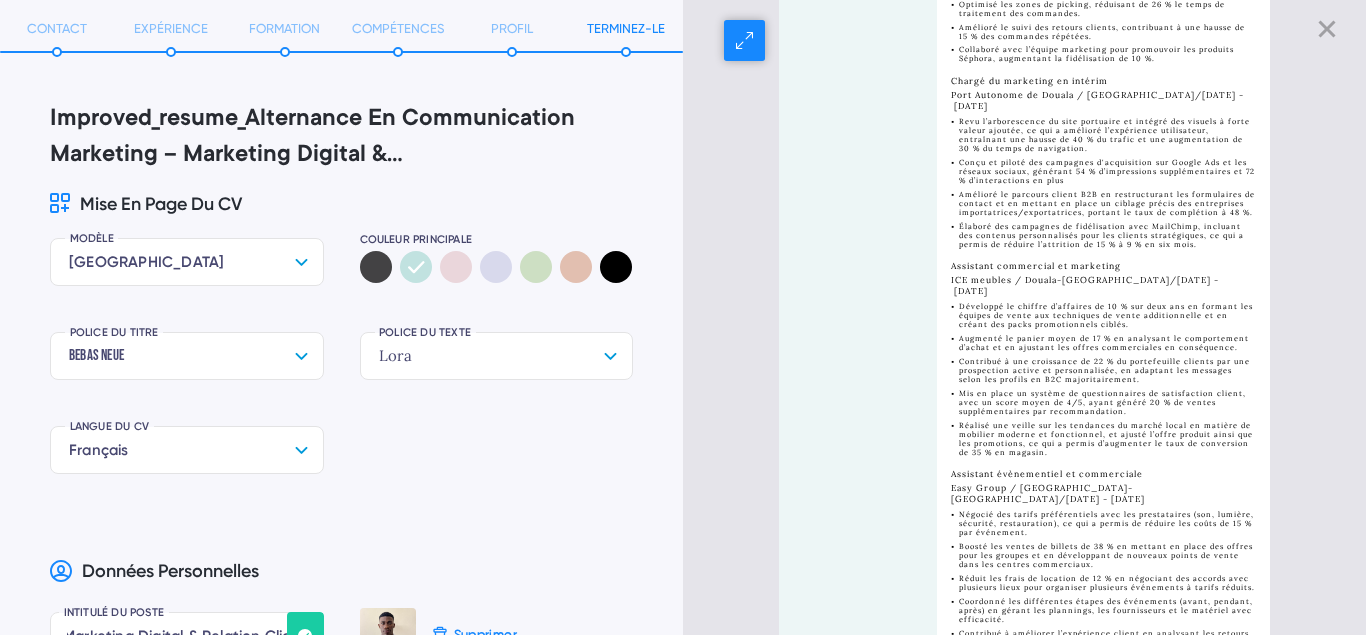 scroll, scrollTop: 0, scrollLeft: 0, axis: both 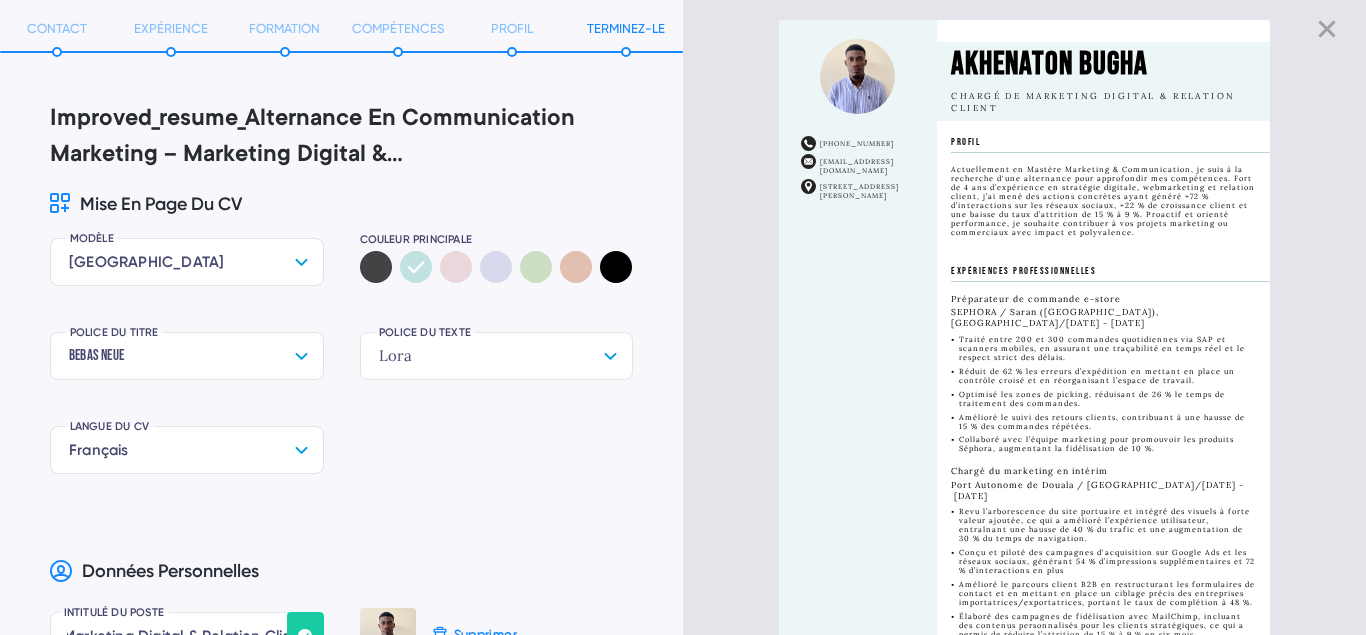 click on "[GEOGRAPHIC_DATA]" at bounding box center [187, 262] 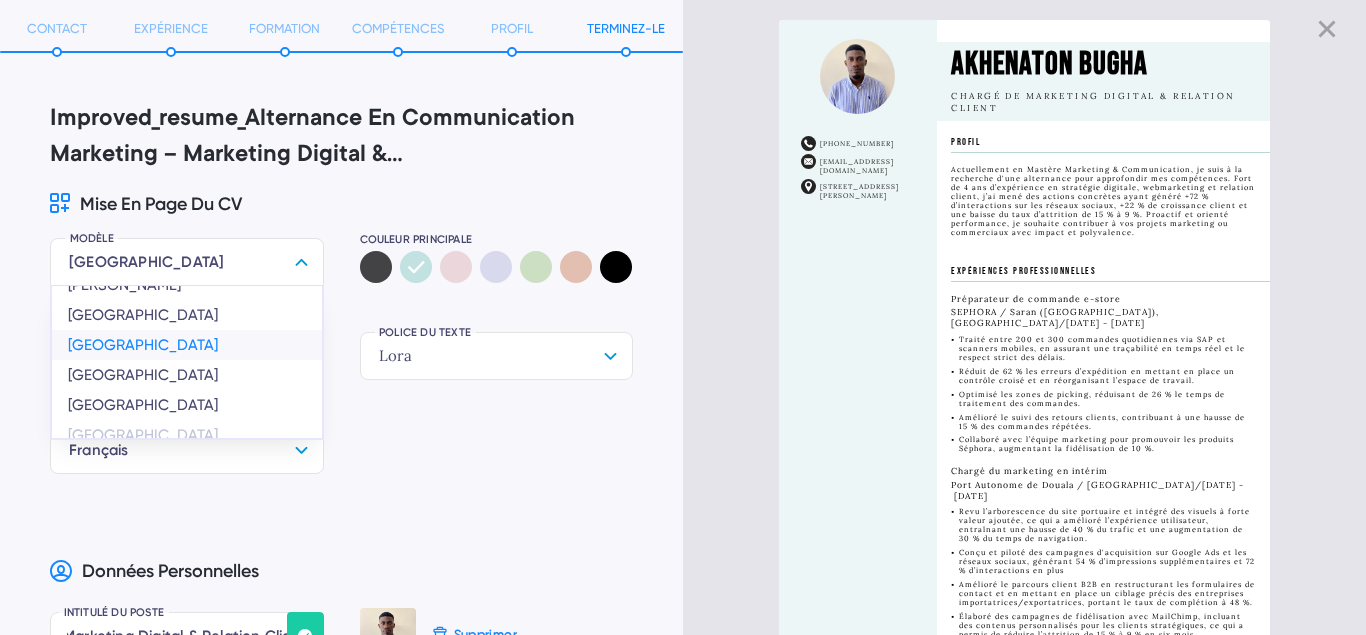 click on "[GEOGRAPHIC_DATA]" at bounding box center (187, 345) 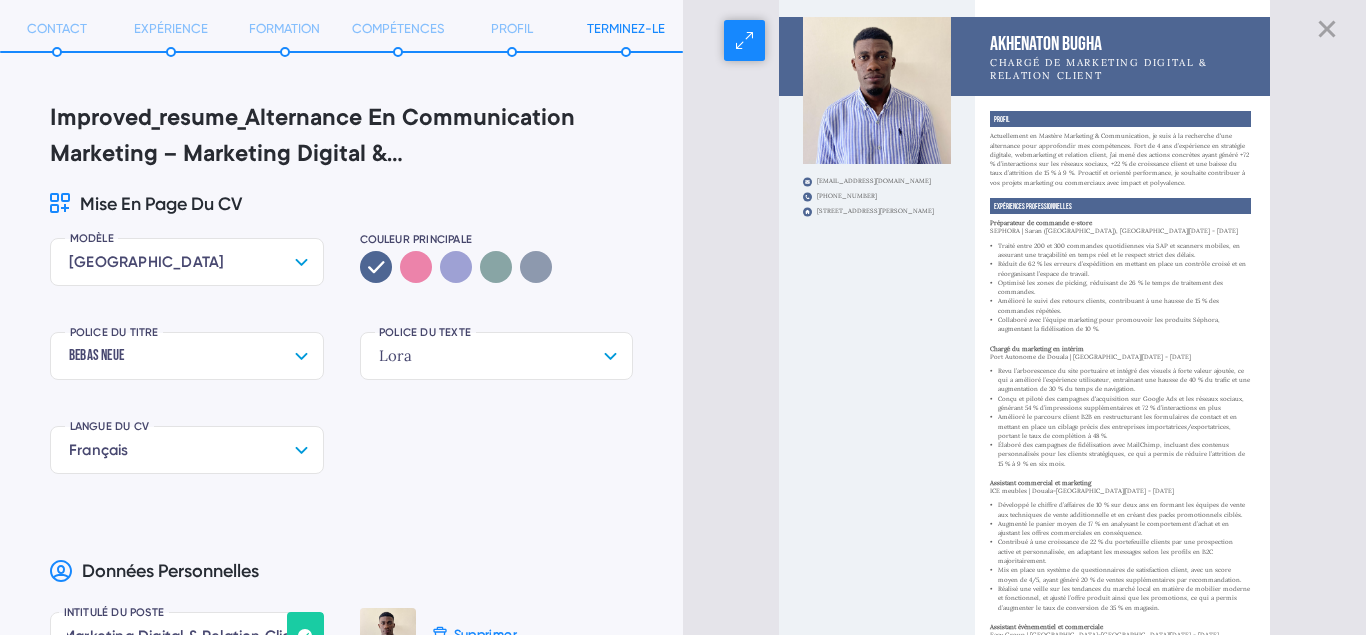 scroll, scrollTop: 21, scrollLeft: 0, axis: vertical 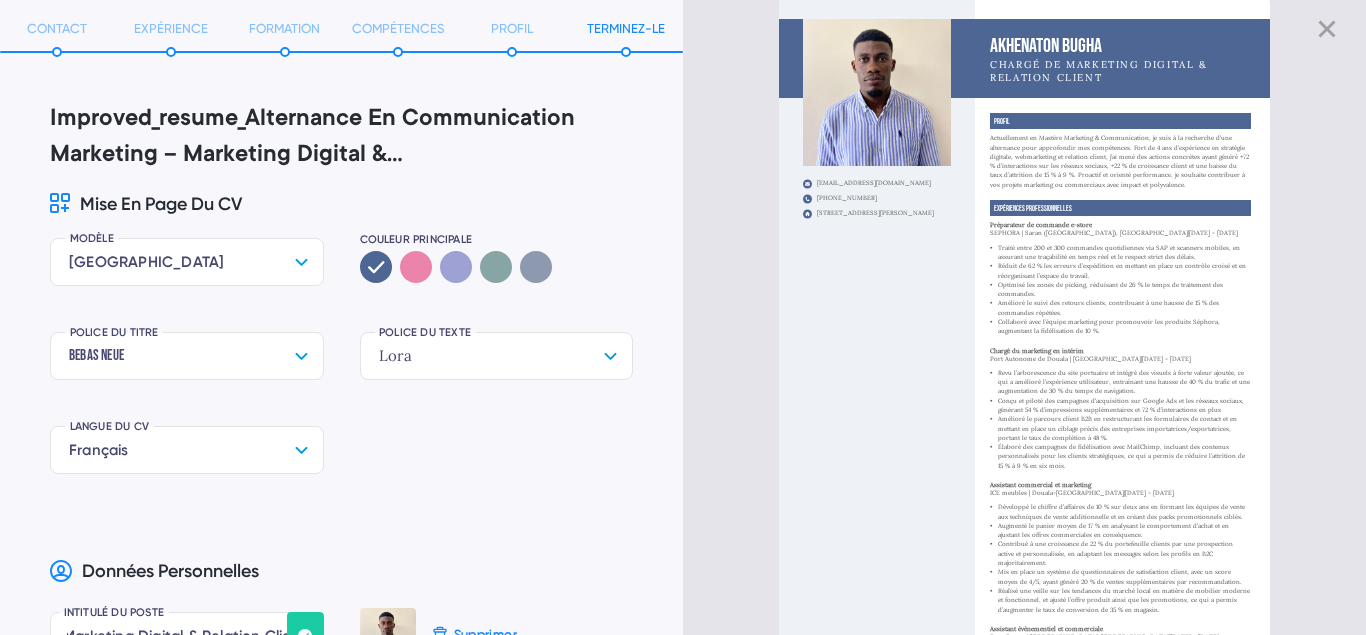 click on "[GEOGRAPHIC_DATA]" at bounding box center [187, 262] 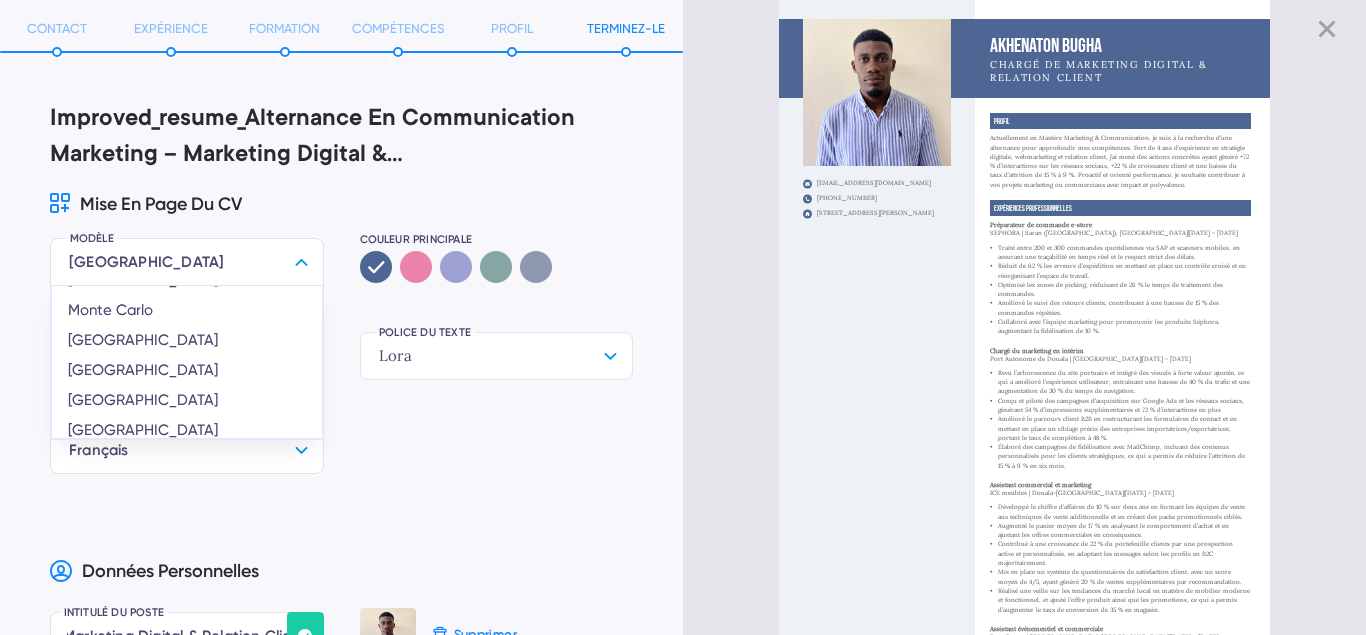 scroll, scrollTop: 0, scrollLeft: 0, axis: both 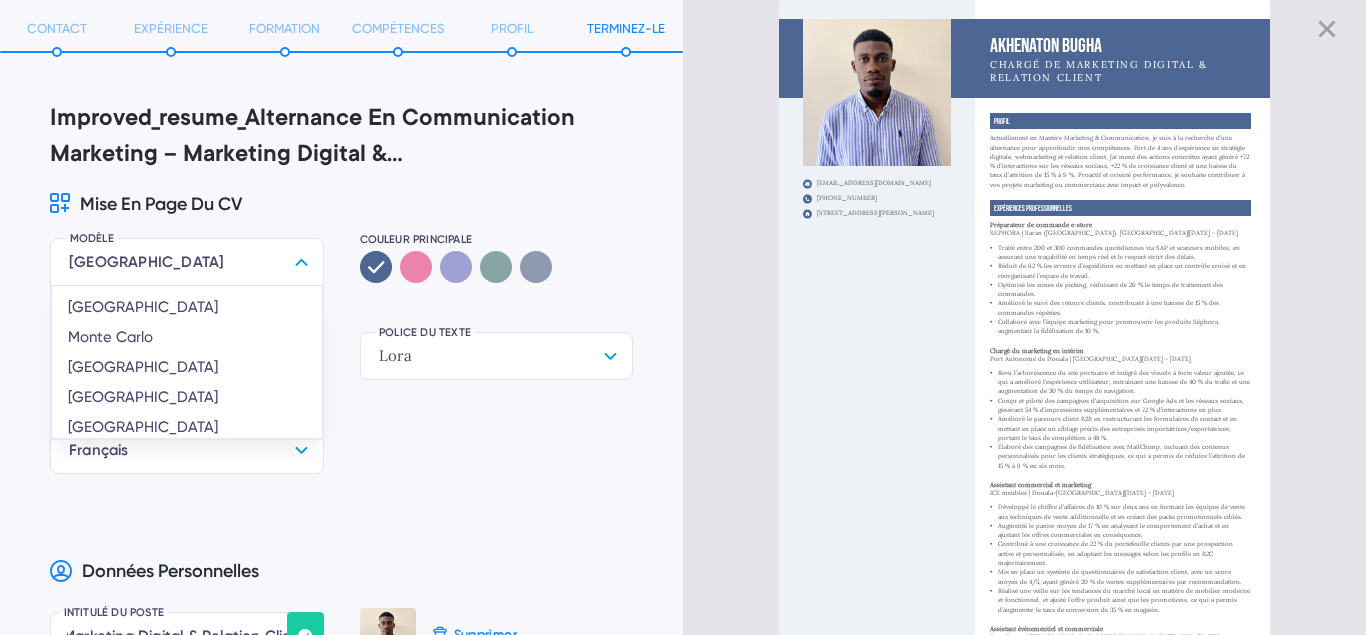 click on "Lora" at bounding box center [497, 356] 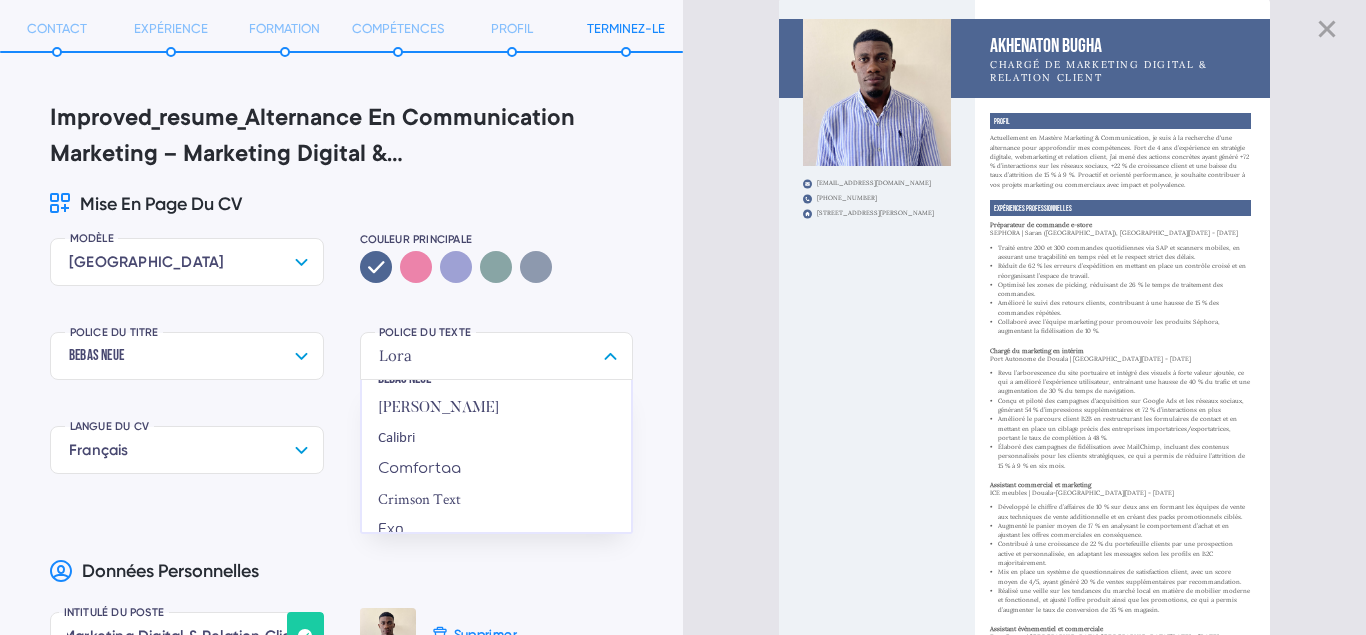 scroll, scrollTop: 0, scrollLeft: 0, axis: both 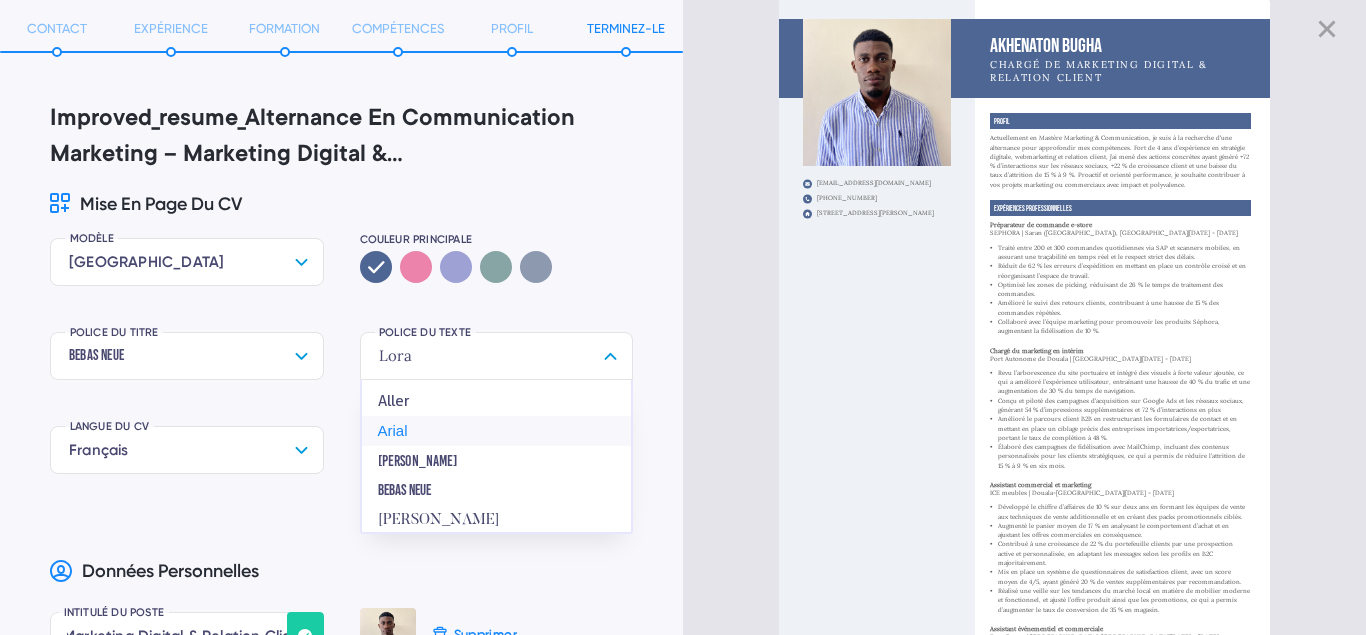 click on "Arial" at bounding box center [497, 431] 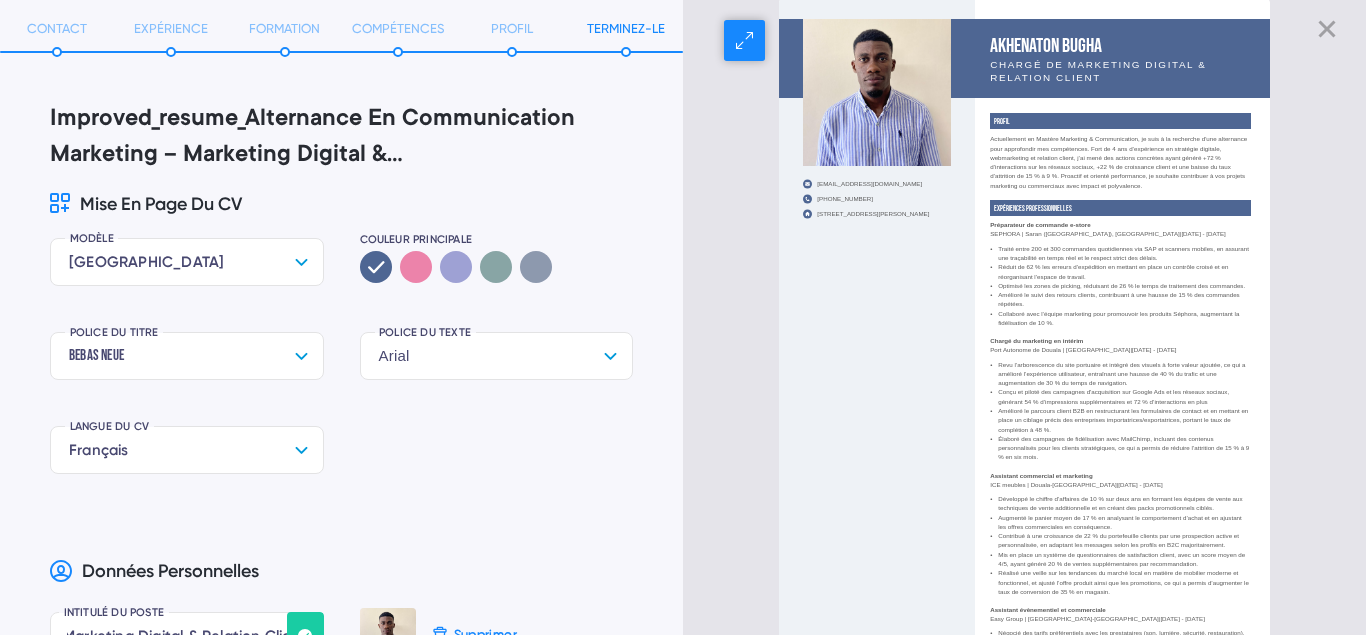 drag, startPoint x: 1352, startPoint y: 166, endPoint x: 1365, endPoint y: 212, distance: 47.801674 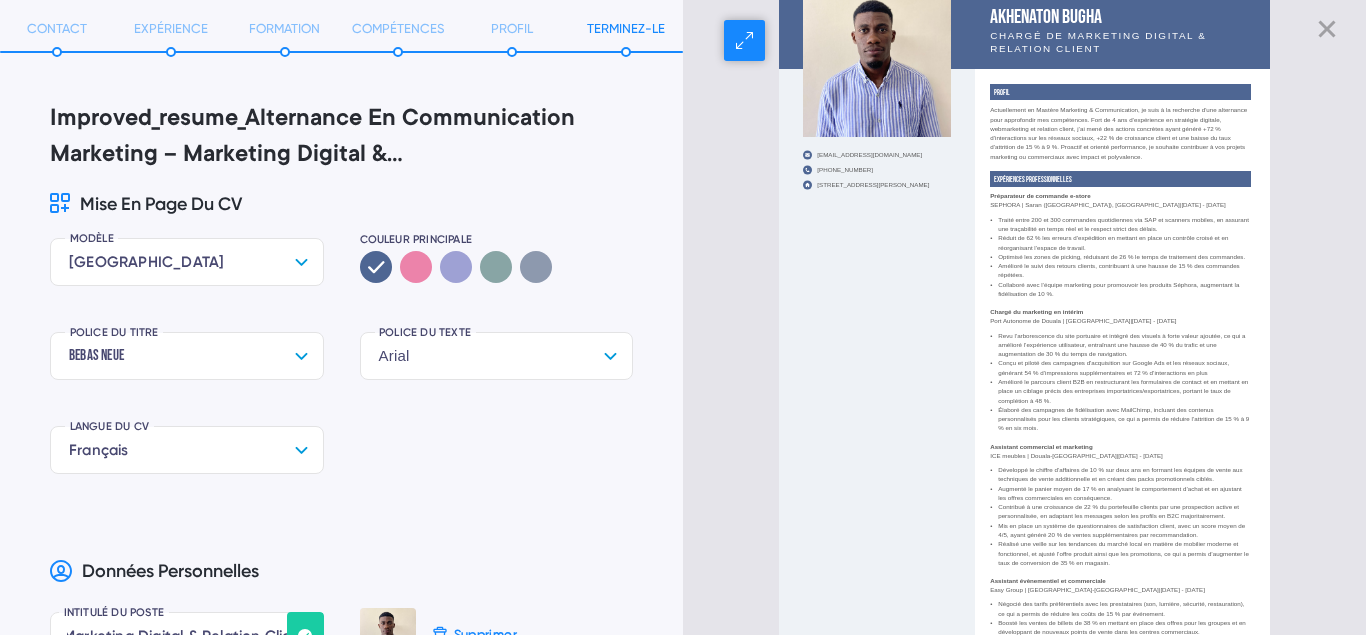 scroll, scrollTop: 44, scrollLeft: 0, axis: vertical 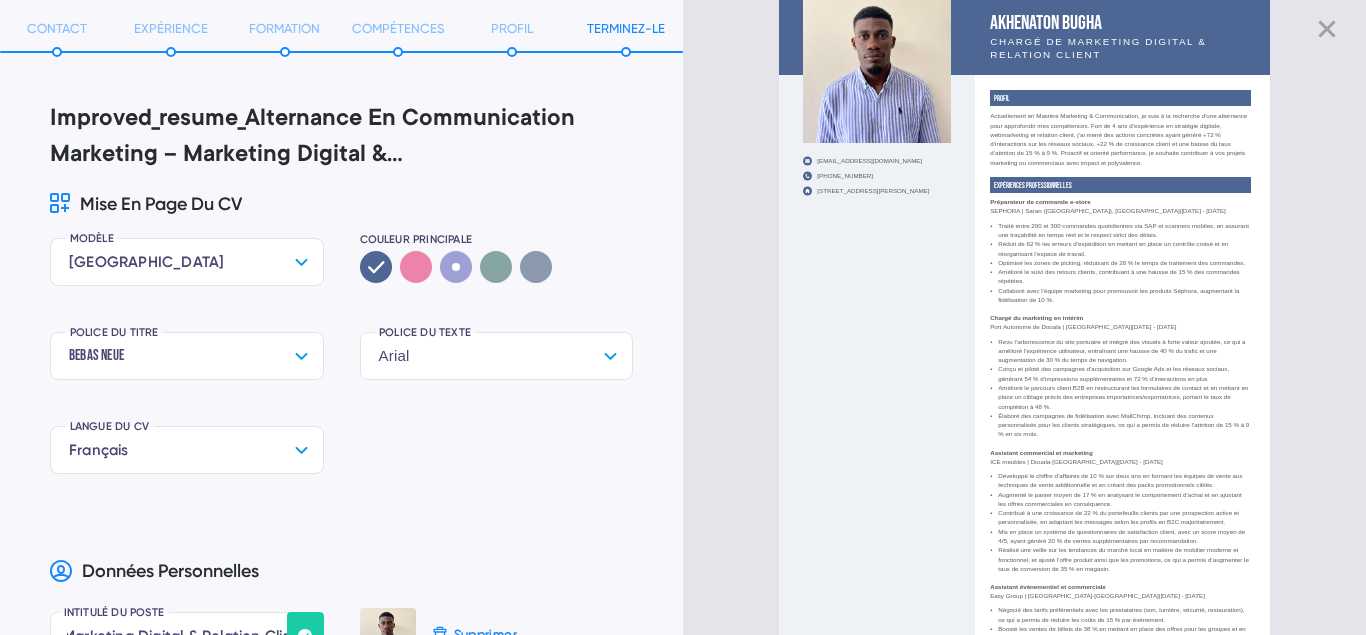click at bounding box center [456, 267] 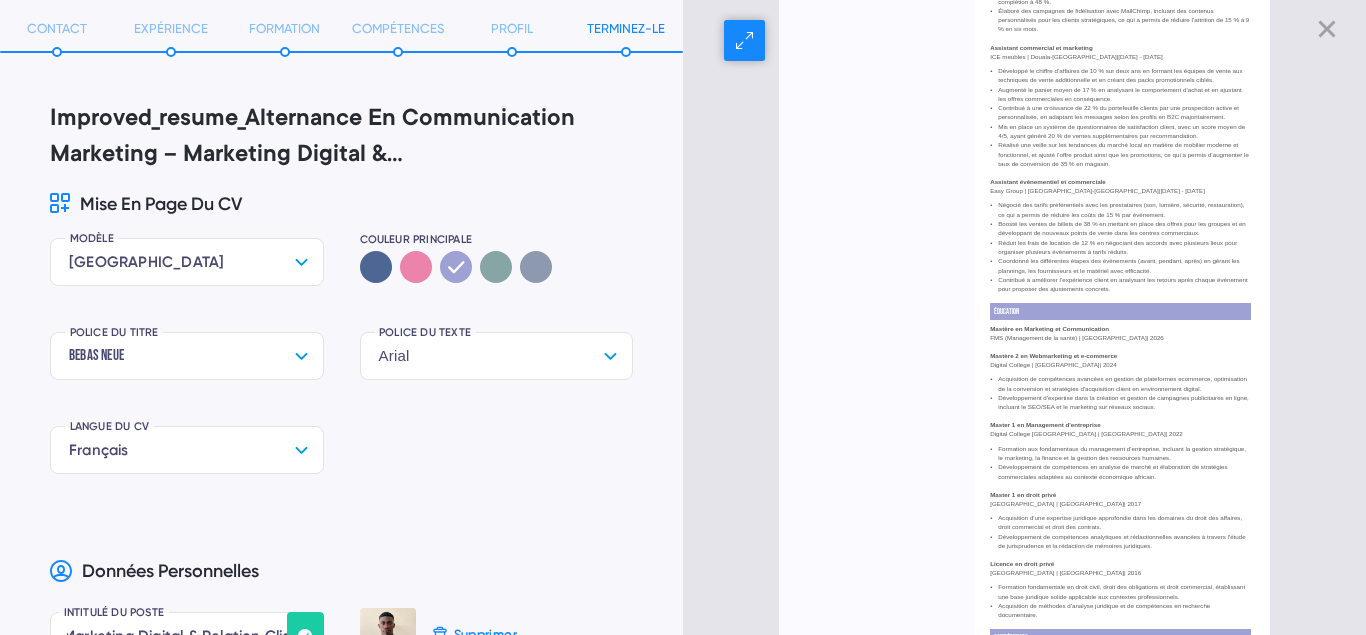 scroll, scrollTop: 695, scrollLeft: 0, axis: vertical 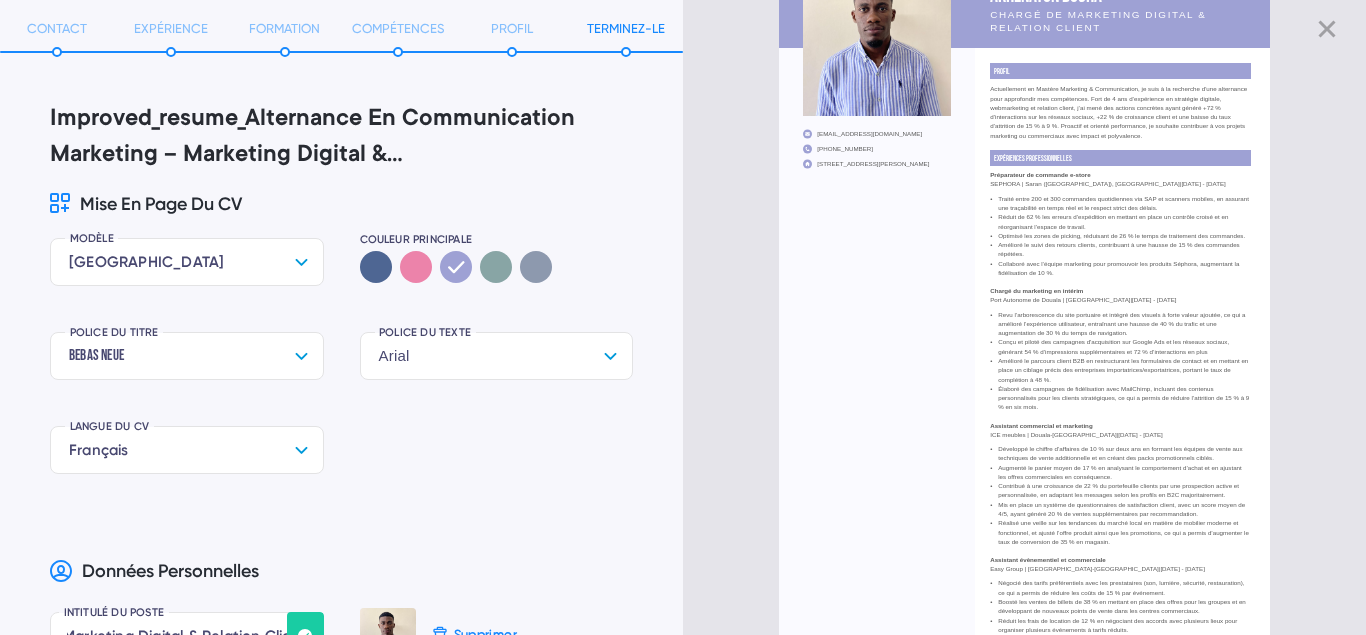 click 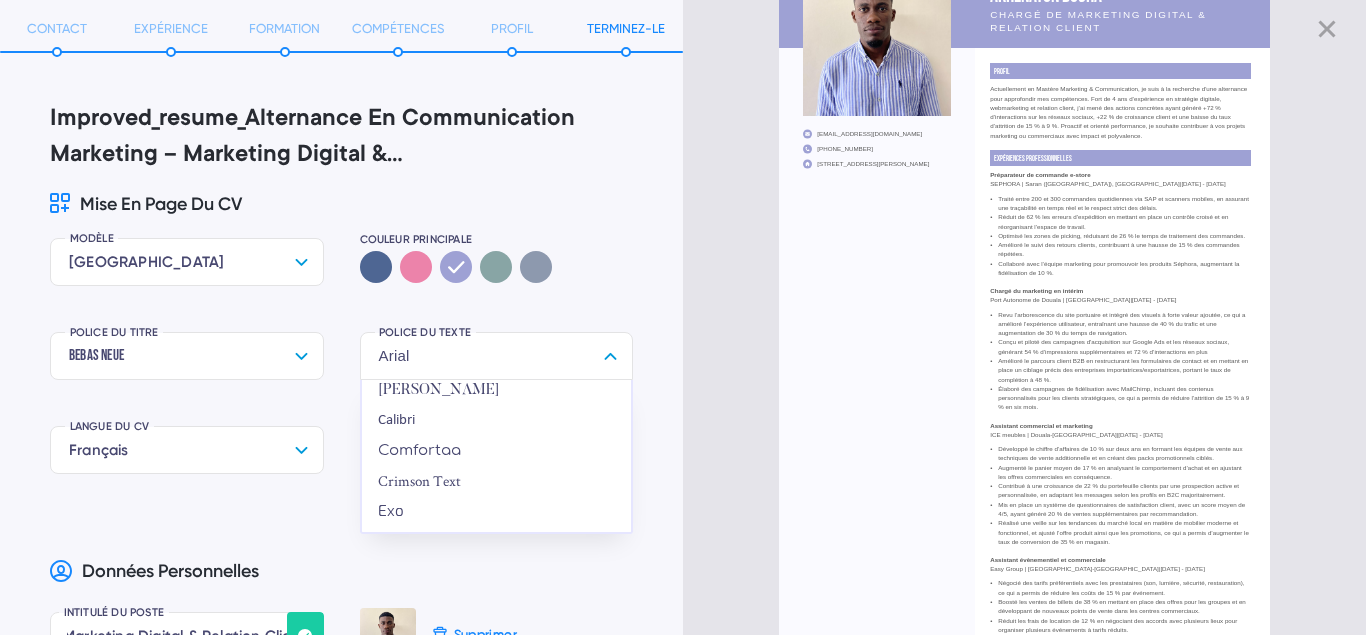 scroll, scrollTop: 135, scrollLeft: 0, axis: vertical 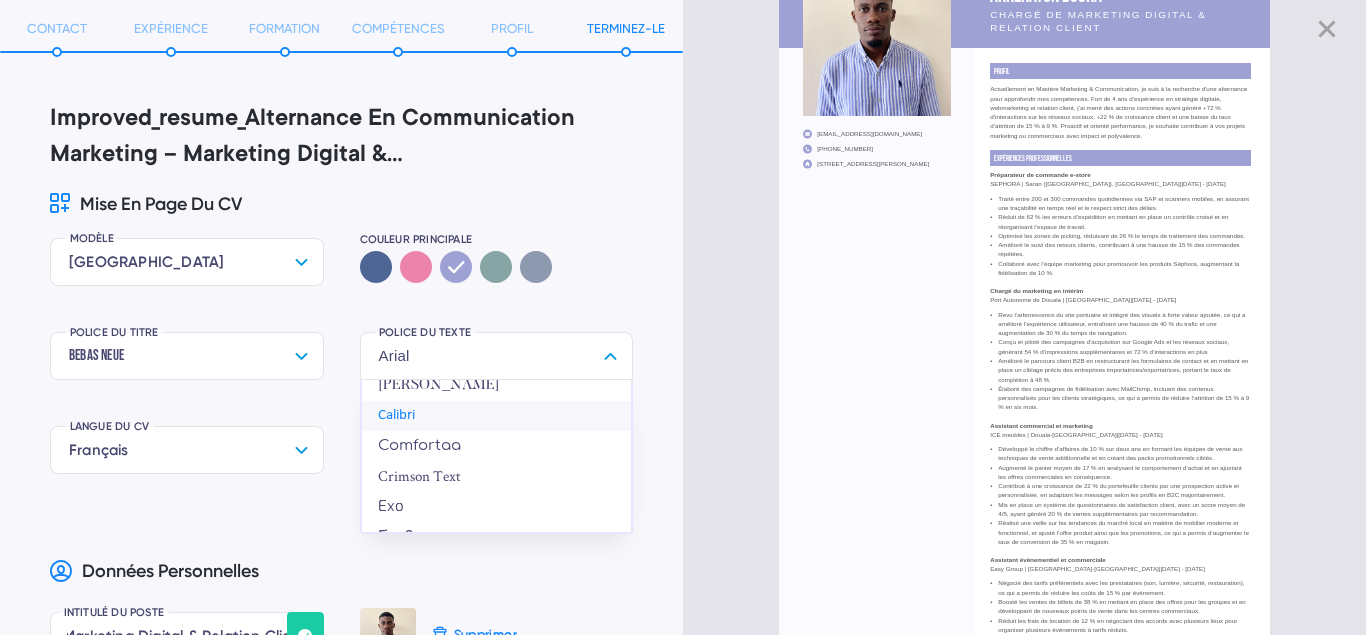 click on "Calibri" at bounding box center [497, 416] 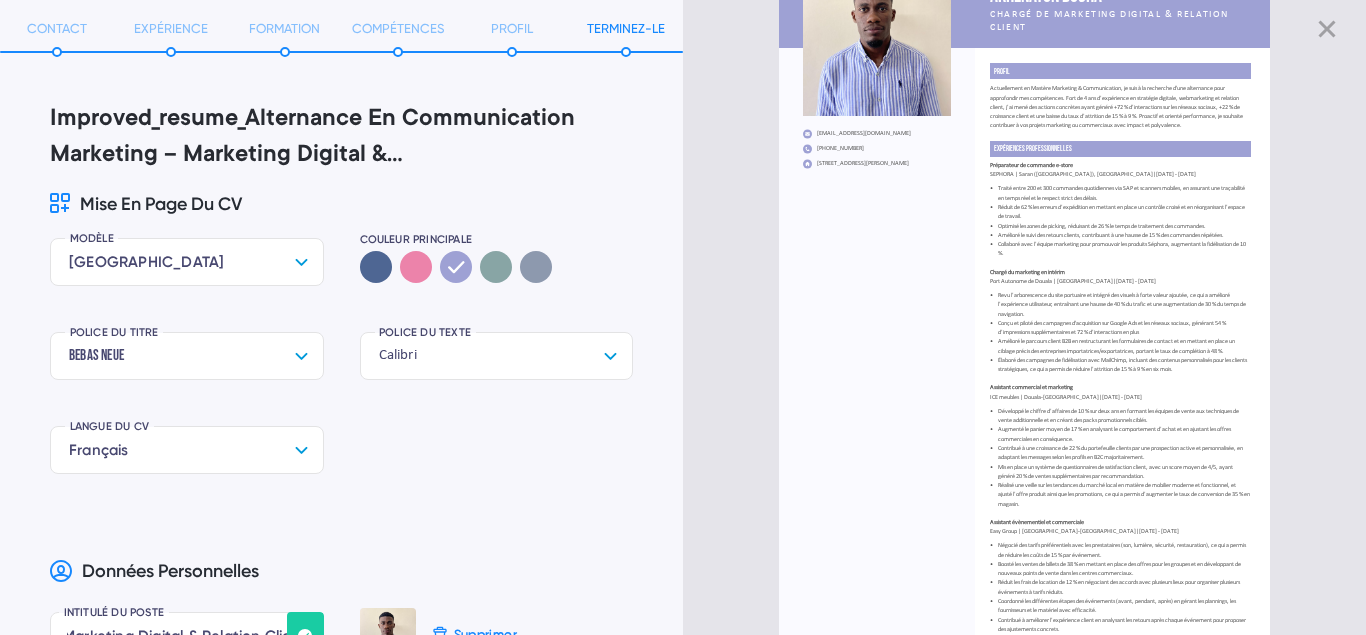 click 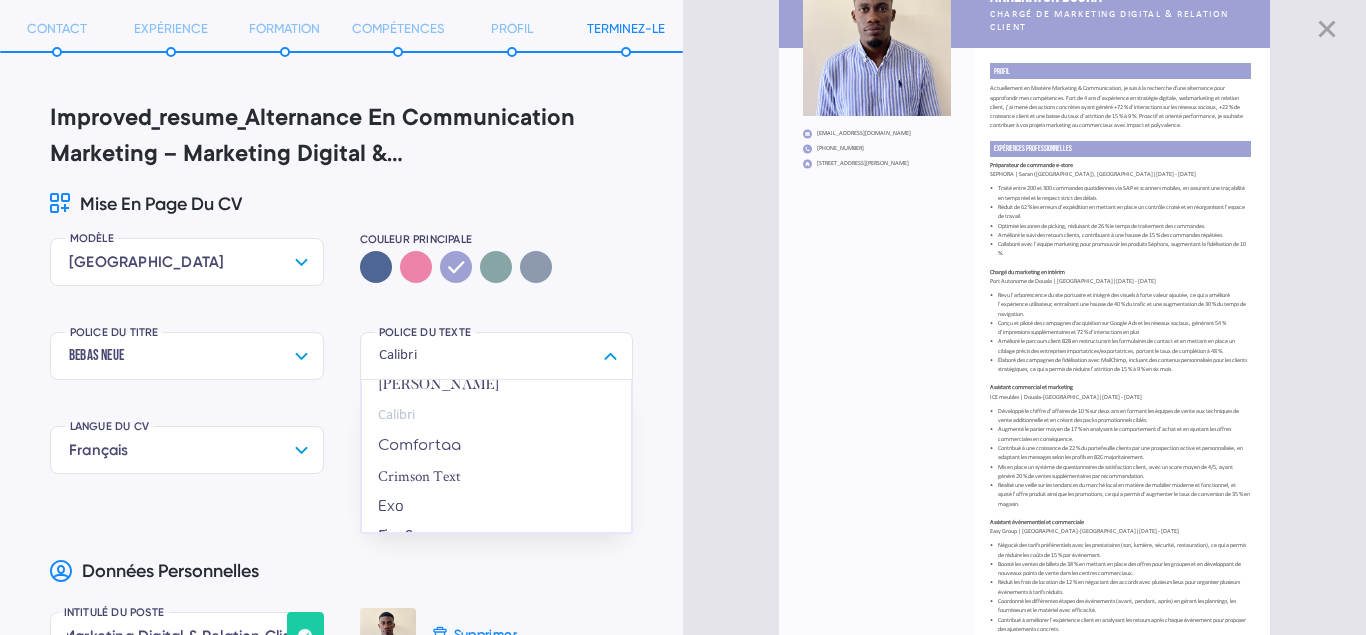 click on "Bebas Neue" at bounding box center [187, 356] 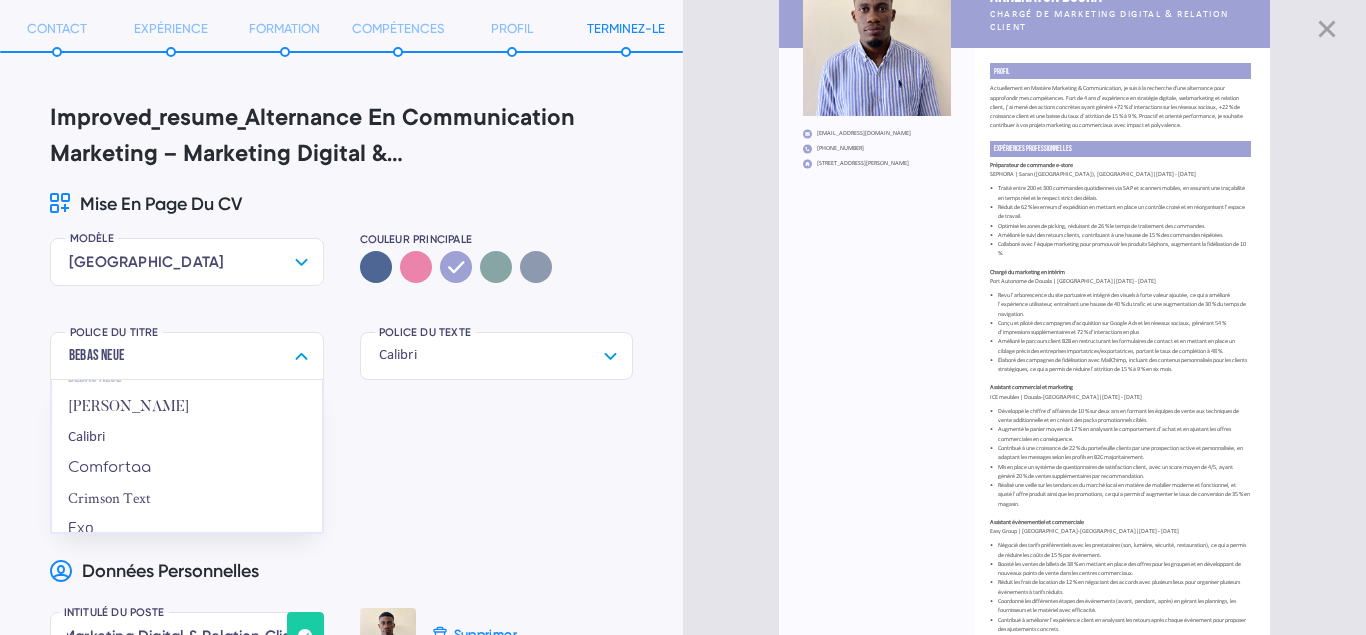 scroll, scrollTop: 118, scrollLeft: 0, axis: vertical 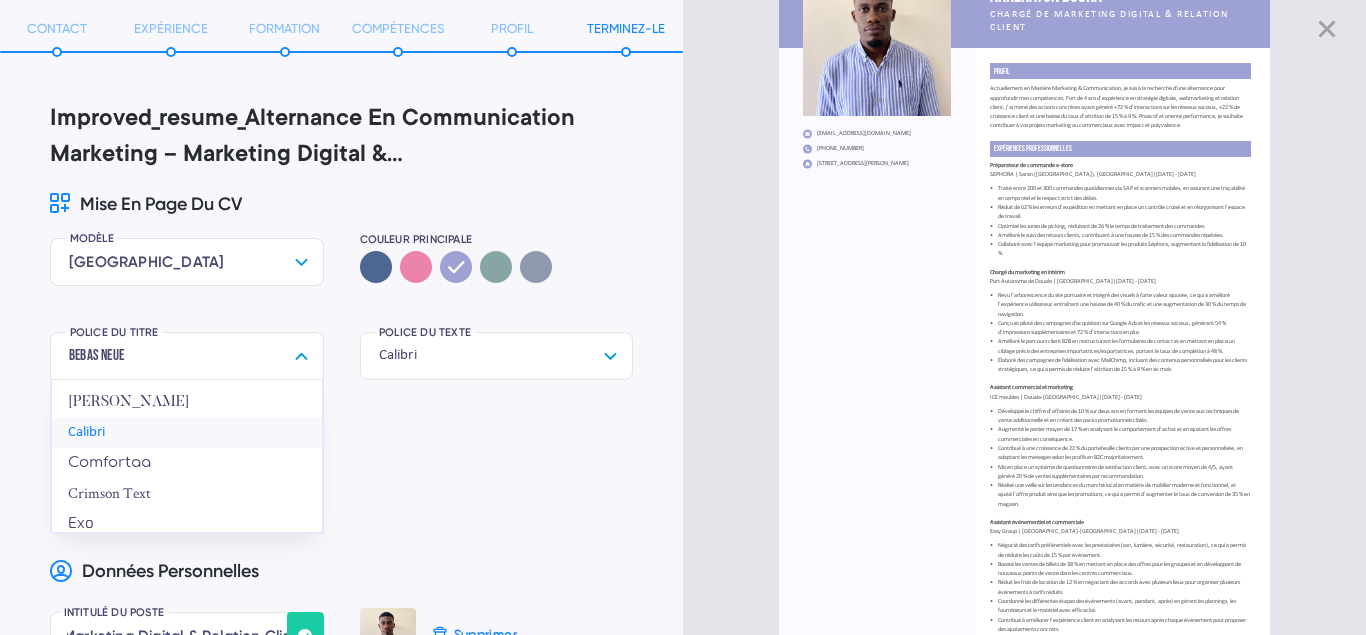 click on "Calibri" at bounding box center [187, 433] 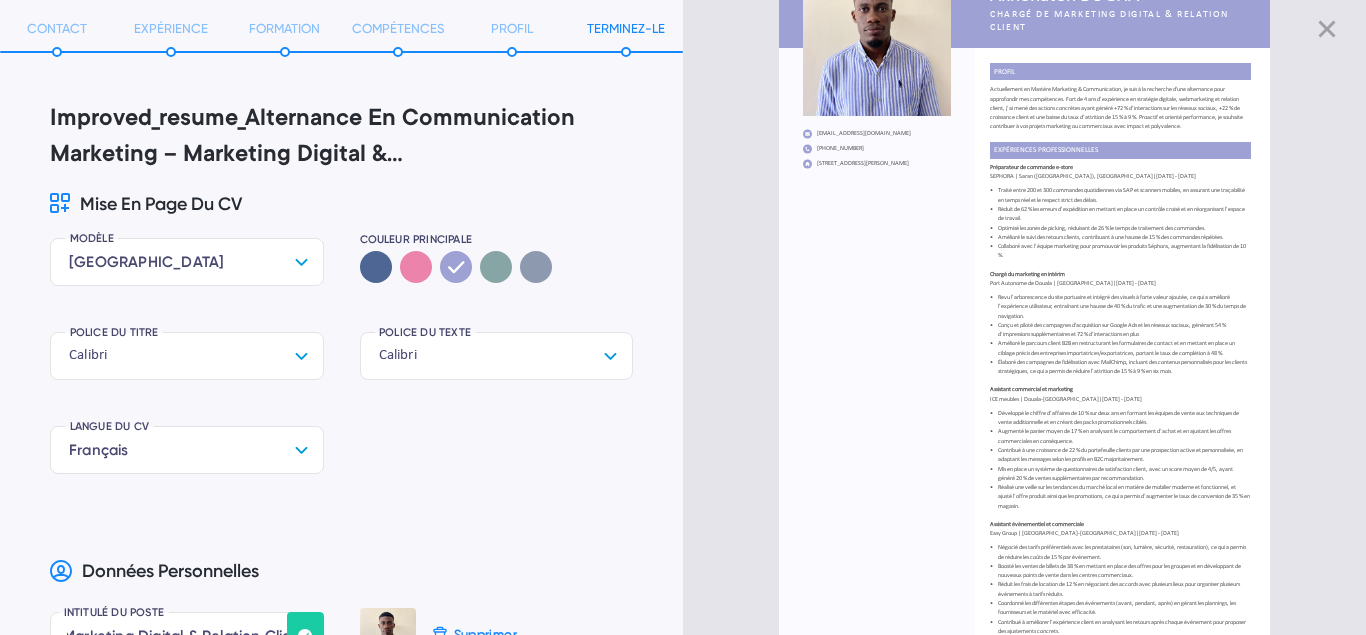 click 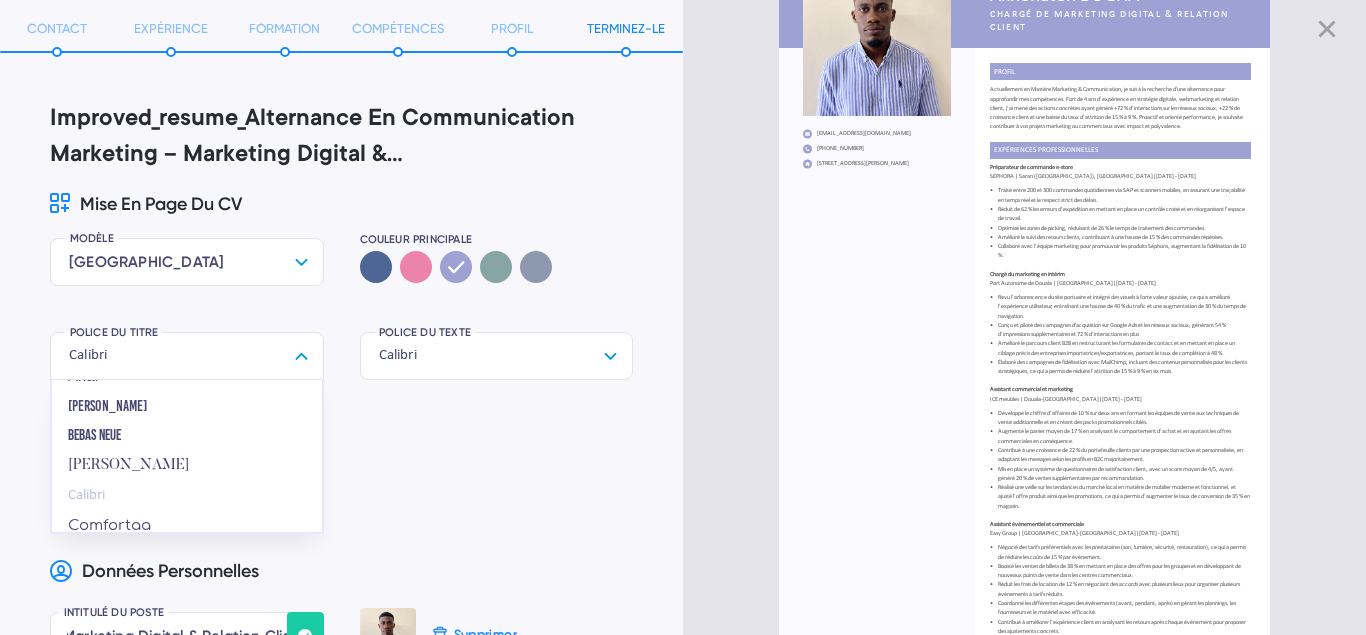 scroll, scrollTop: 0, scrollLeft: 0, axis: both 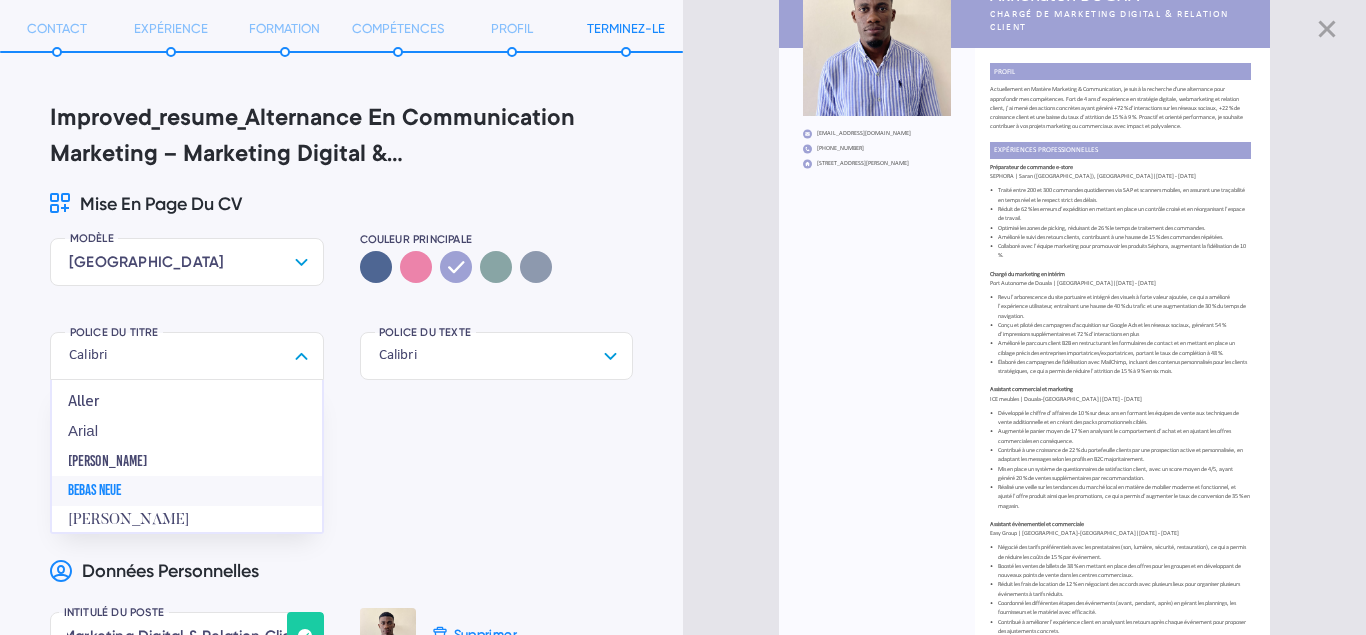 click on "Bebas Neue" at bounding box center [187, 491] 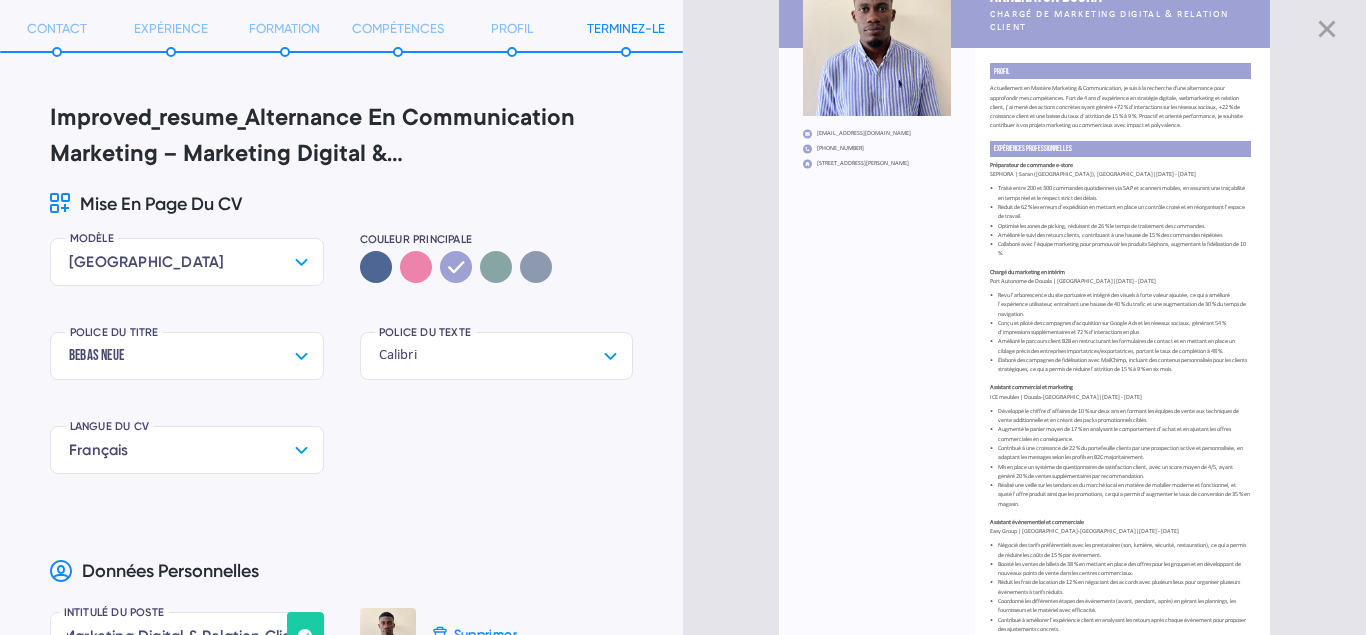 click 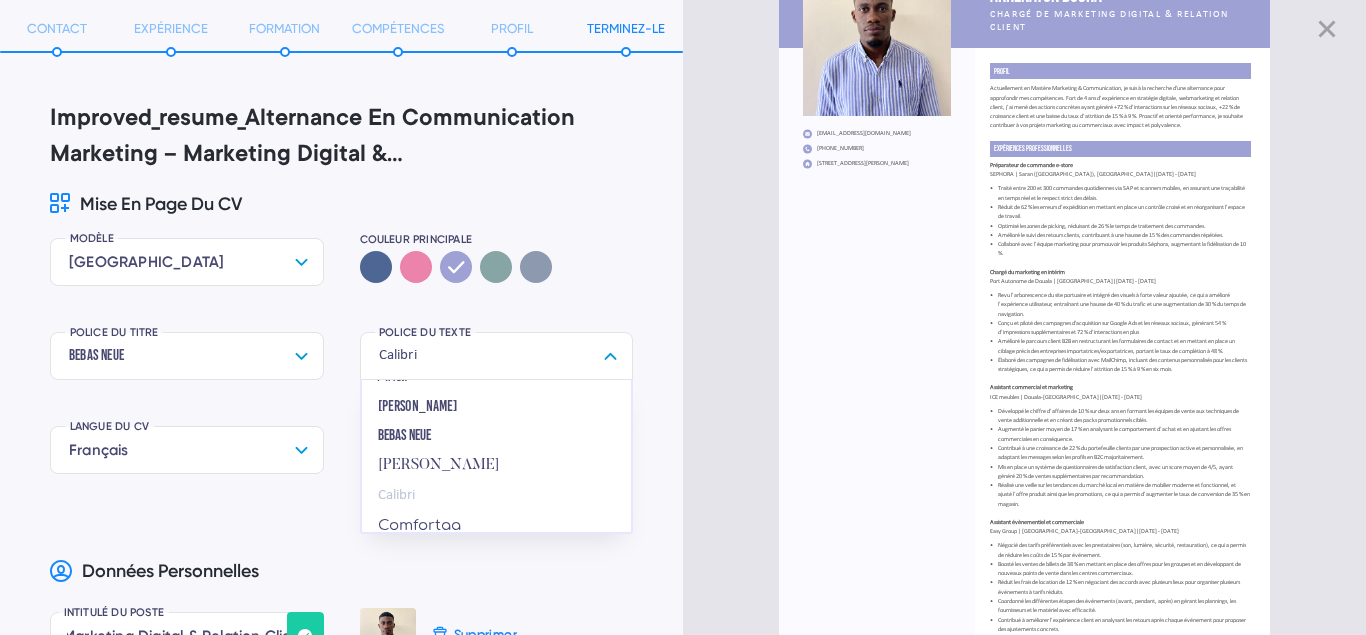 scroll, scrollTop: 0, scrollLeft: 0, axis: both 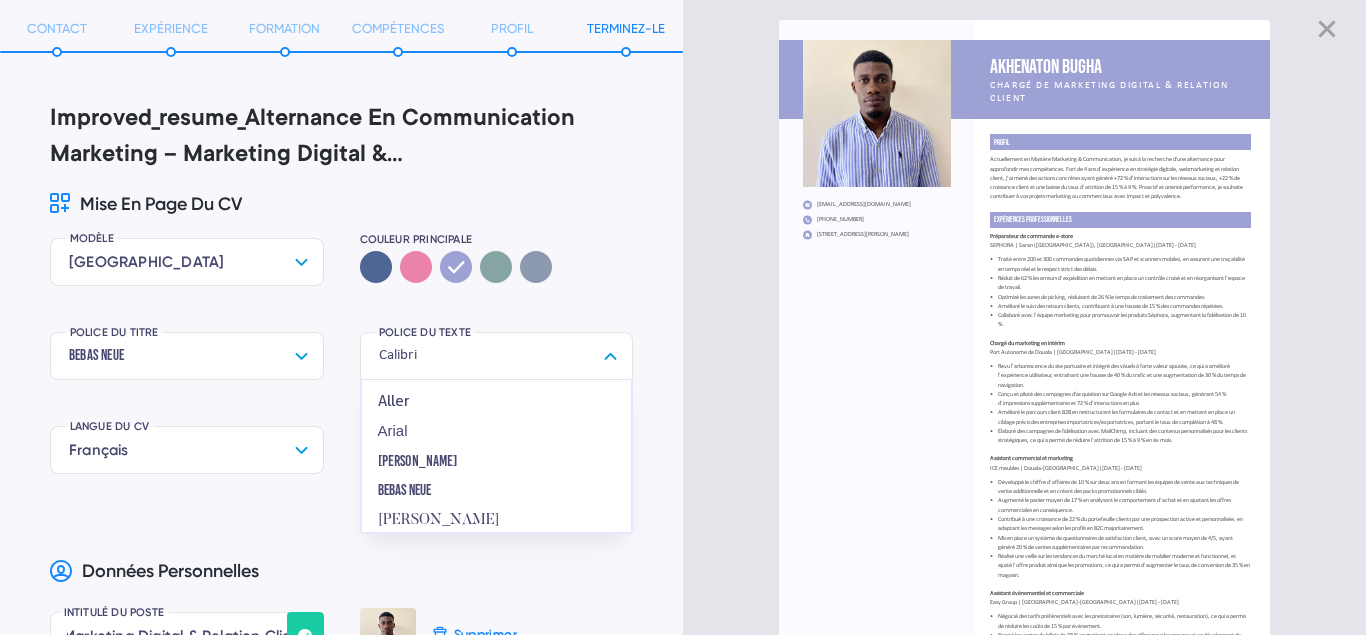 click 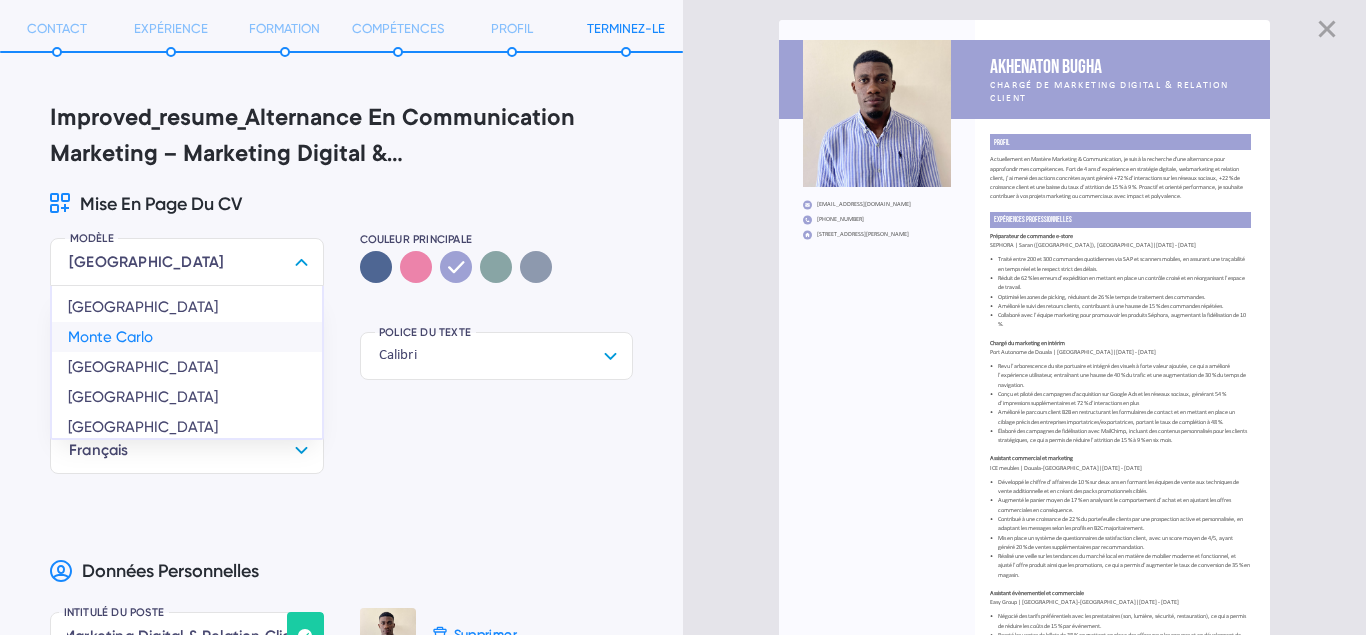 click on "Monte Carlo" at bounding box center (187, 337) 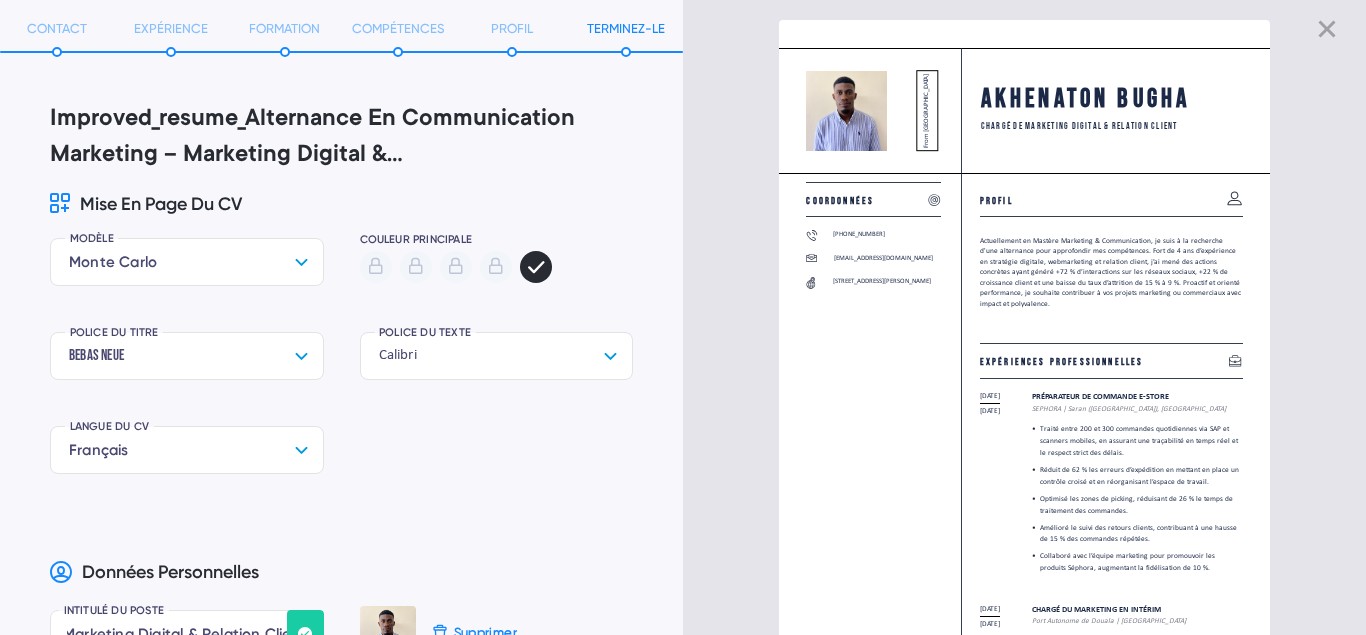 click on "Monte Carlo" at bounding box center (187, 262) 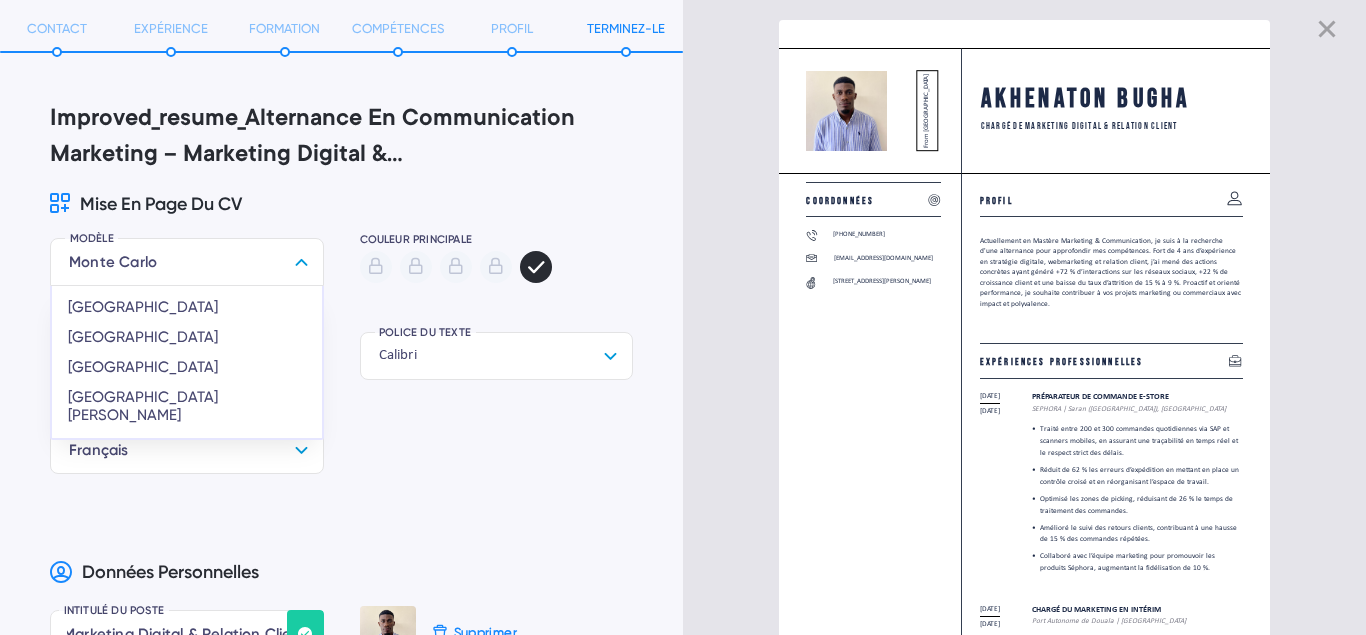 scroll, scrollTop: 156, scrollLeft: 0, axis: vertical 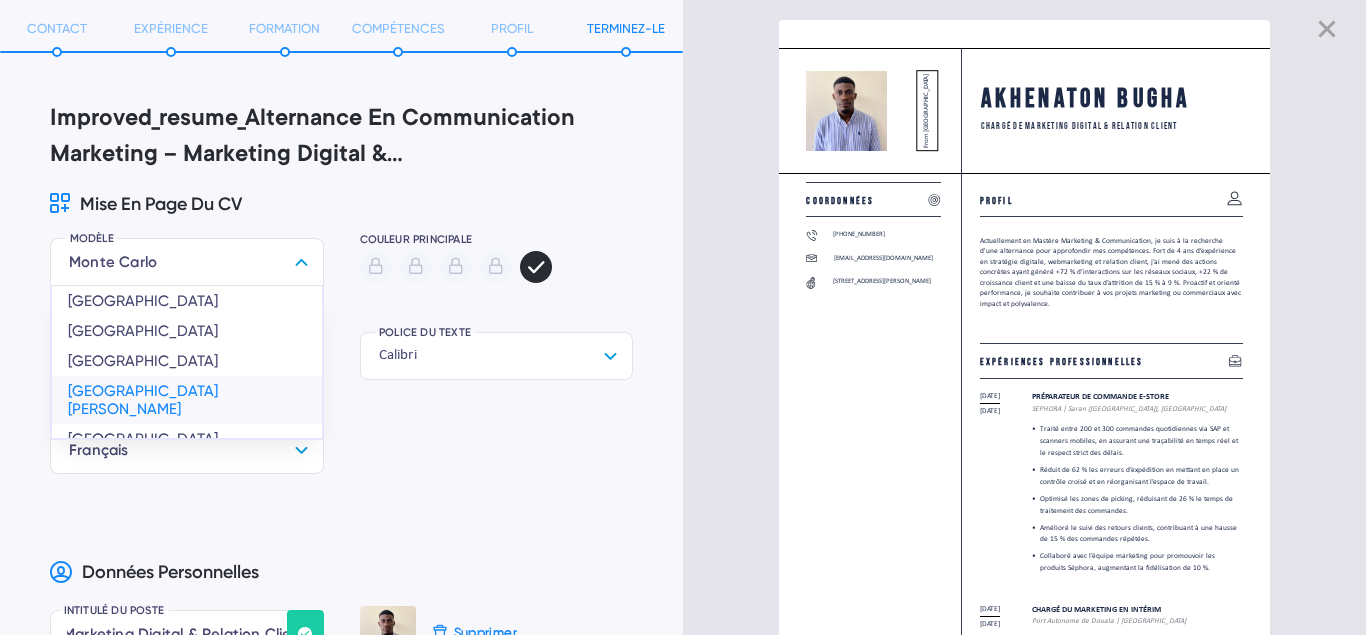 click on "[GEOGRAPHIC_DATA][PERSON_NAME]" at bounding box center (187, 400) 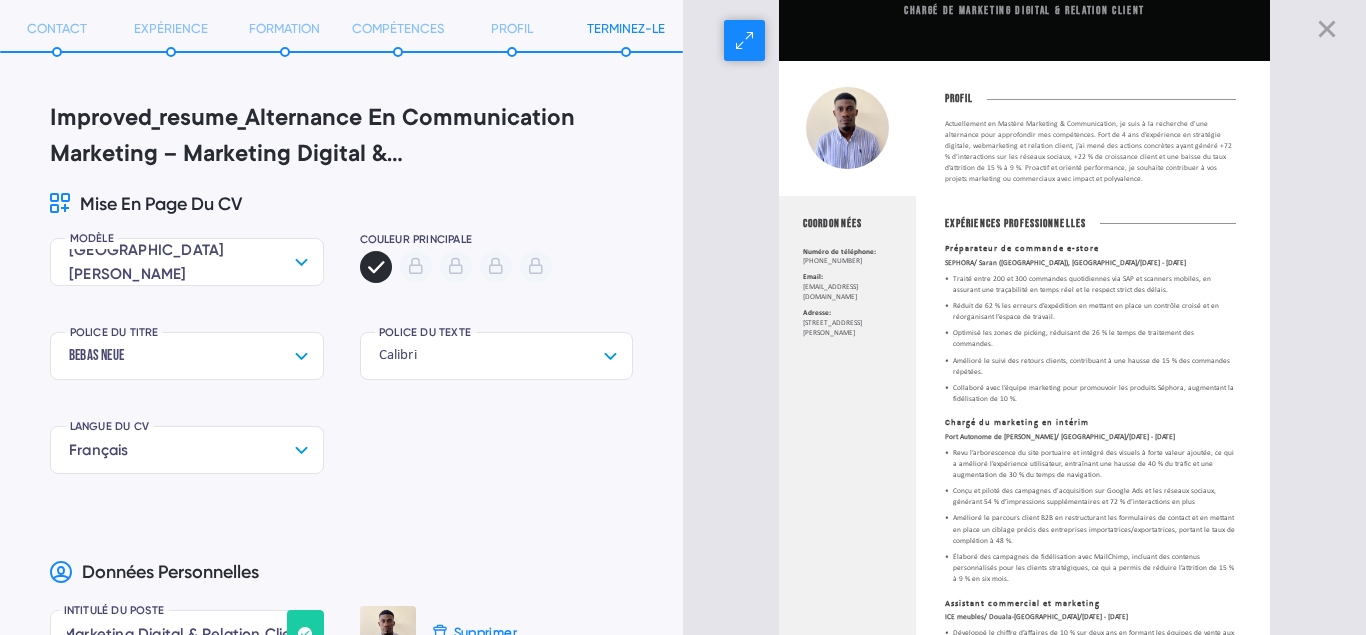 scroll, scrollTop: 0, scrollLeft: 0, axis: both 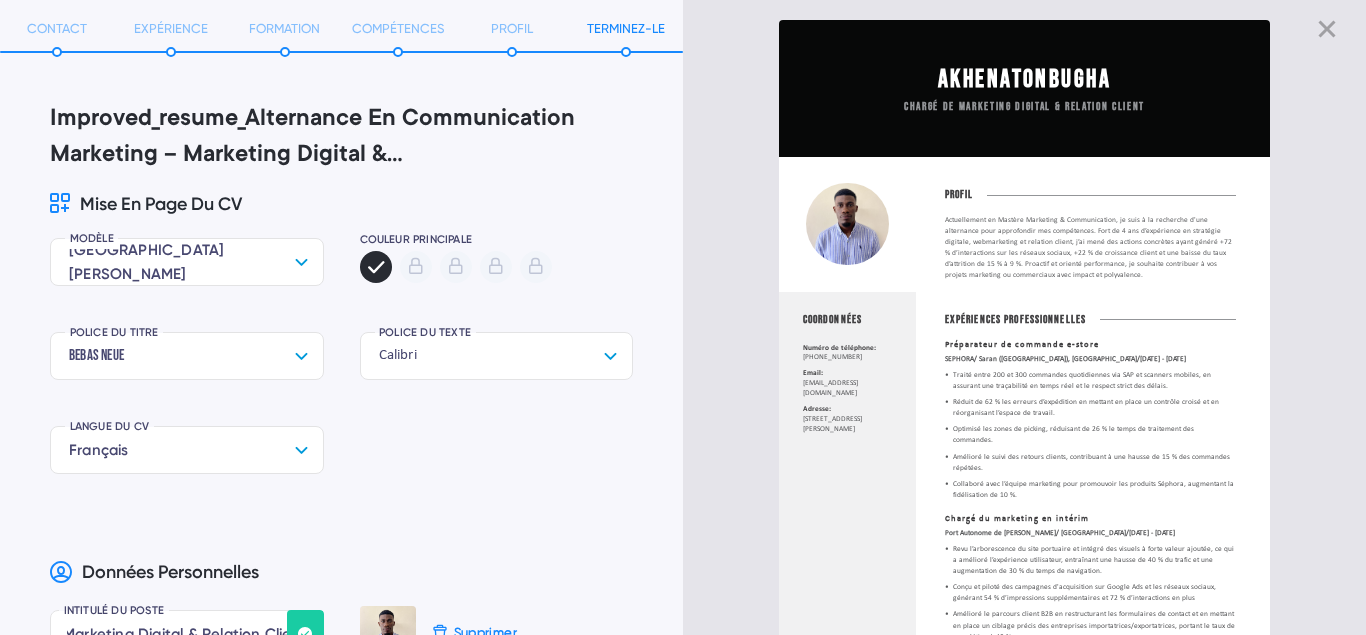 click 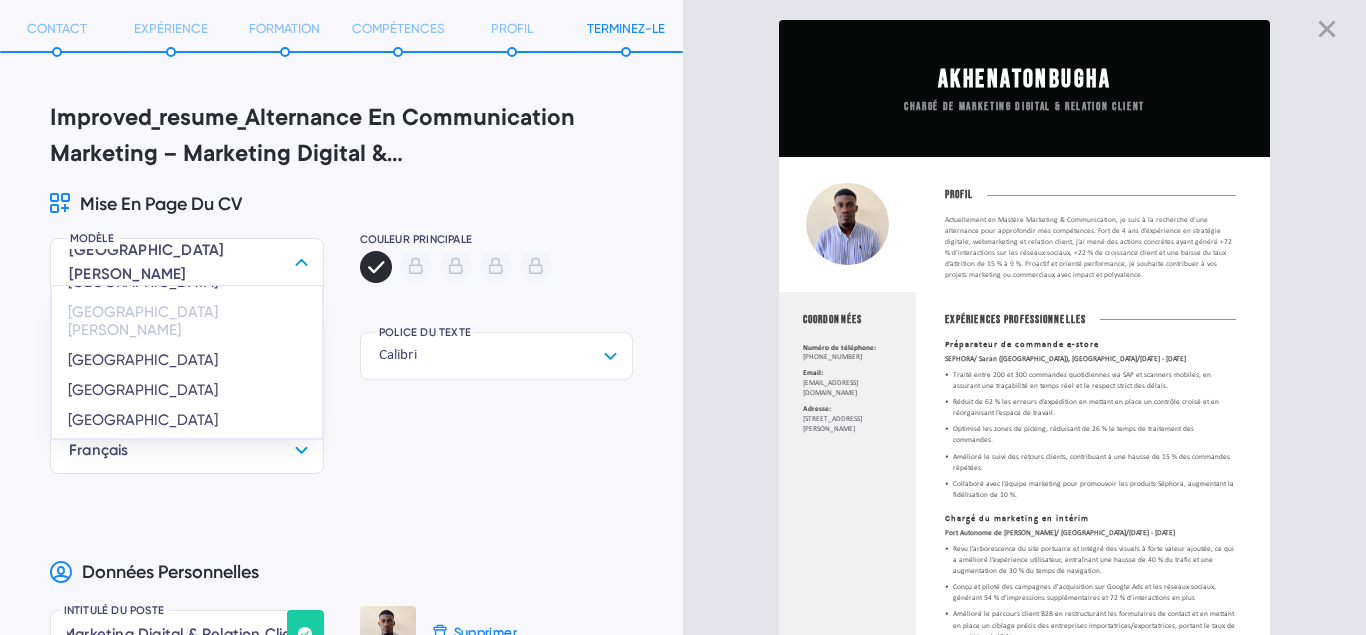 scroll, scrollTop: 238, scrollLeft: 0, axis: vertical 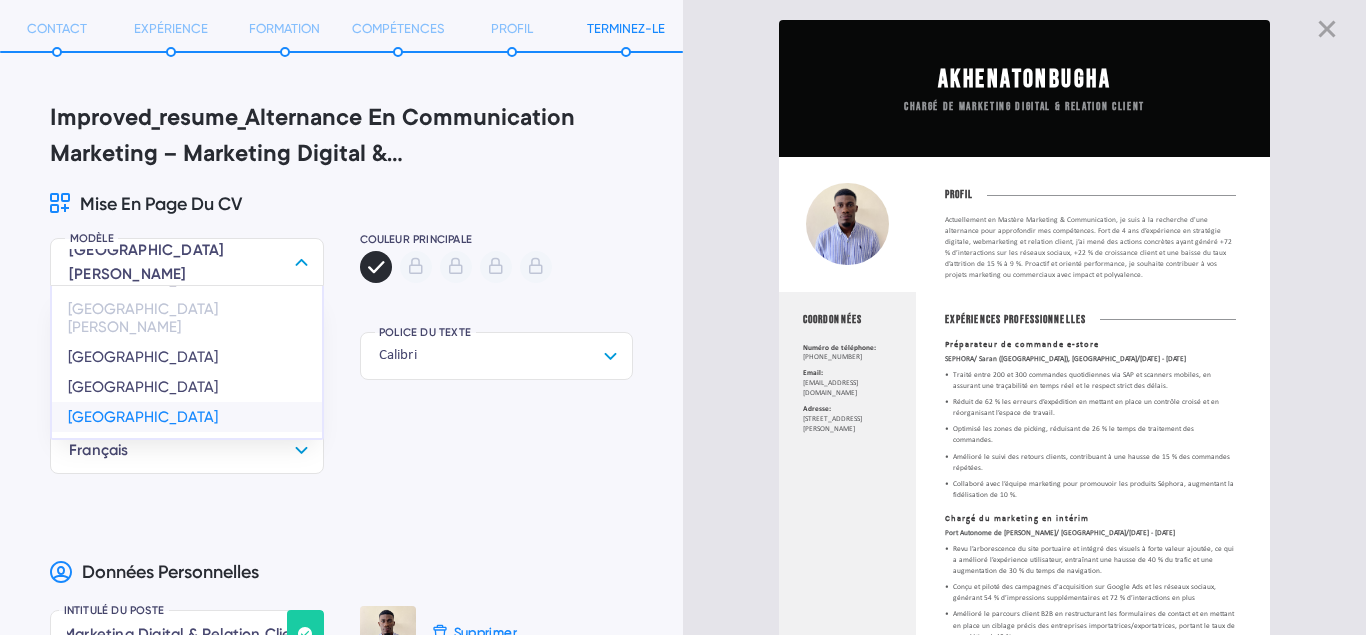 click on "[GEOGRAPHIC_DATA]" at bounding box center (187, 417) 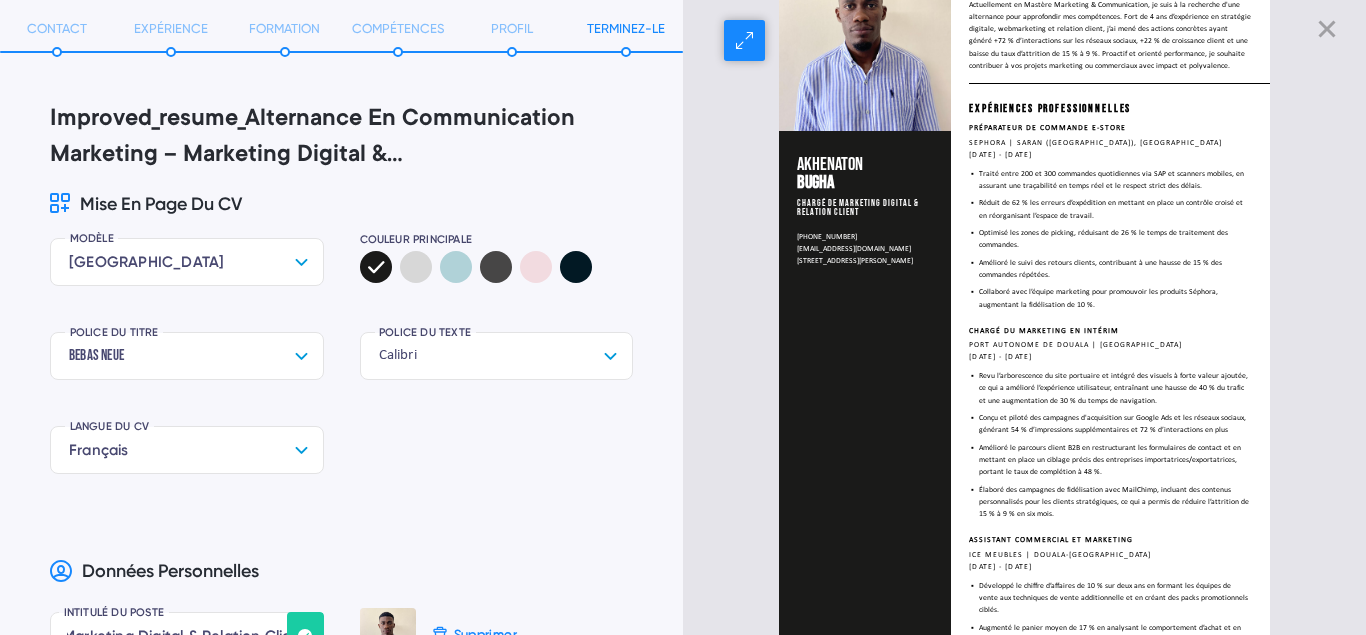 scroll, scrollTop: 0, scrollLeft: 0, axis: both 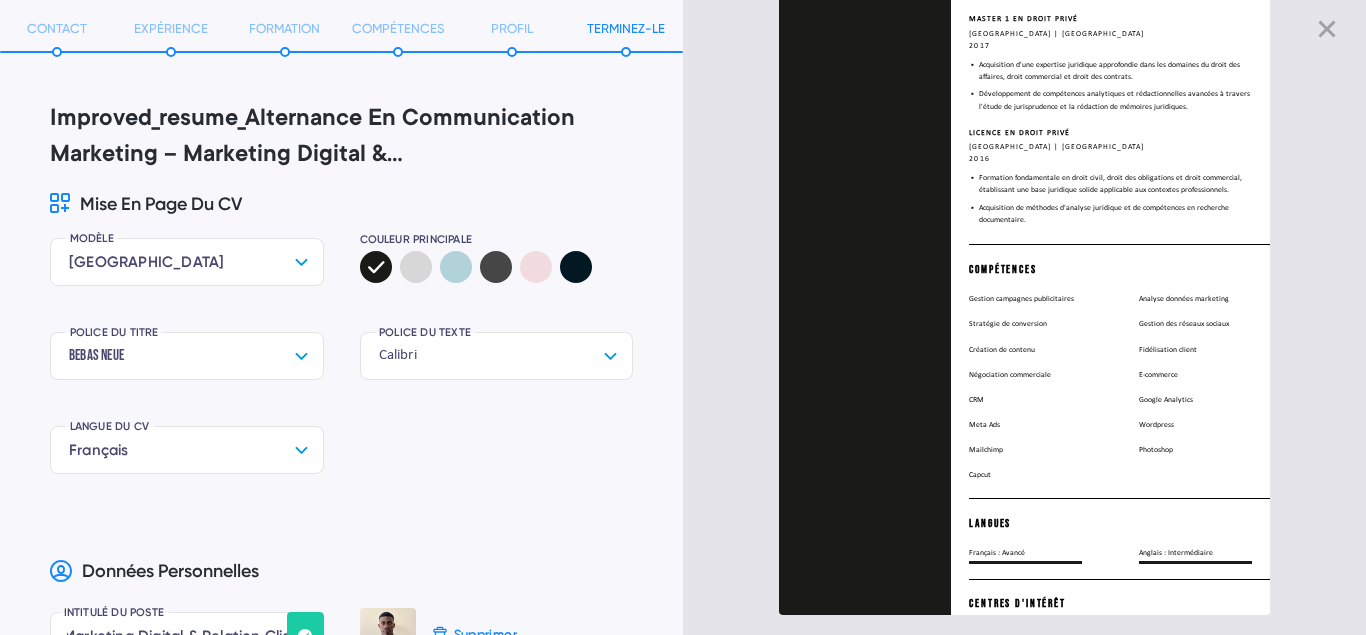 click 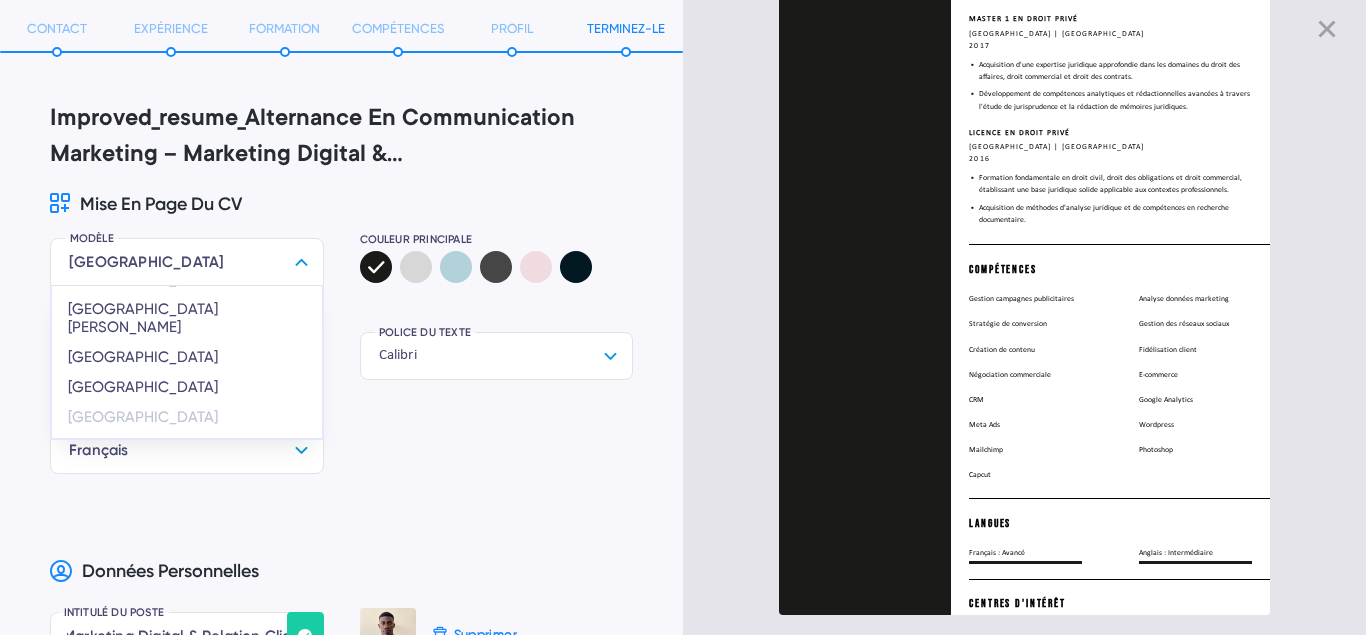 scroll, scrollTop: 280, scrollLeft: 0, axis: vertical 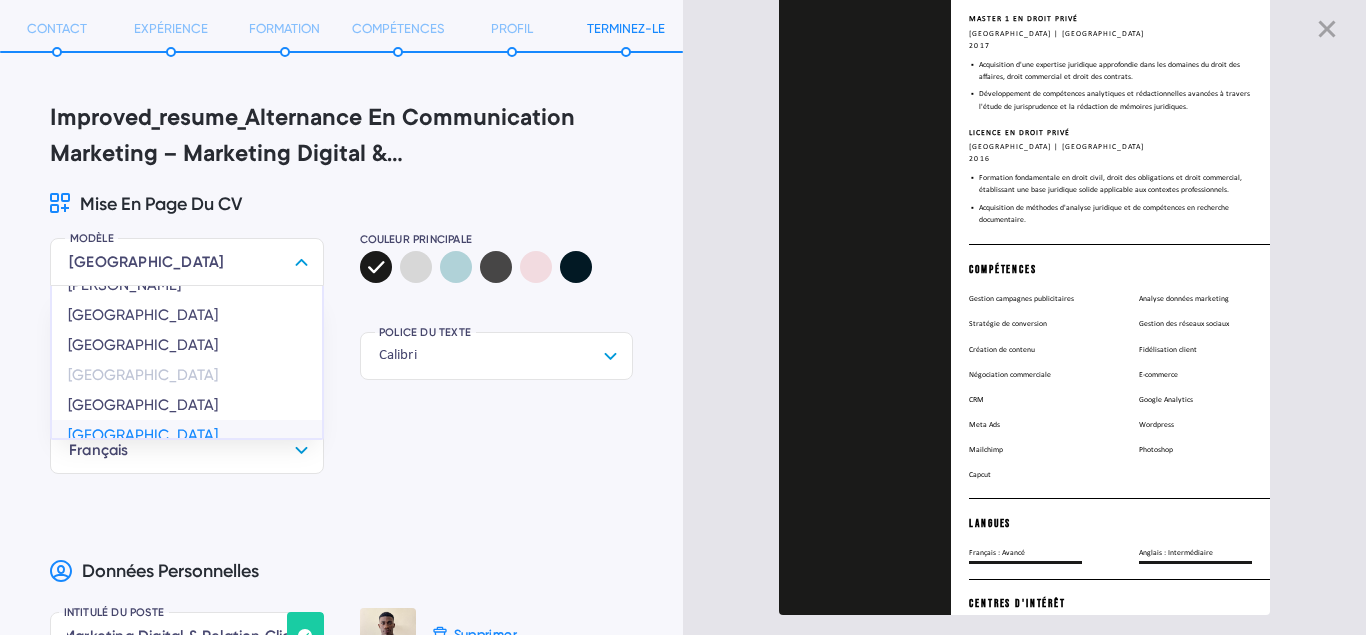 click on "[GEOGRAPHIC_DATA]" at bounding box center (187, 435) 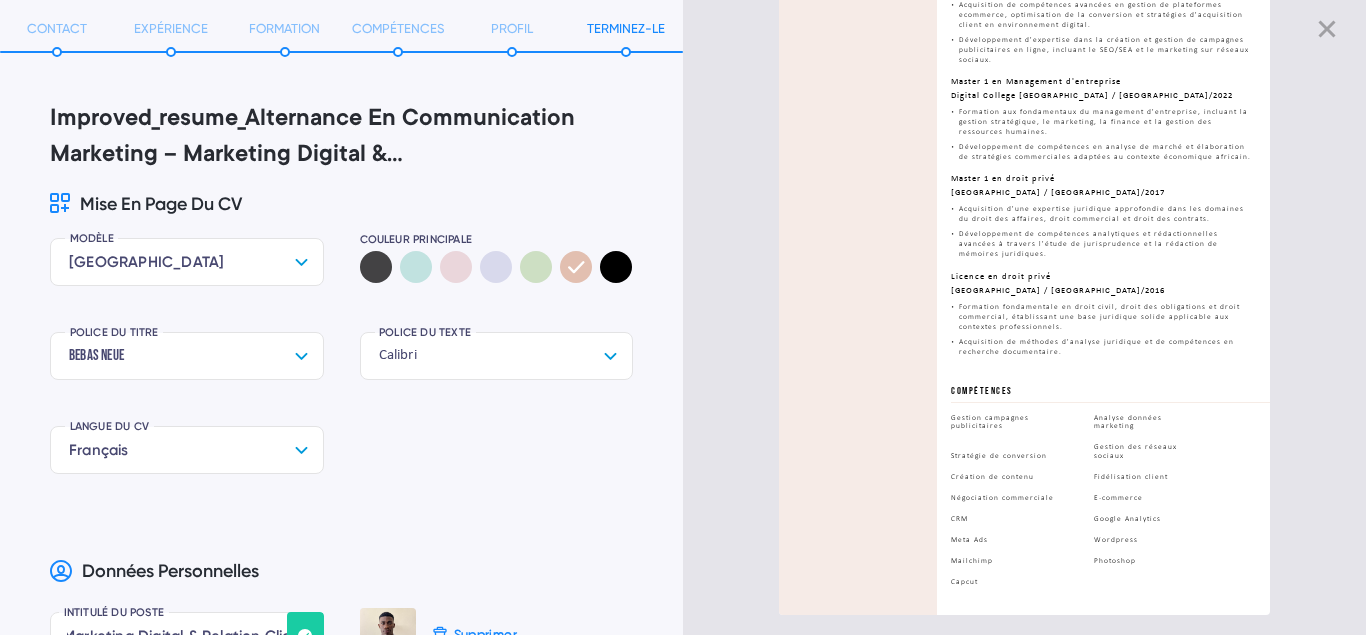 scroll, scrollTop: 1187, scrollLeft: 0, axis: vertical 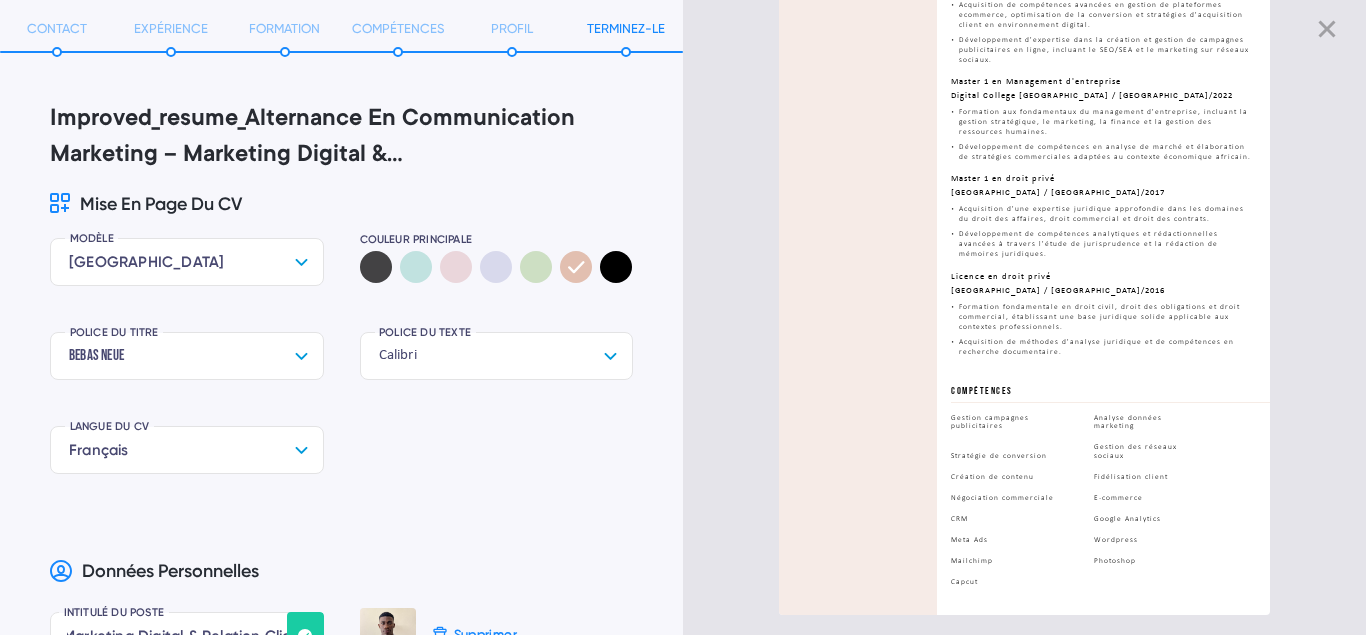 click 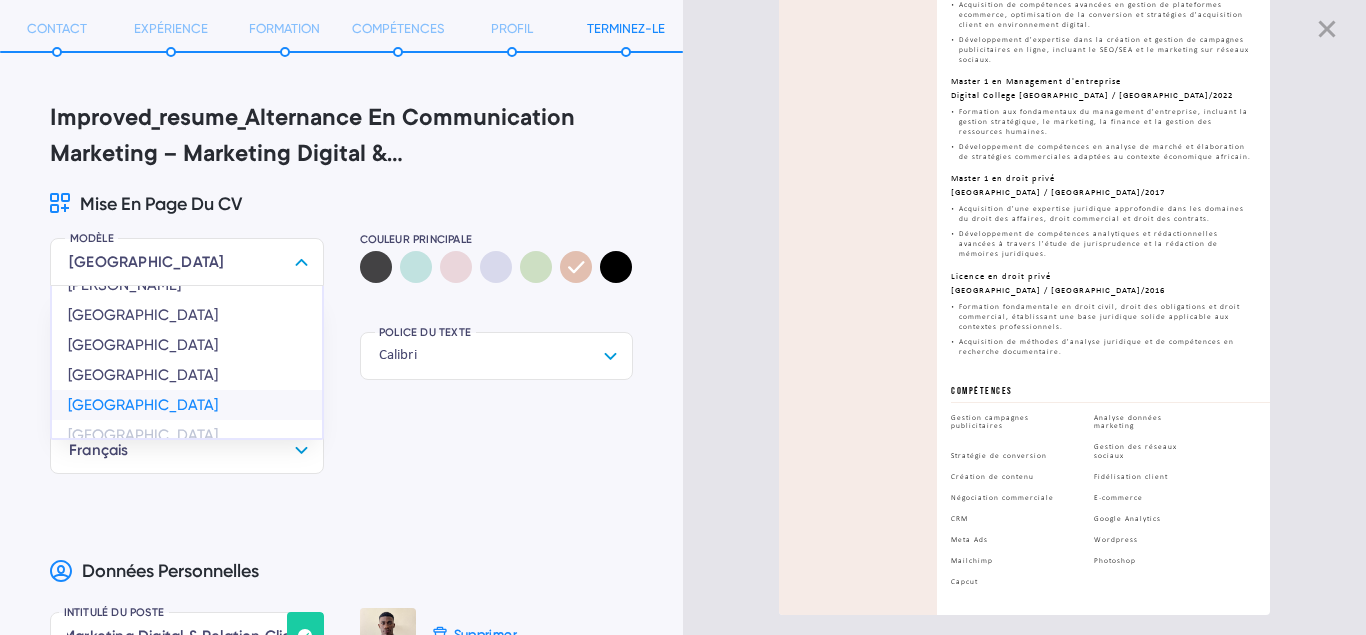 click on "[GEOGRAPHIC_DATA]" at bounding box center [187, 405] 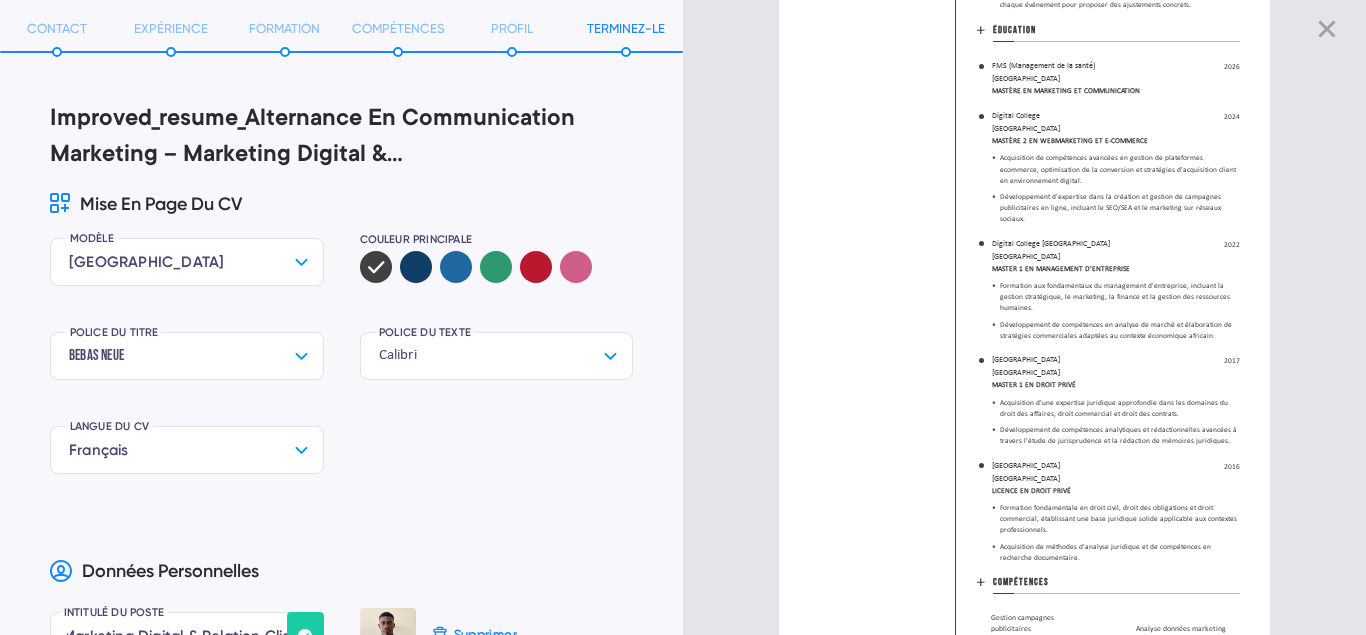 click 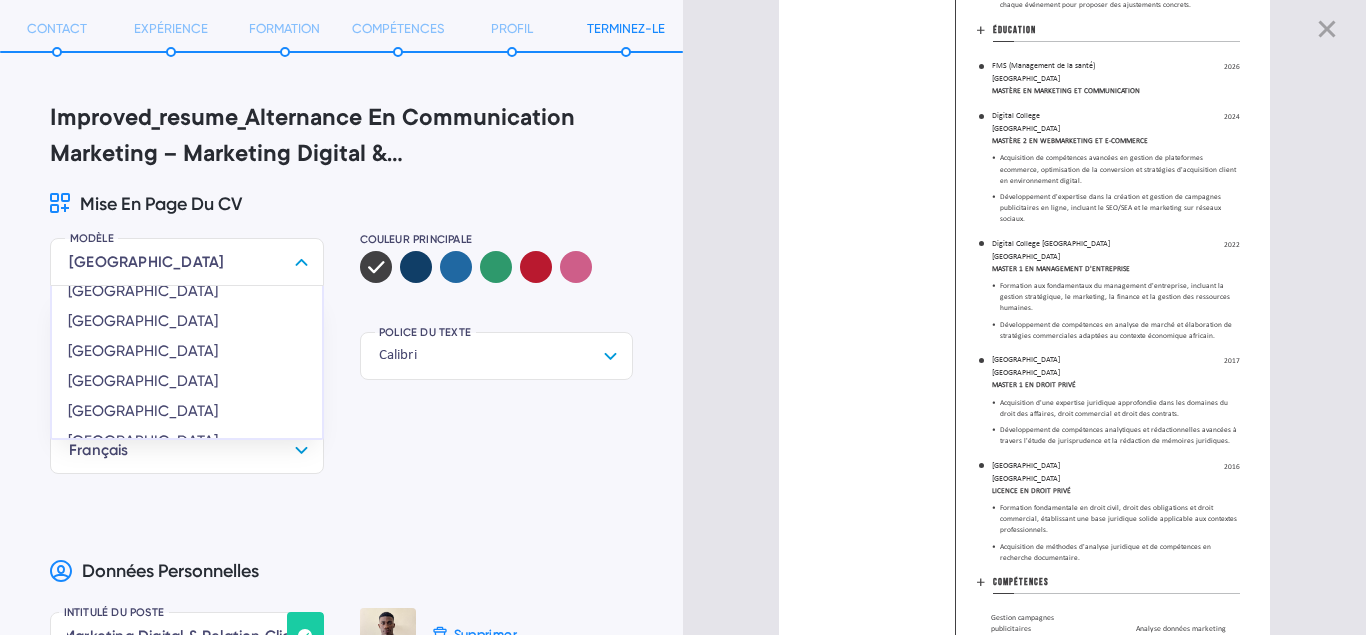 scroll, scrollTop: 100, scrollLeft: 0, axis: vertical 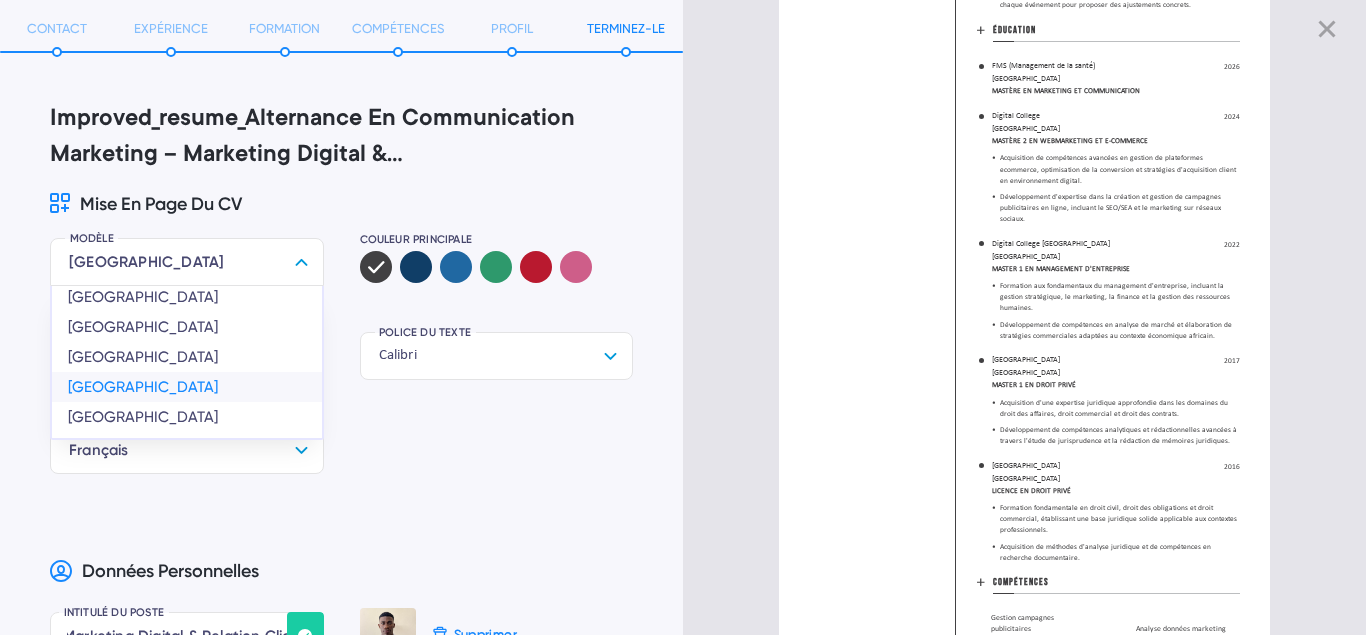 click on "[GEOGRAPHIC_DATA]" at bounding box center [187, 387] 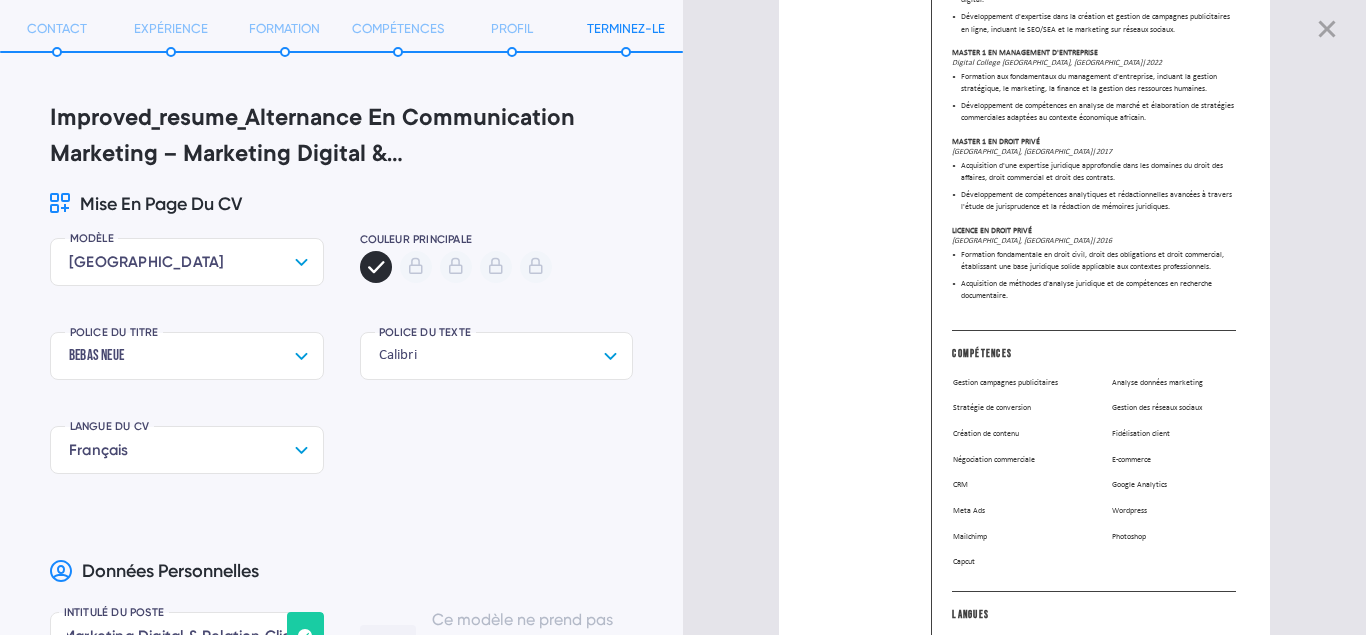 click 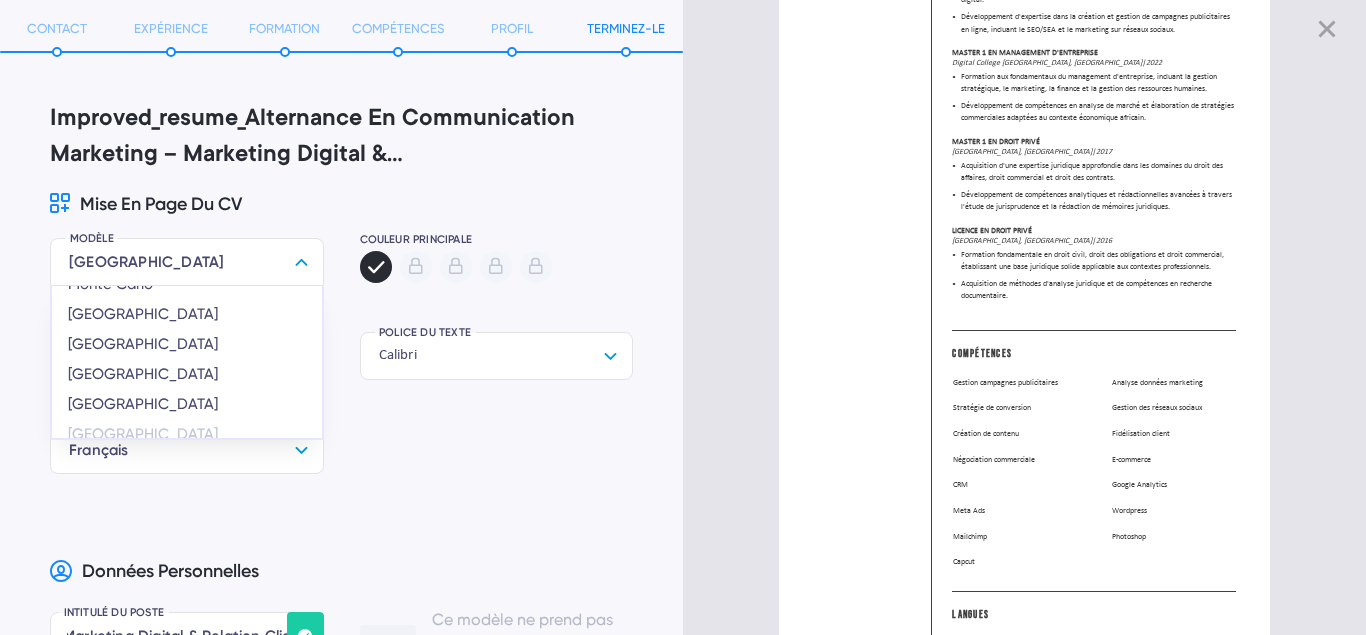 scroll, scrollTop: 49, scrollLeft: 0, axis: vertical 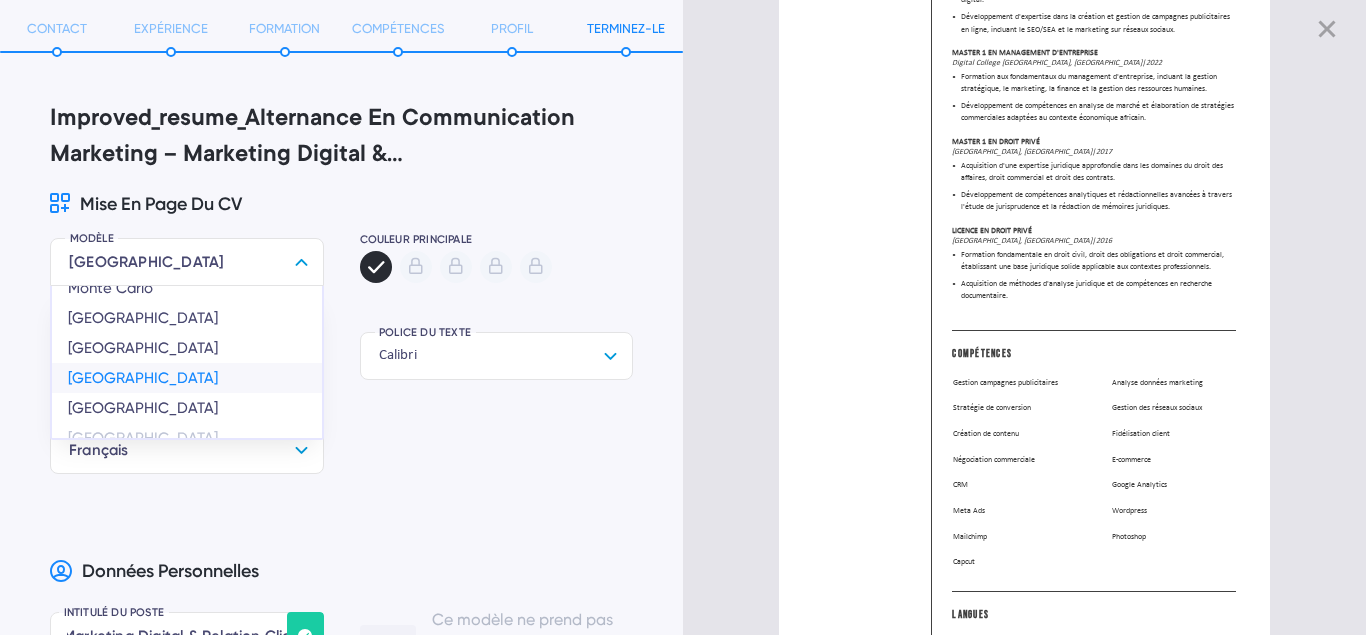 click on "[GEOGRAPHIC_DATA]" at bounding box center [187, 378] 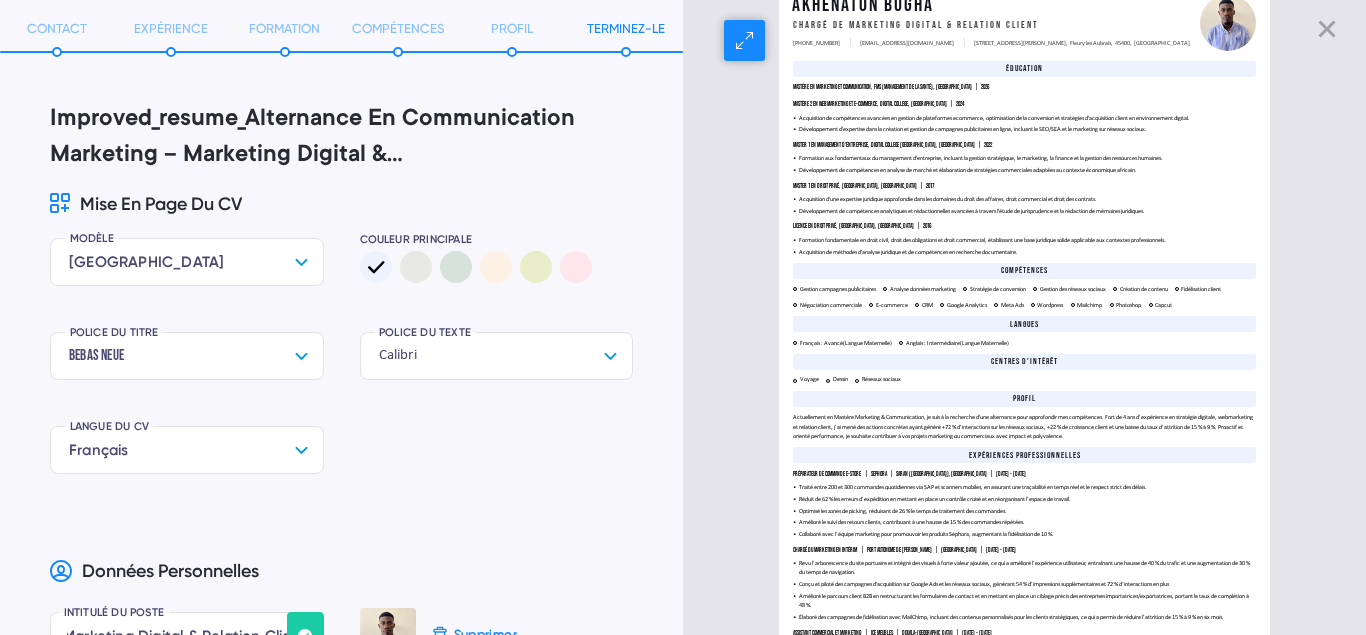 scroll, scrollTop: 0, scrollLeft: 0, axis: both 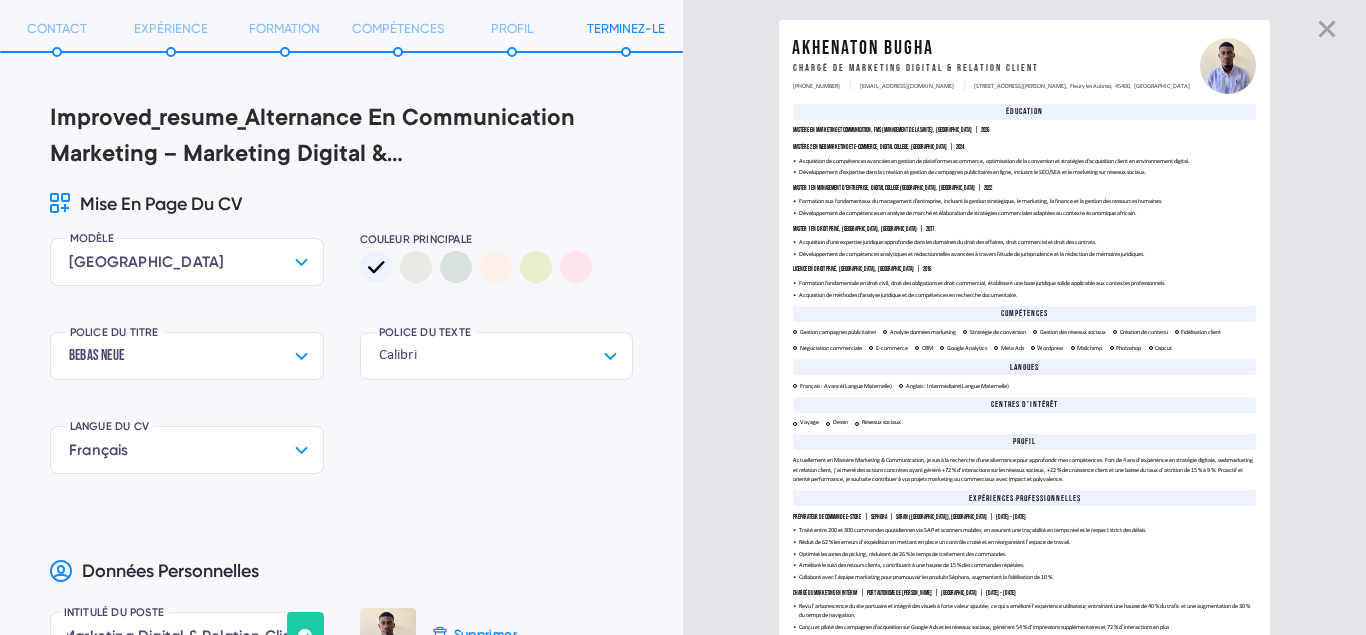 click 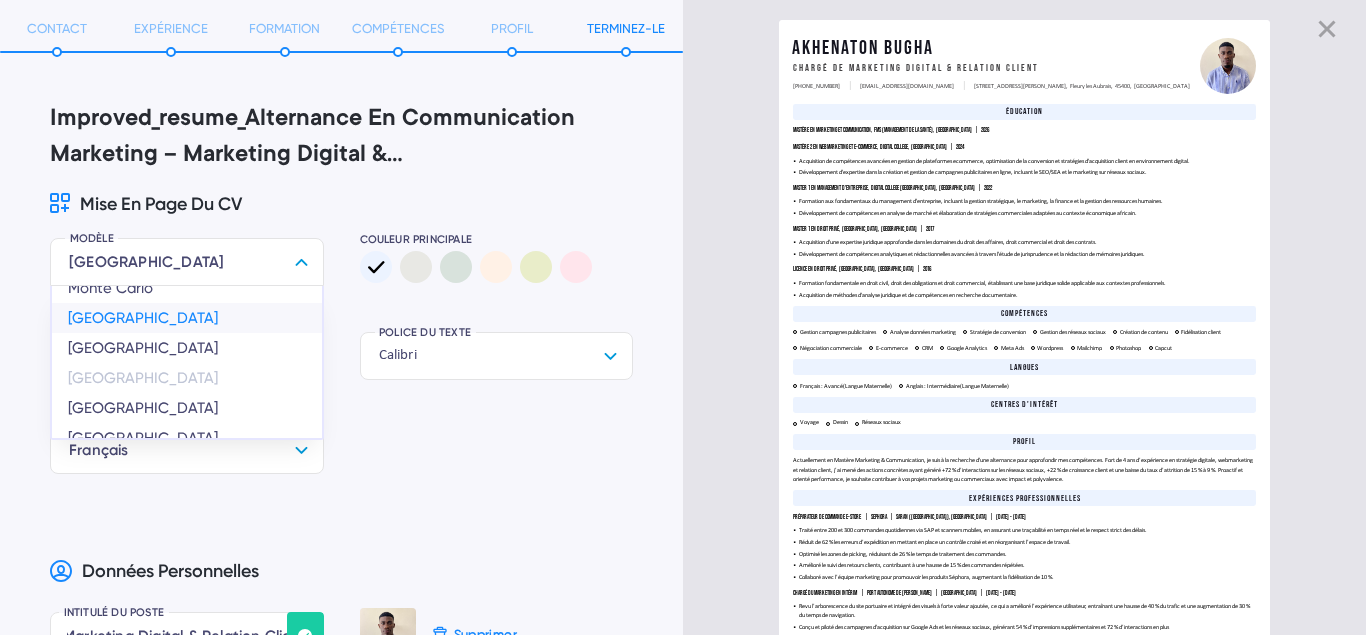 click on "[GEOGRAPHIC_DATA]" at bounding box center (187, 318) 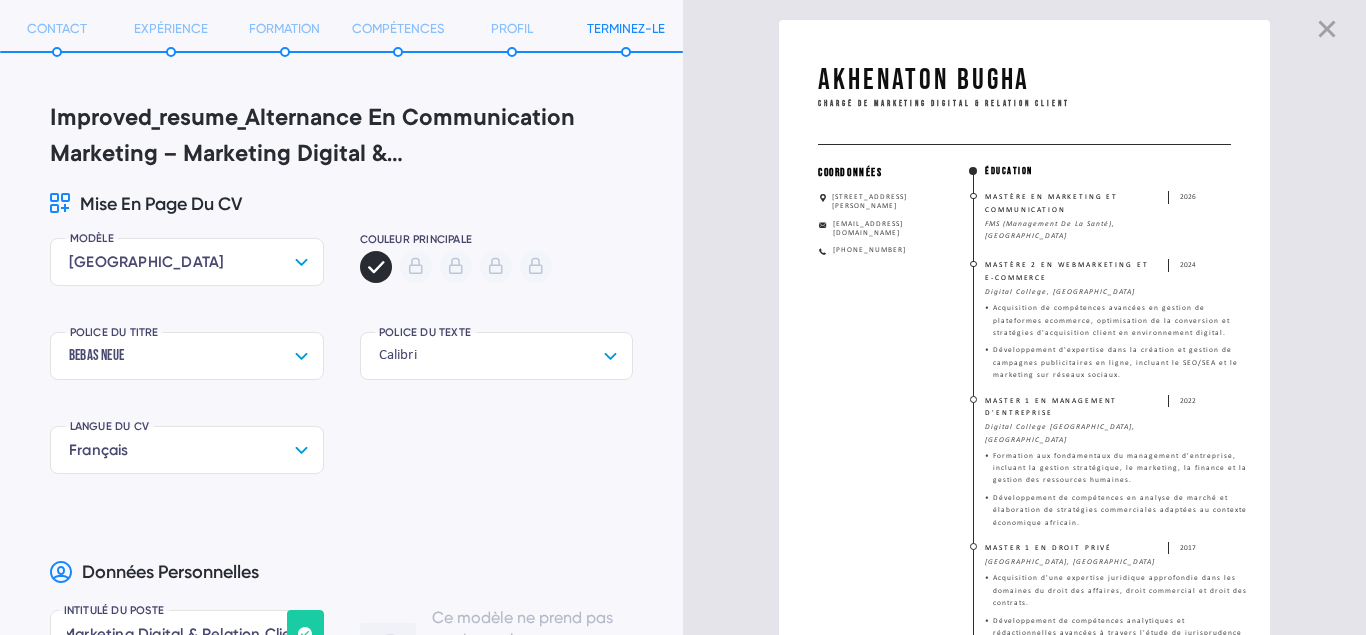 click 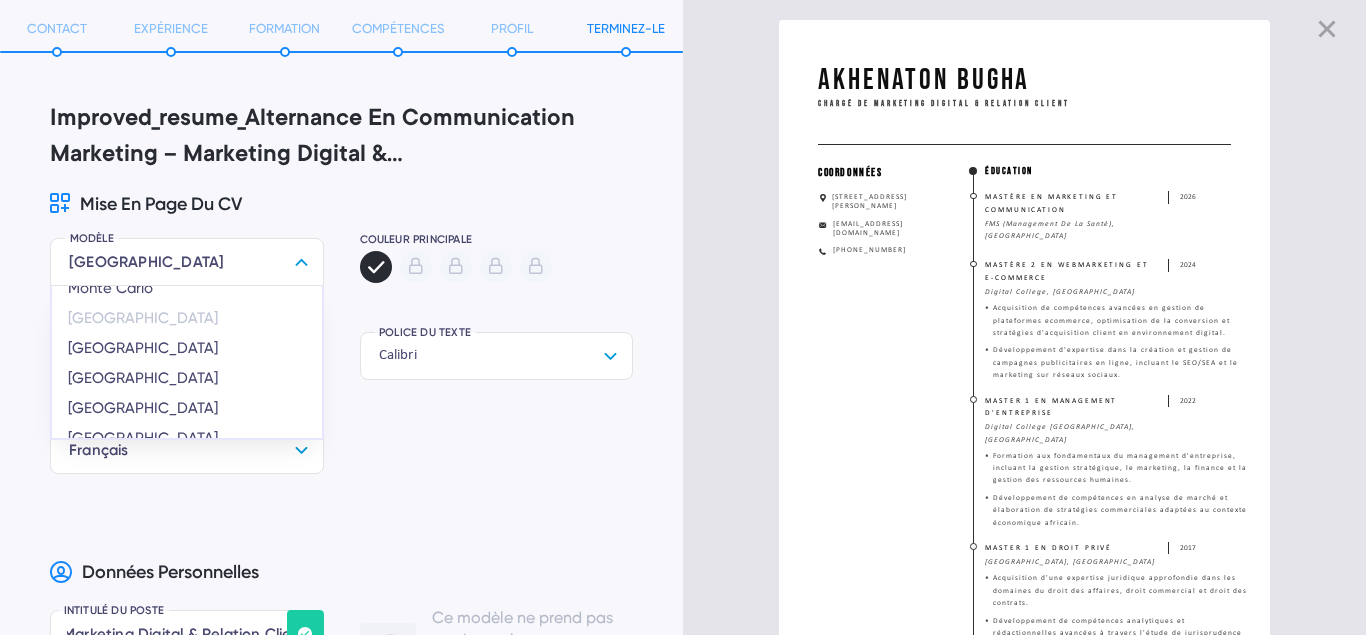 scroll, scrollTop: 0, scrollLeft: 0, axis: both 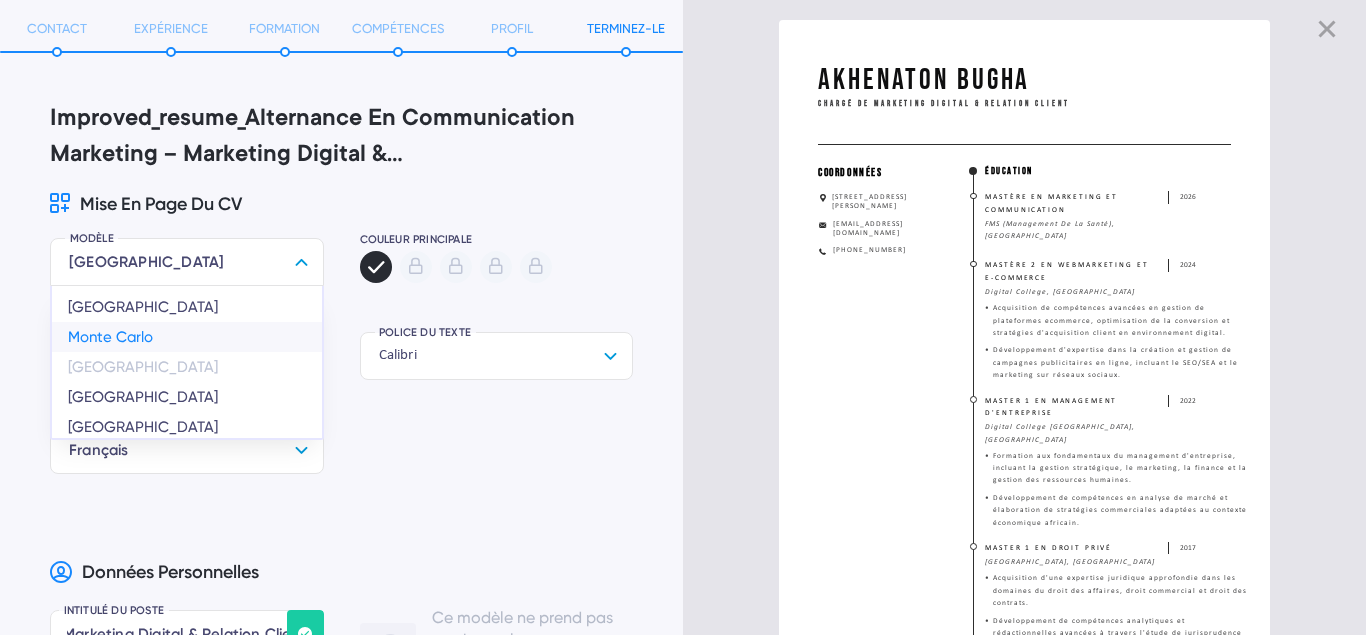 click on "Monte Carlo" at bounding box center [187, 337] 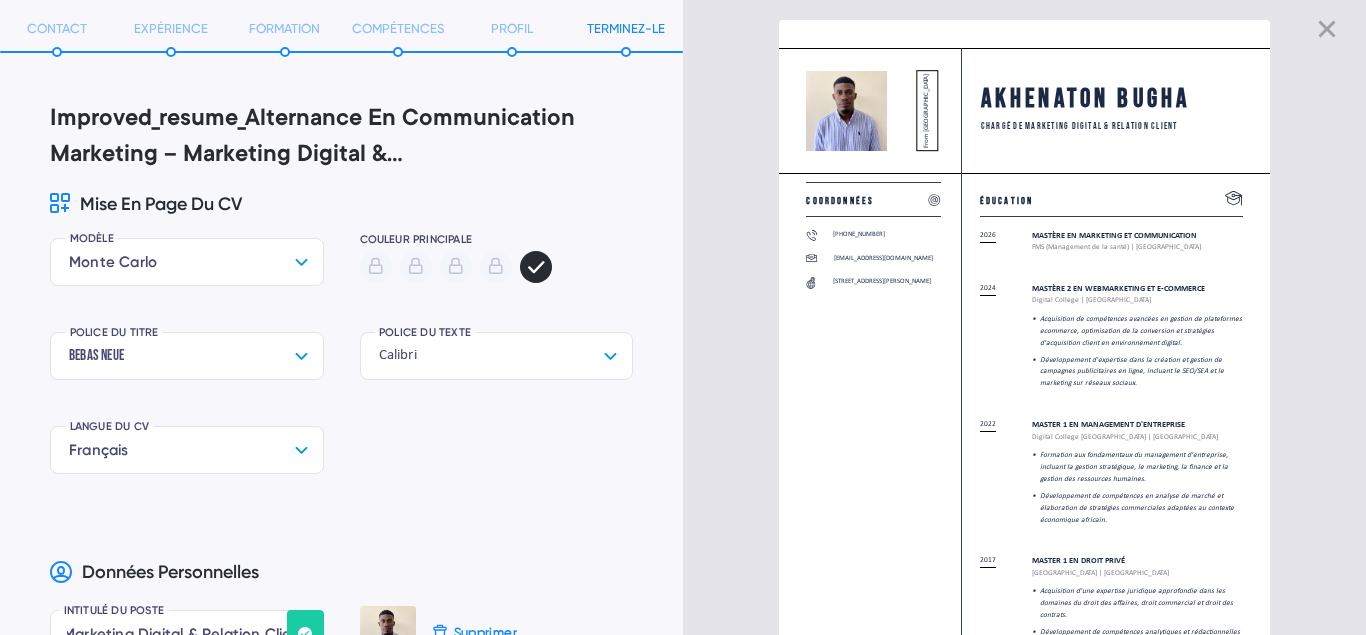 click 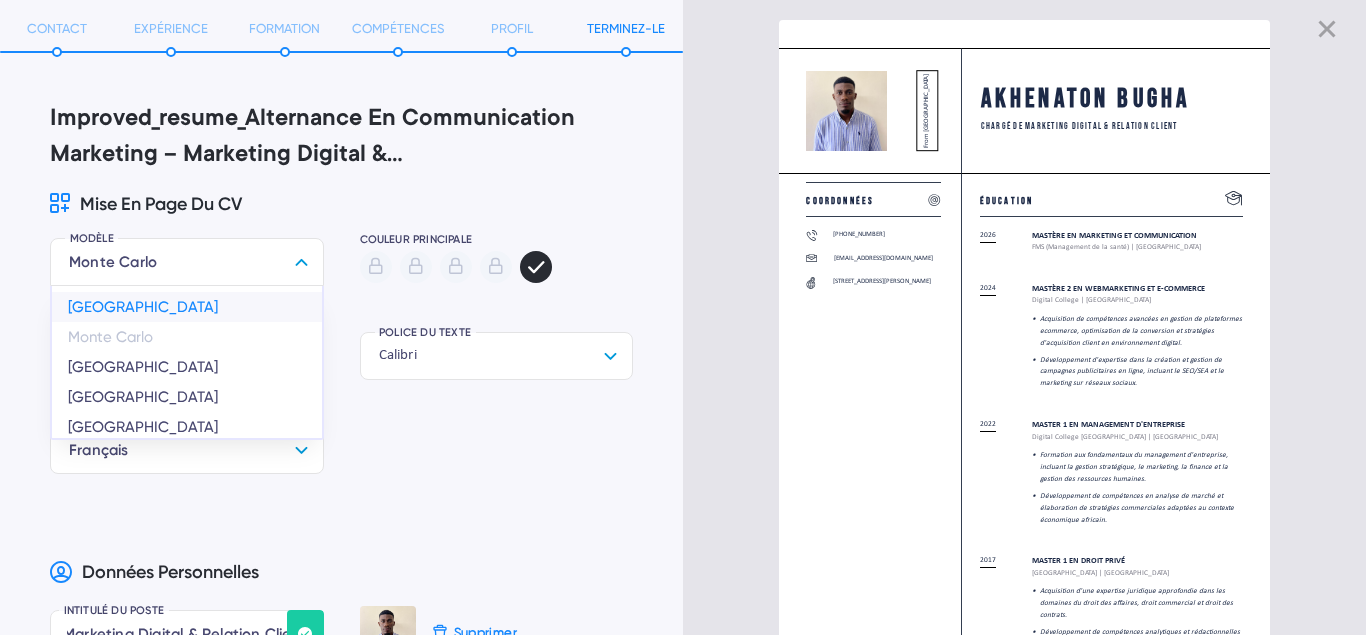 click on "[GEOGRAPHIC_DATA]" at bounding box center (187, 307) 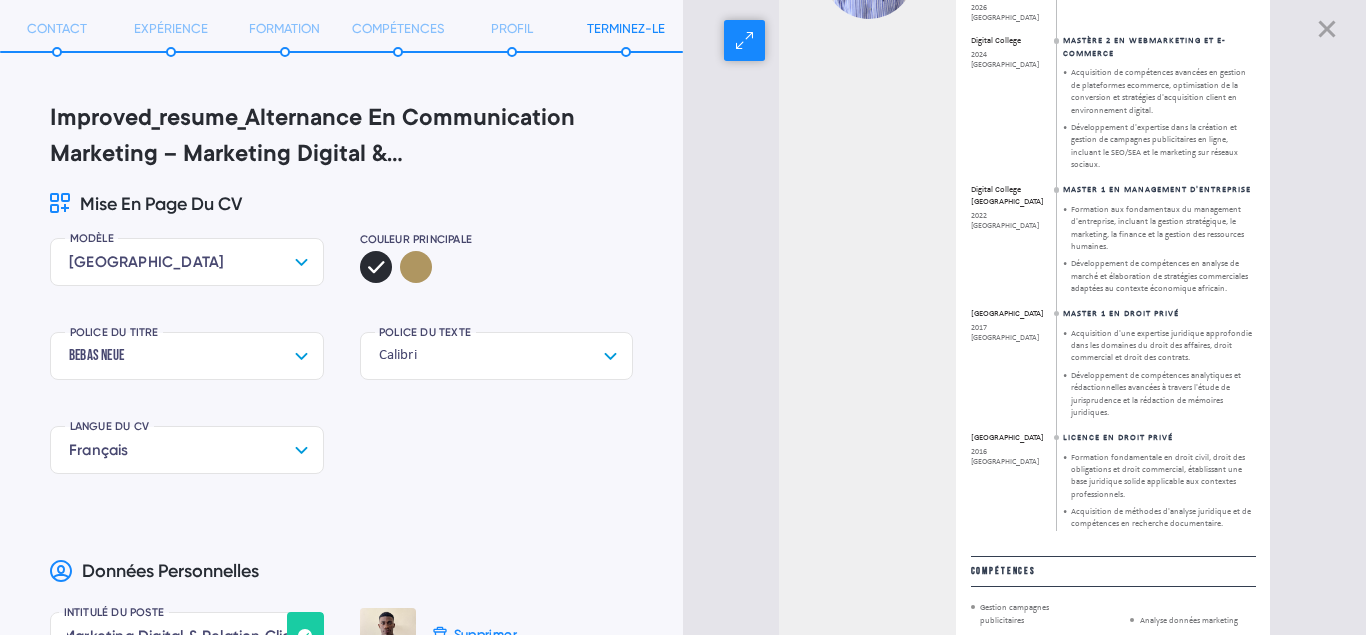 scroll, scrollTop: 0, scrollLeft: 0, axis: both 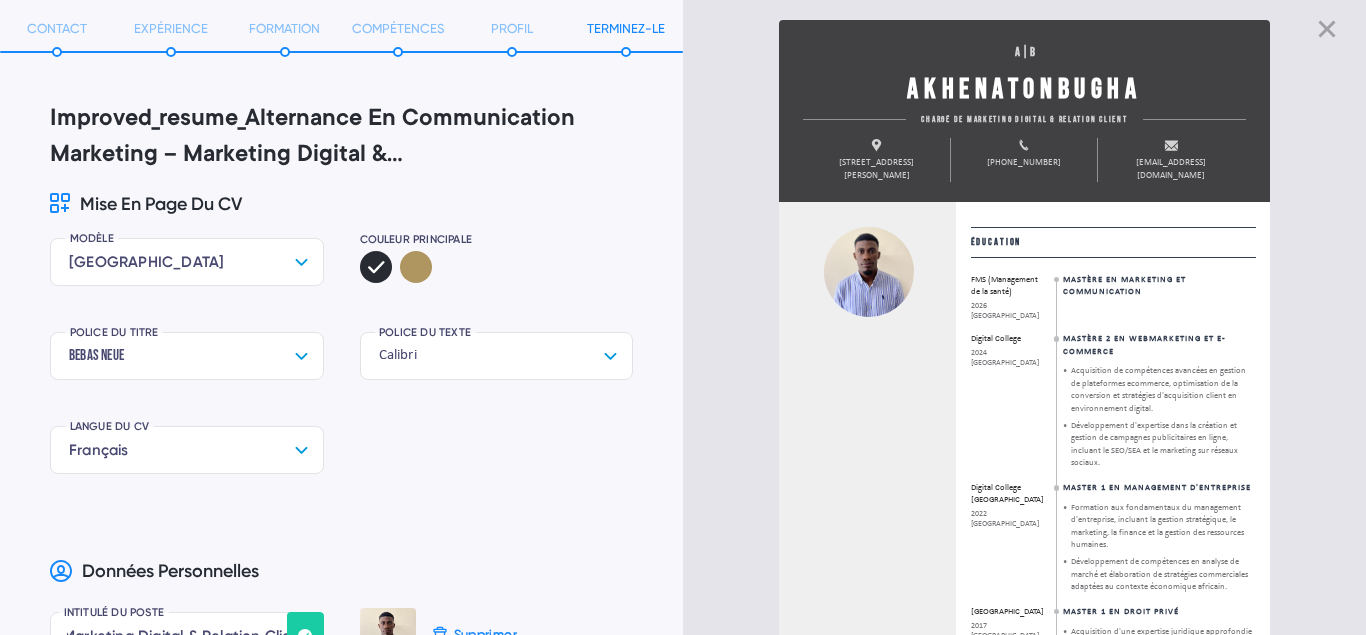 click 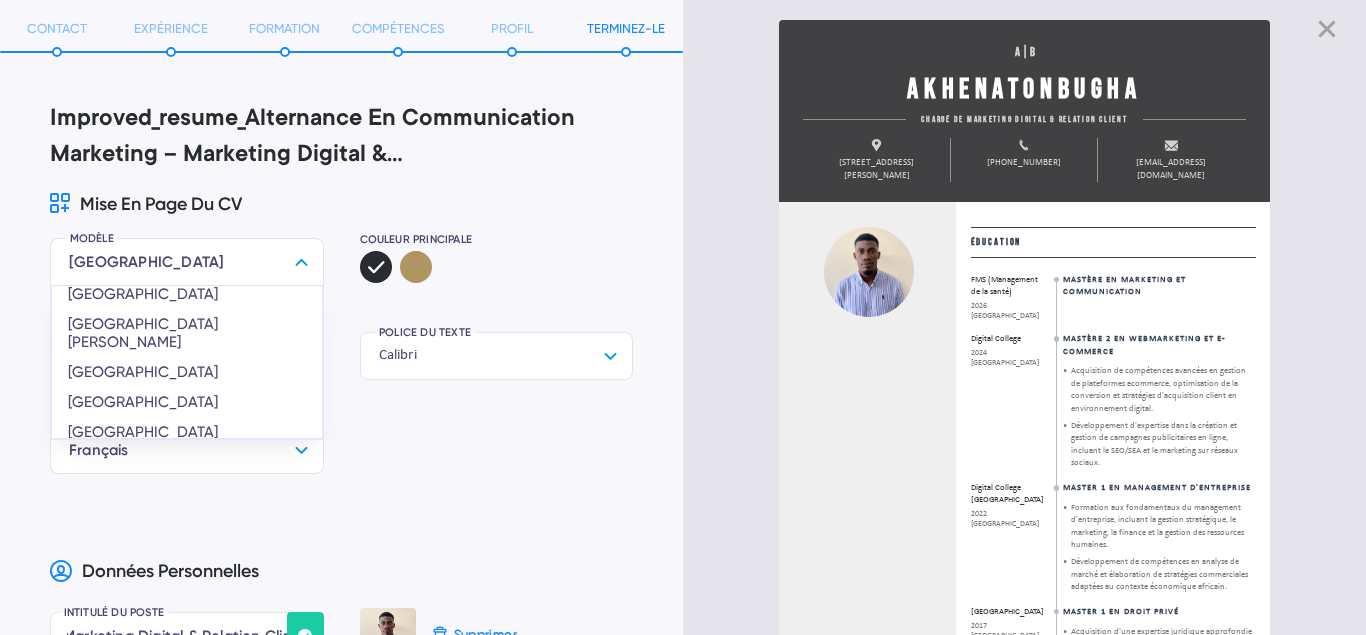 scroll, scrollTop: 229, scrollLeft: 0, axis: vertical 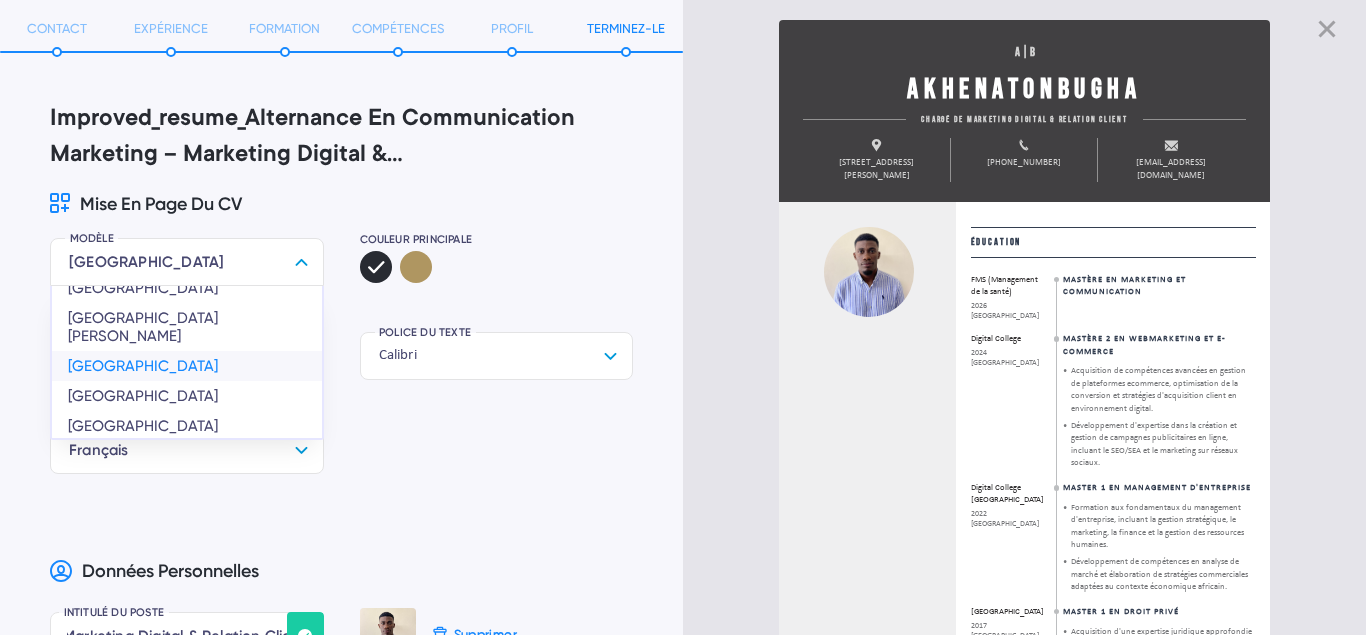 click on "[GEOGRAPHIC_DATA]" at bounding box center (187, 366) 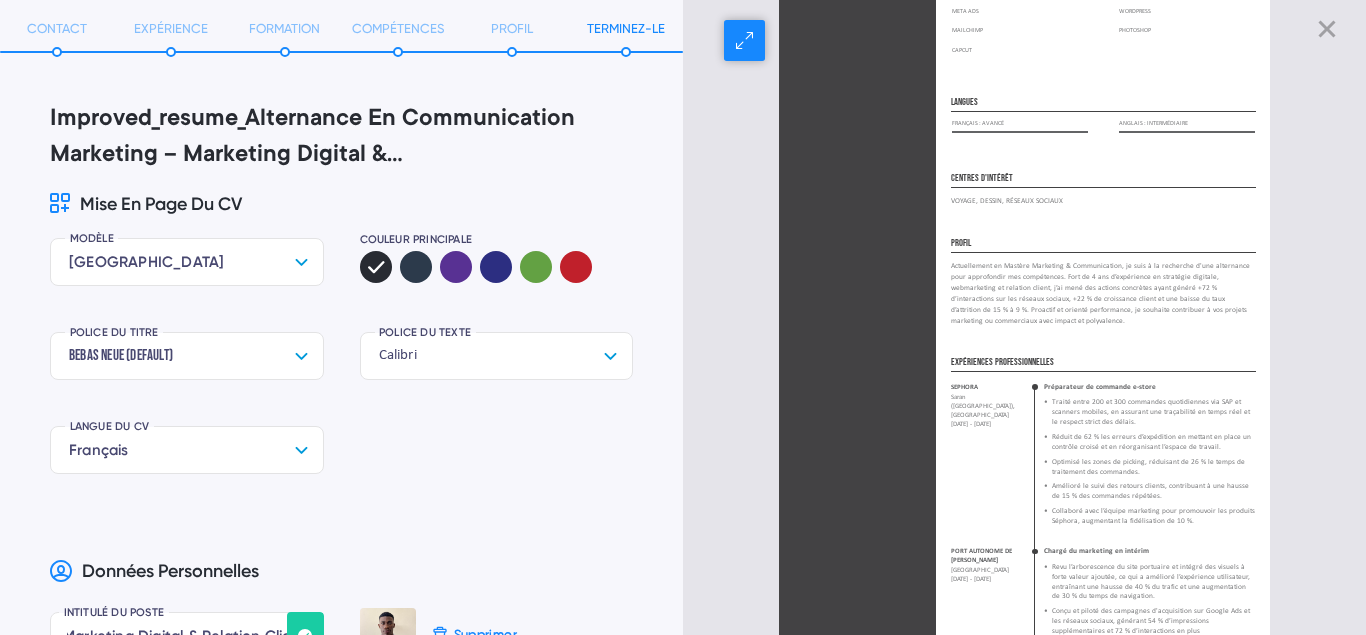 scroll, scrollTop: 0, scrollLeft: 0, axis: both 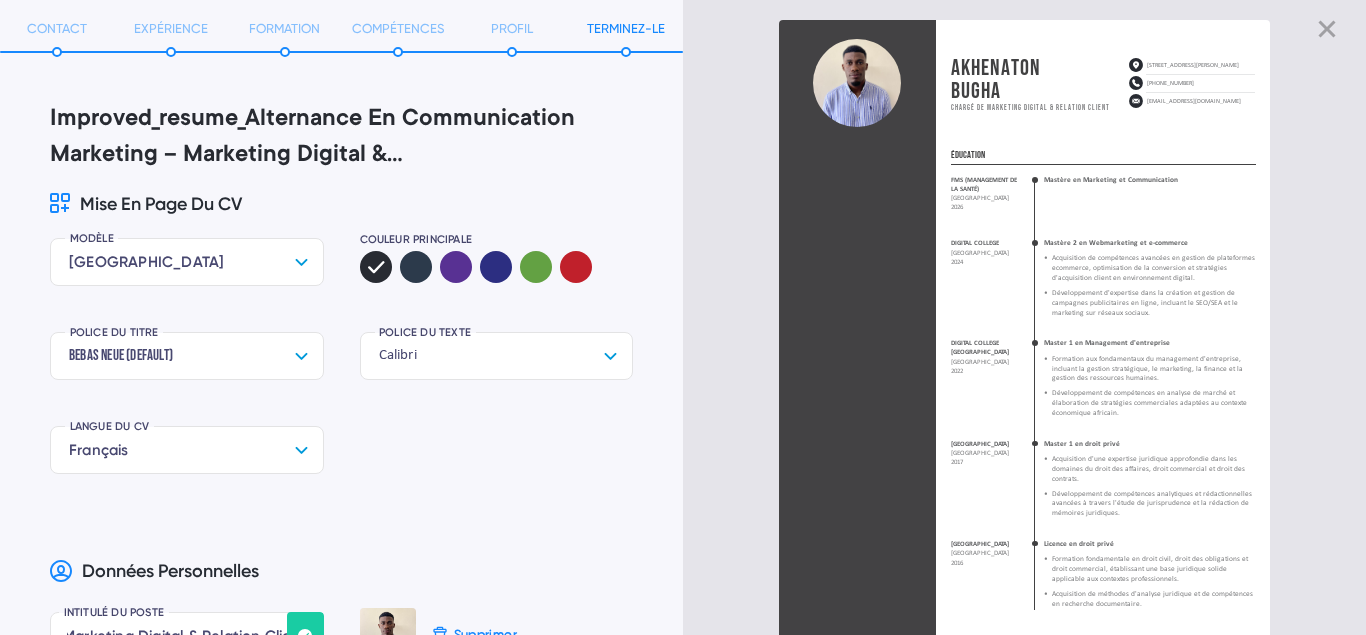 click on "[GEOGRAPHIC_DATA]" at bounding box center (187, 262) 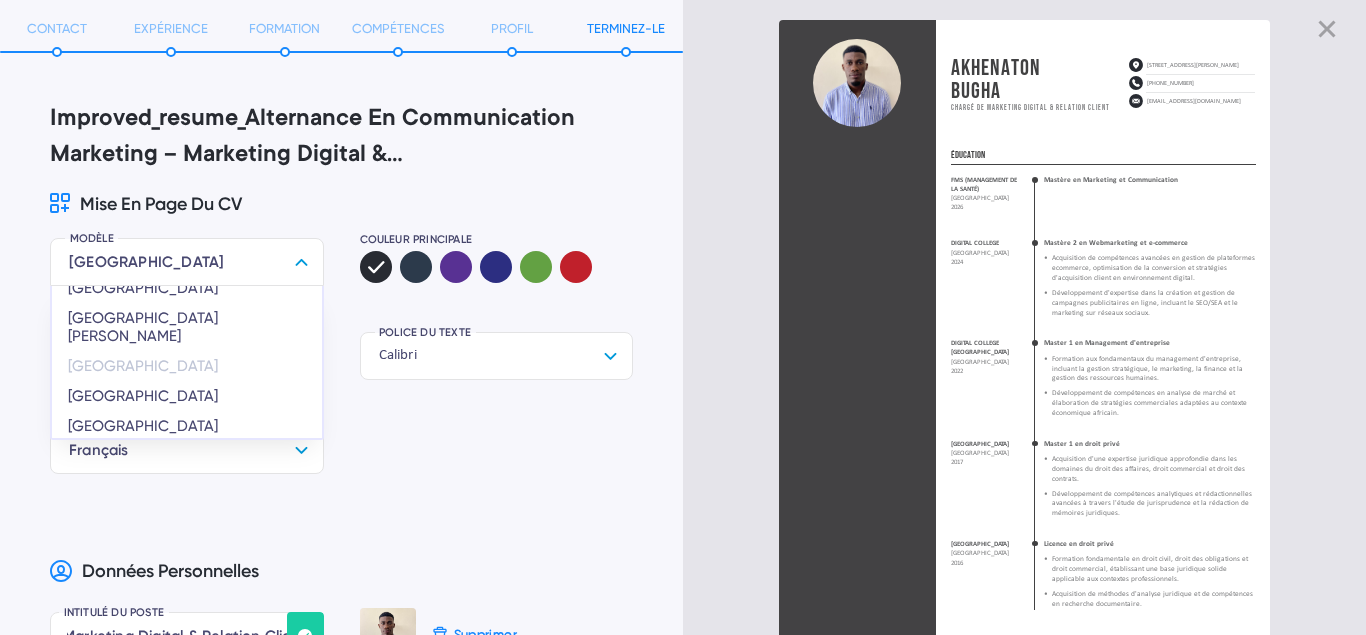 scroll, scrollTop: 280, scrollLeft: 0, axis: vertical 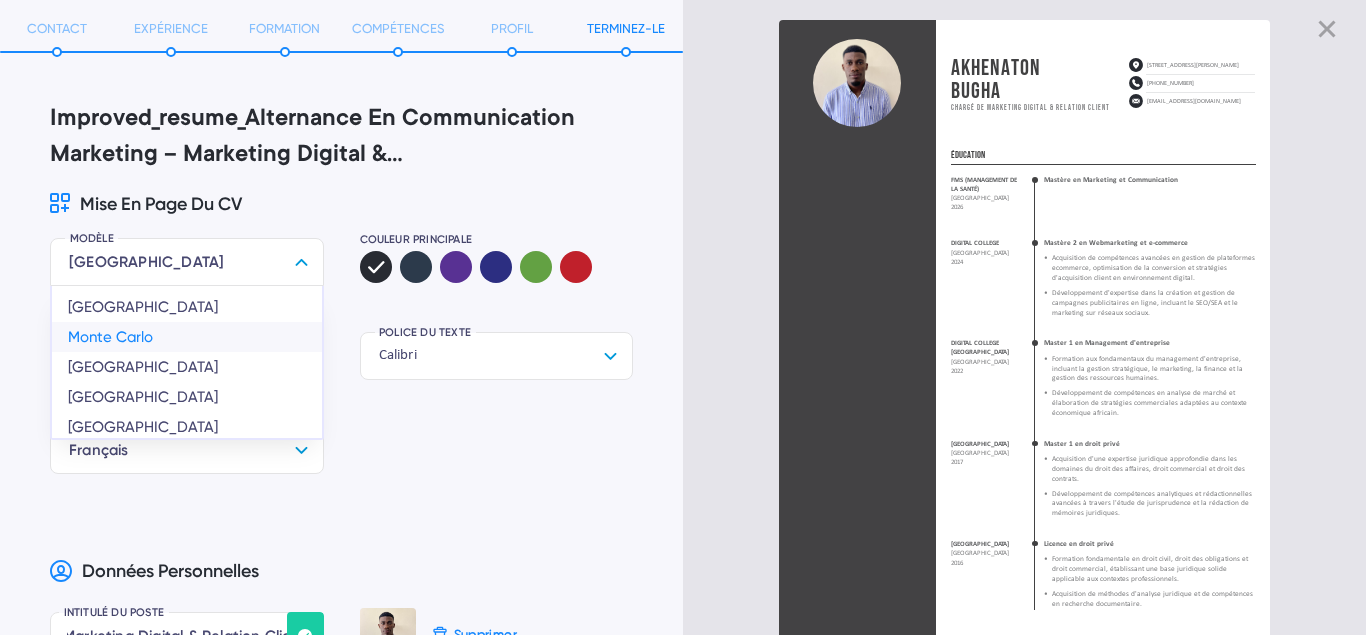 click on "Monte Carlo" at bounding box center [187, 337] 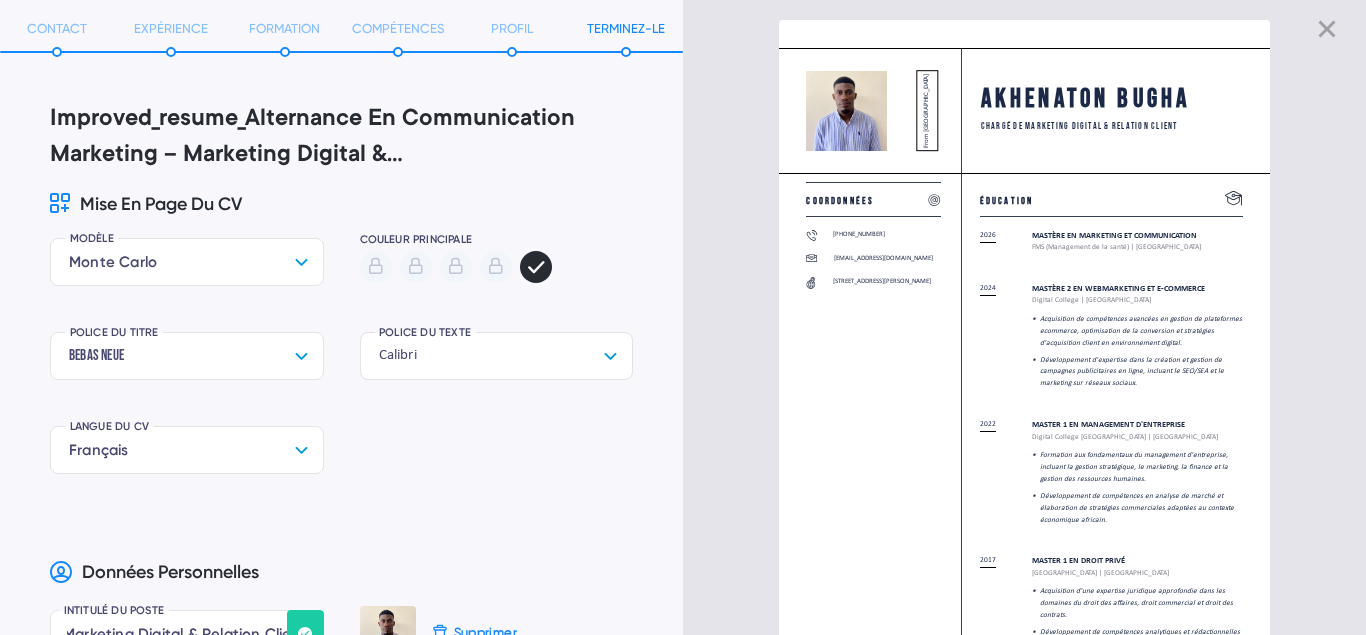 click 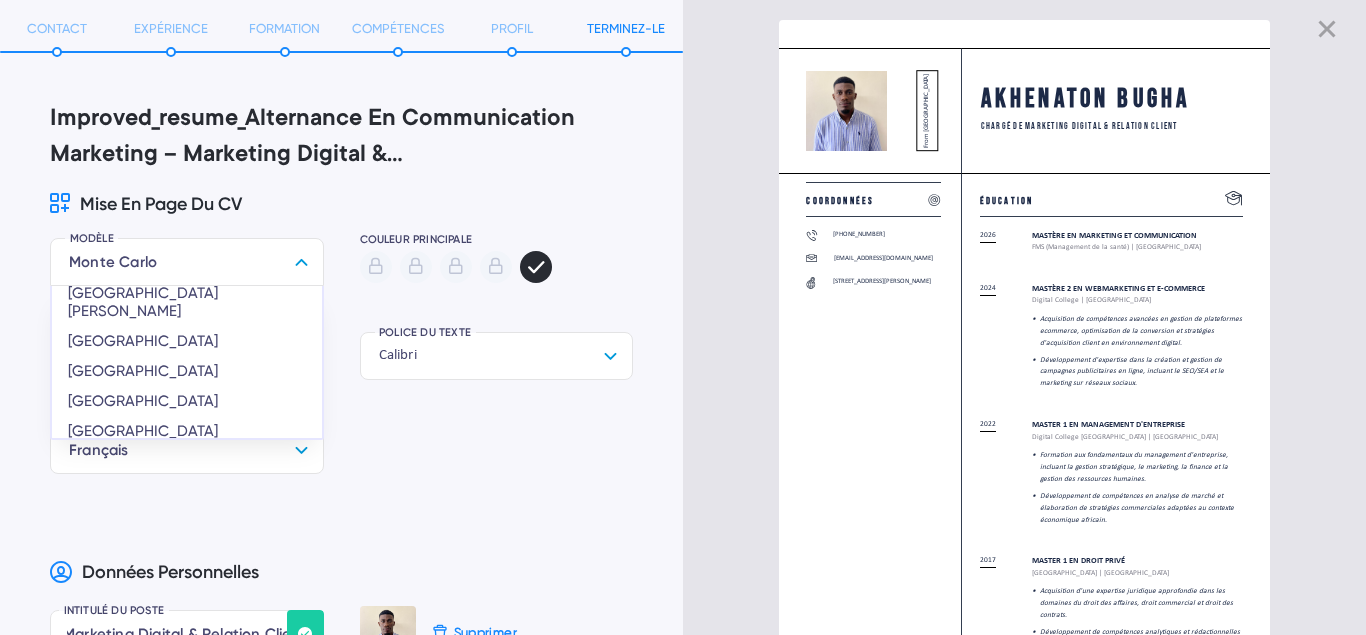 scroll, scrollTop: 251, scrollLeft: 0, axis: vertical 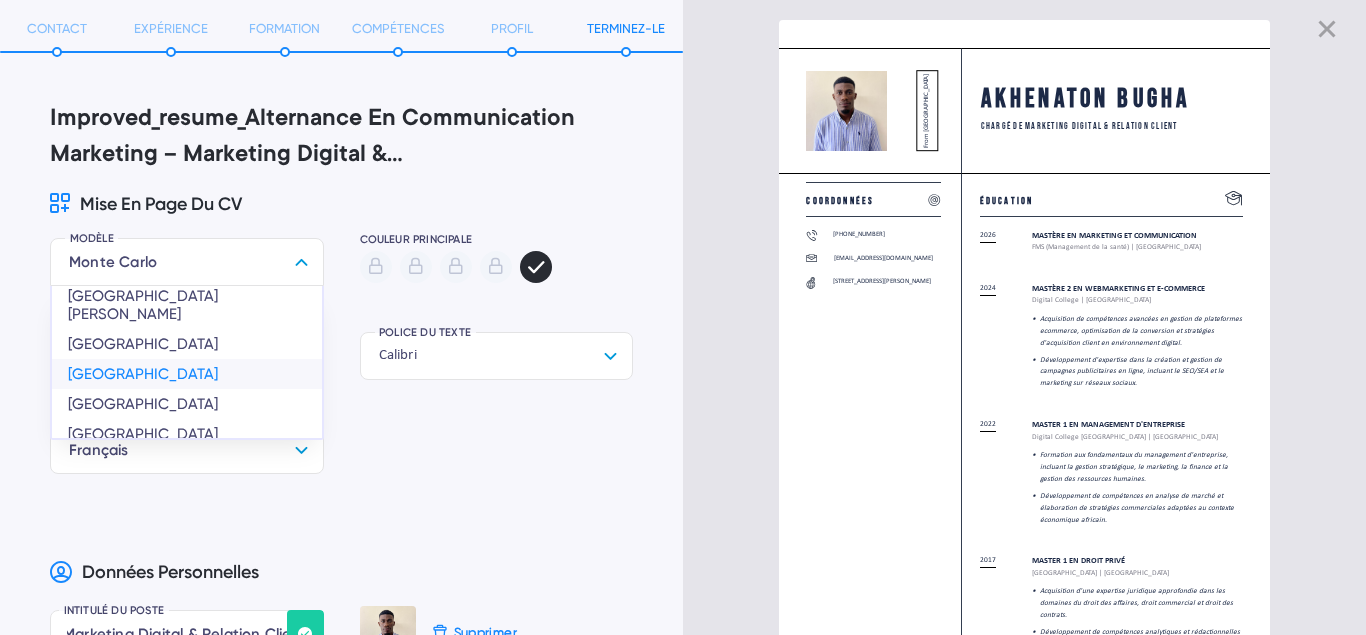 click on "[GEOGRAPHIC_DATA]" at bounding box center [187, 374] 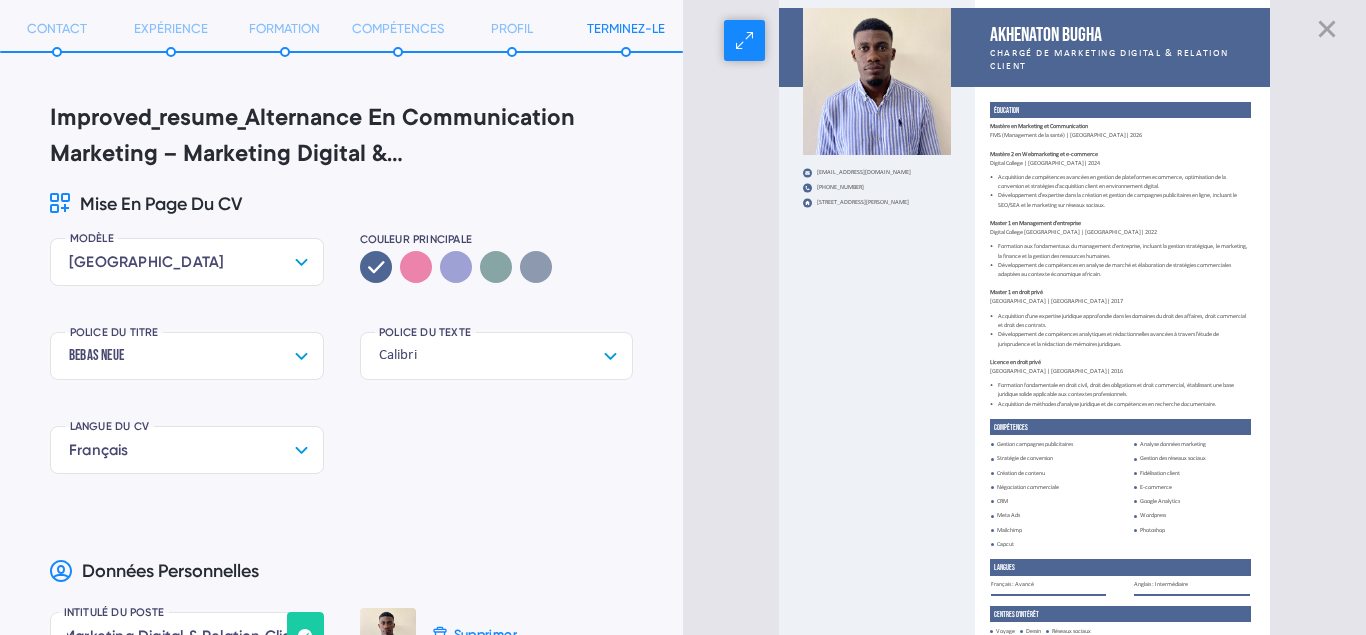 scroll, scrollTop: 0, scrollLeft: 0, axis: both 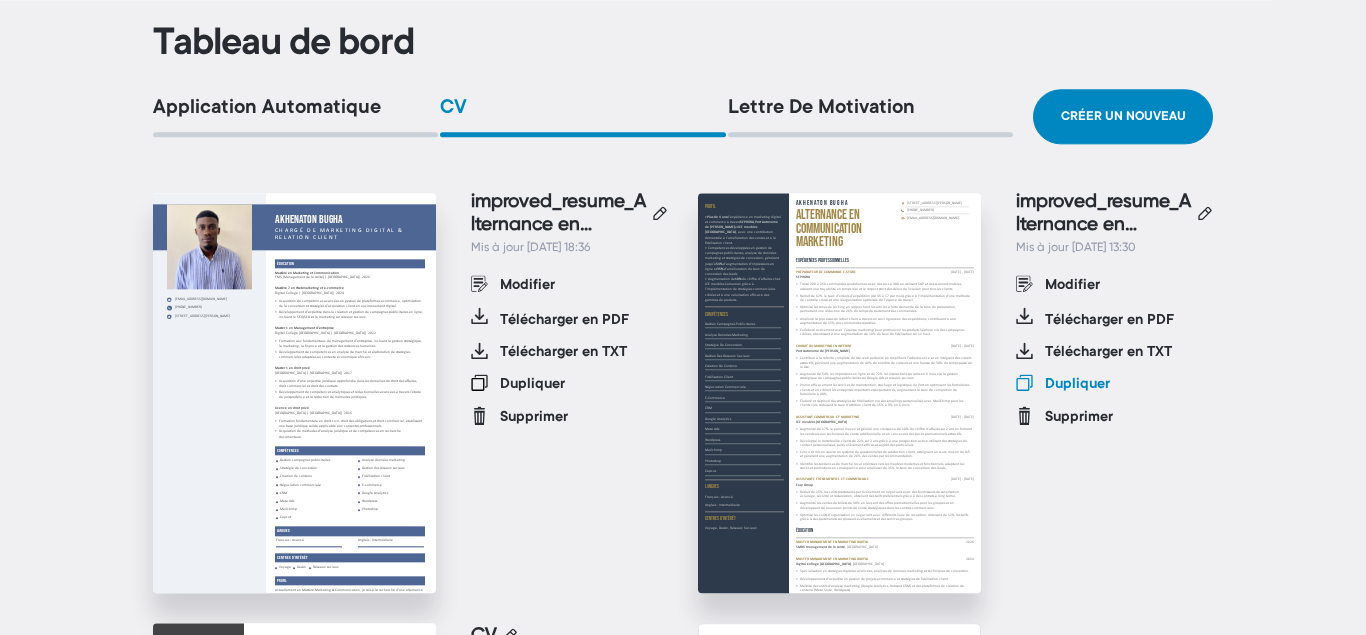 click on "Dupliquer" at bounding box center (1077, 385) 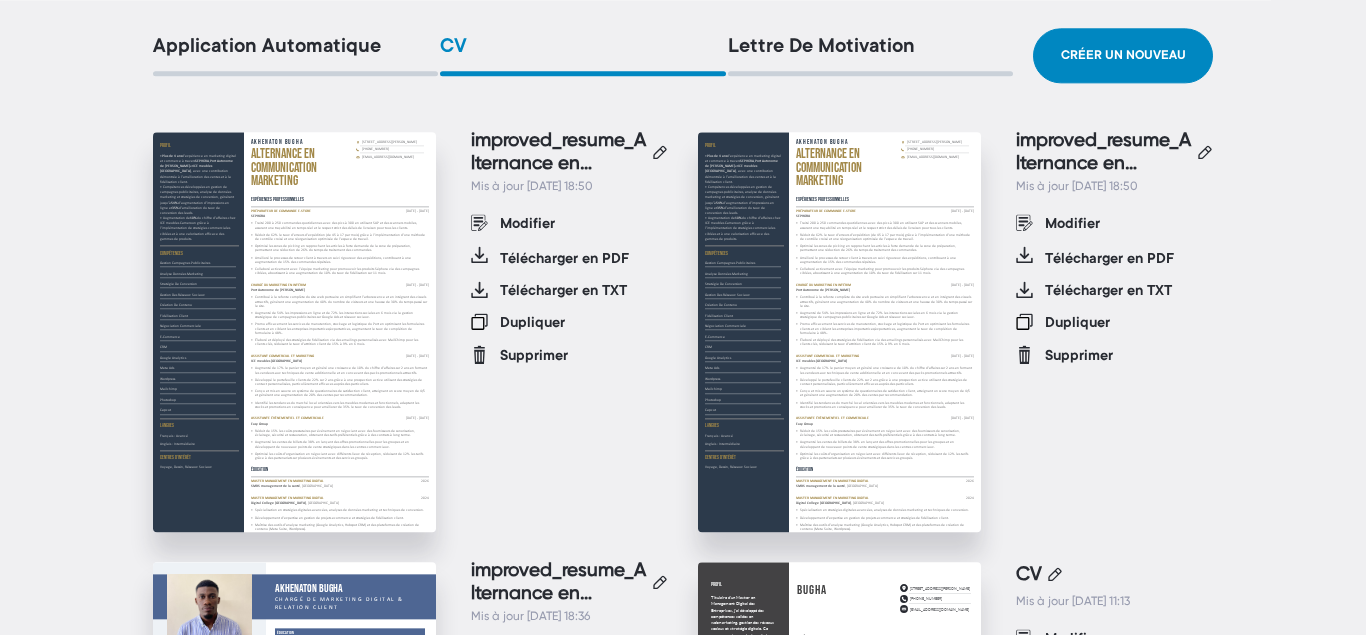 scroll, scrollTop: 170, scrollLeft: 0, axis: vertical 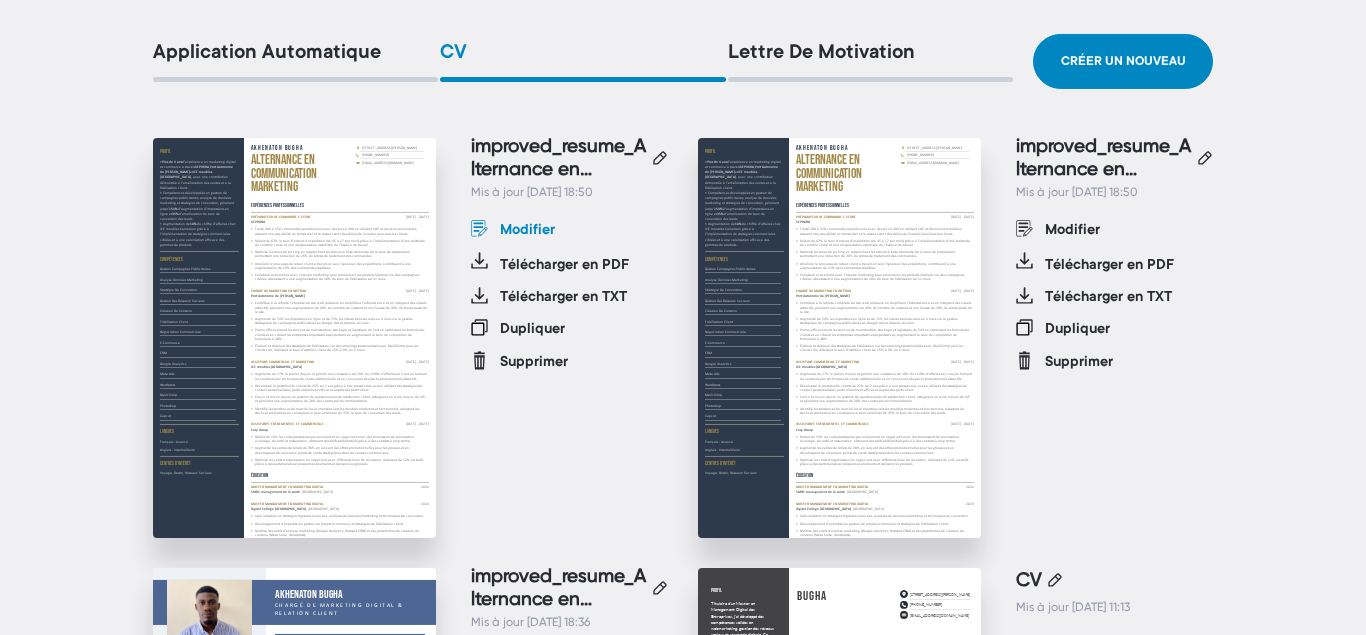 click on "Modifier" at bounding box center (527, 231) 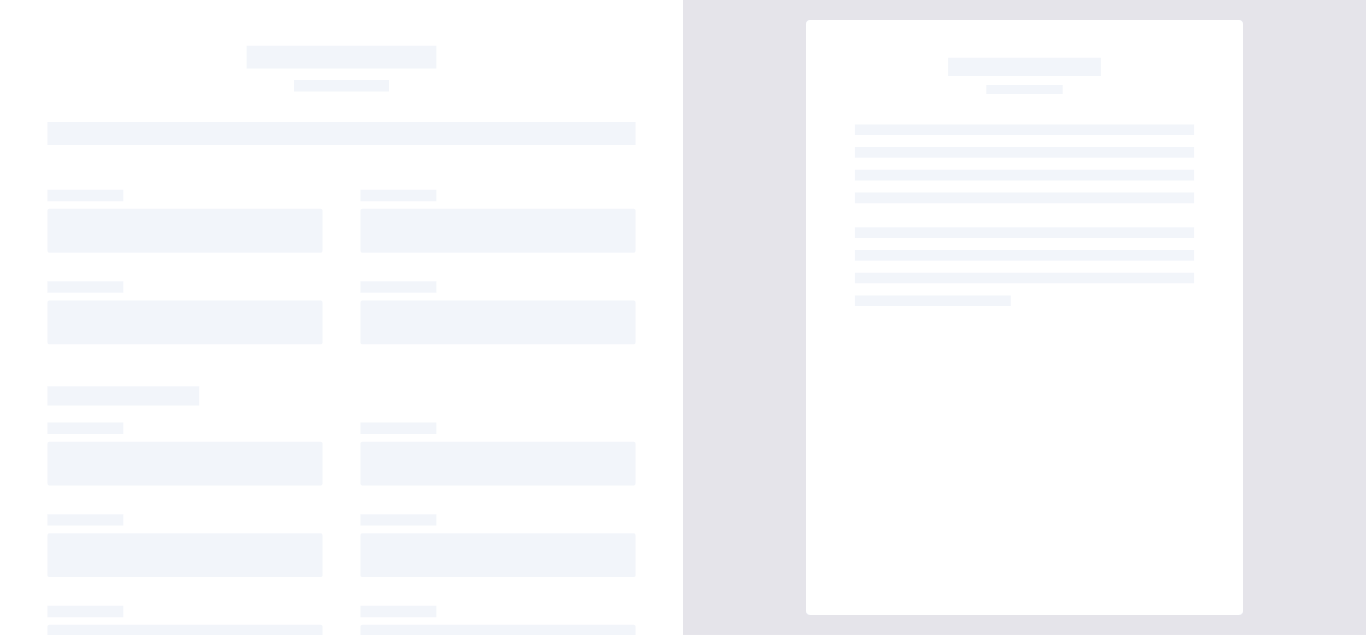 scroll, scrollTop: 0, scrollLeft: 0, axis: both 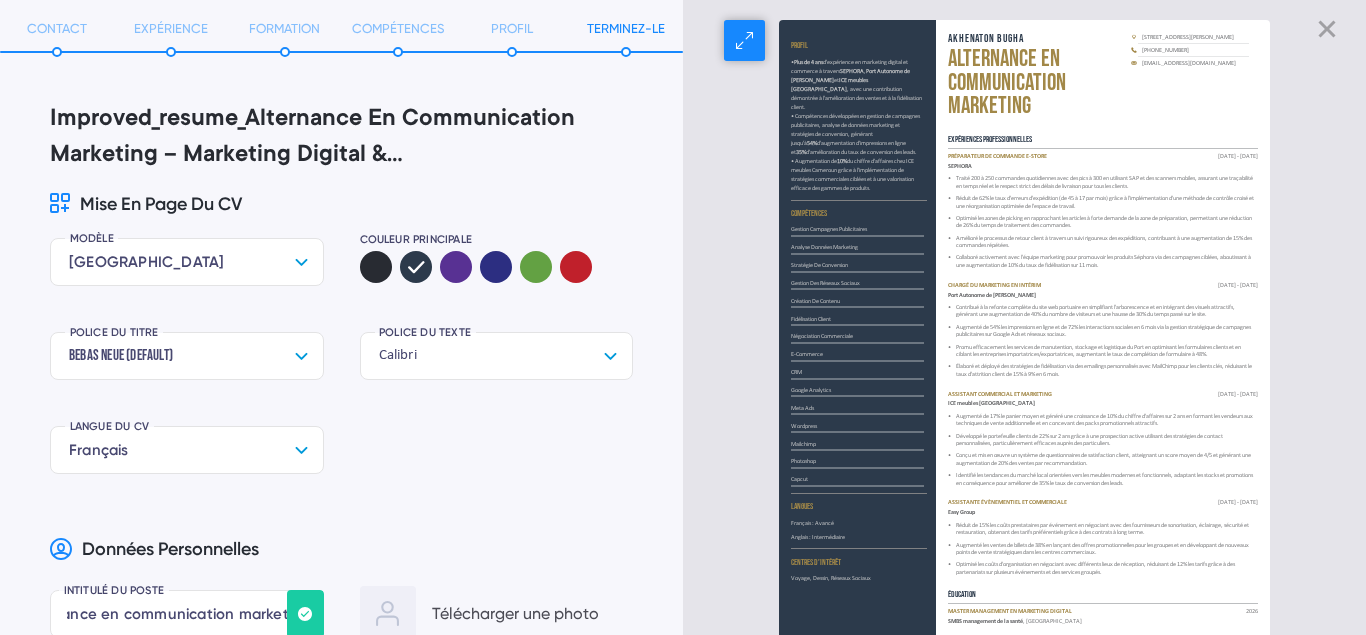 click on "Alternance en communication marketing" at bounding box center (1038, 84) 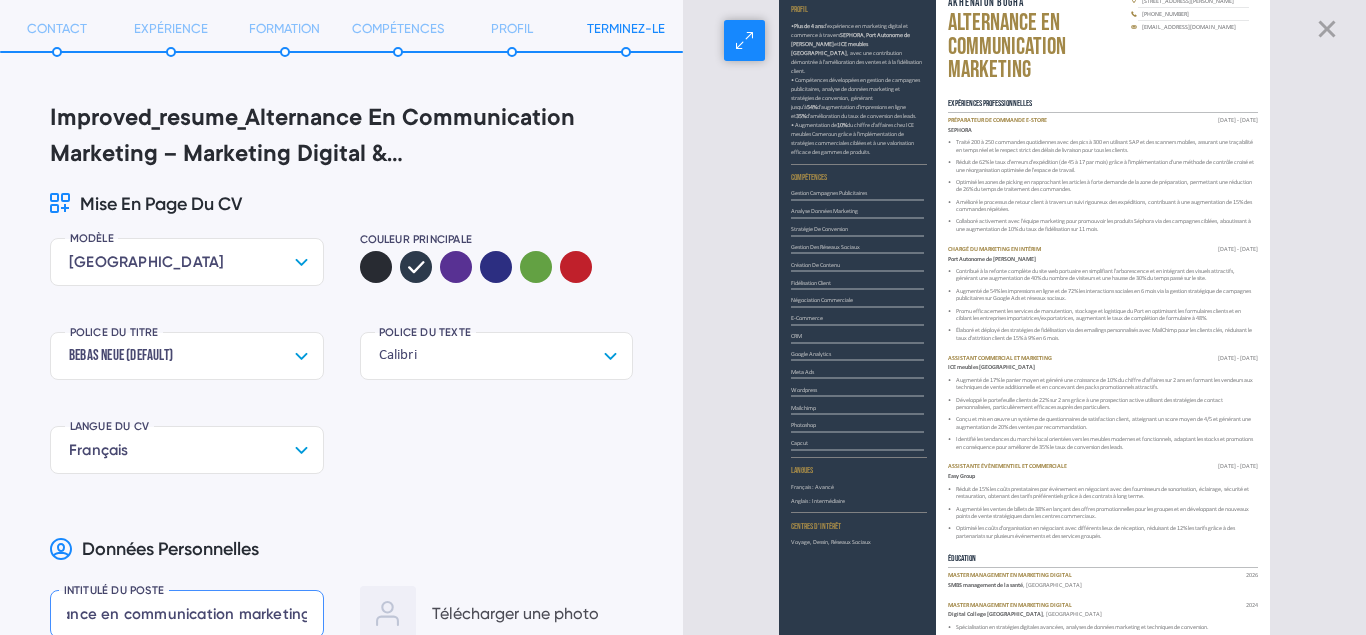 scroll, scrollTop: 0, scrollLeft: 0, axis: both 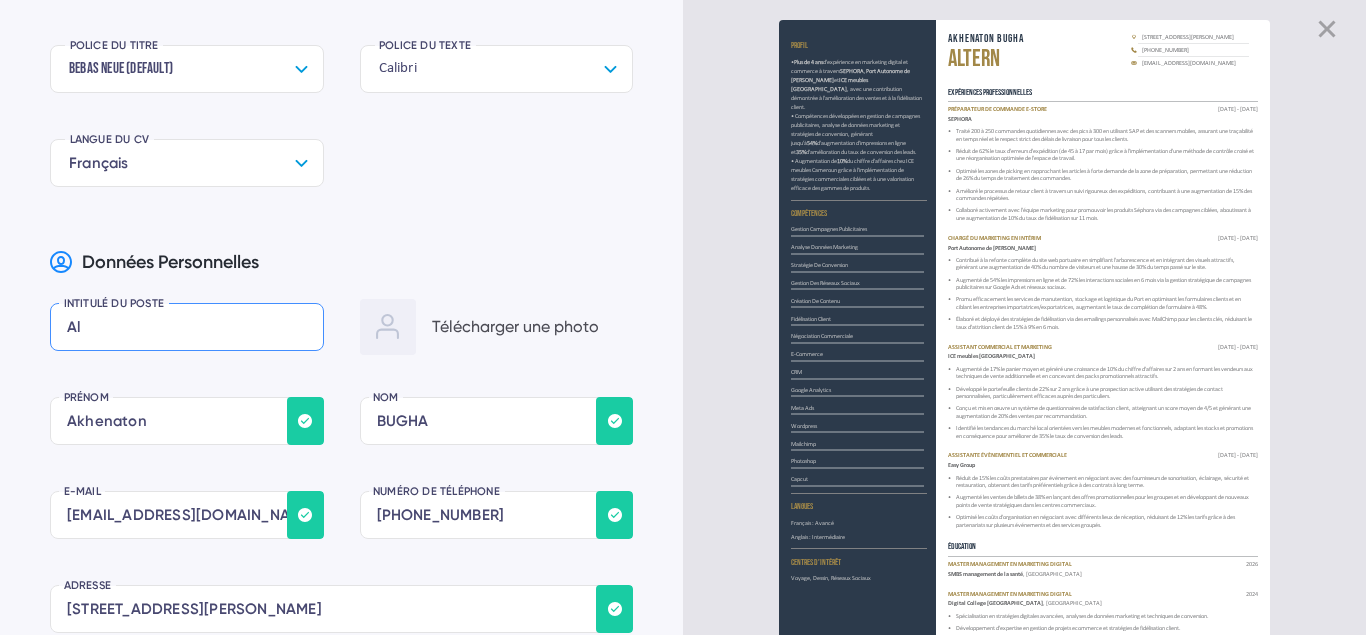 type on "A" 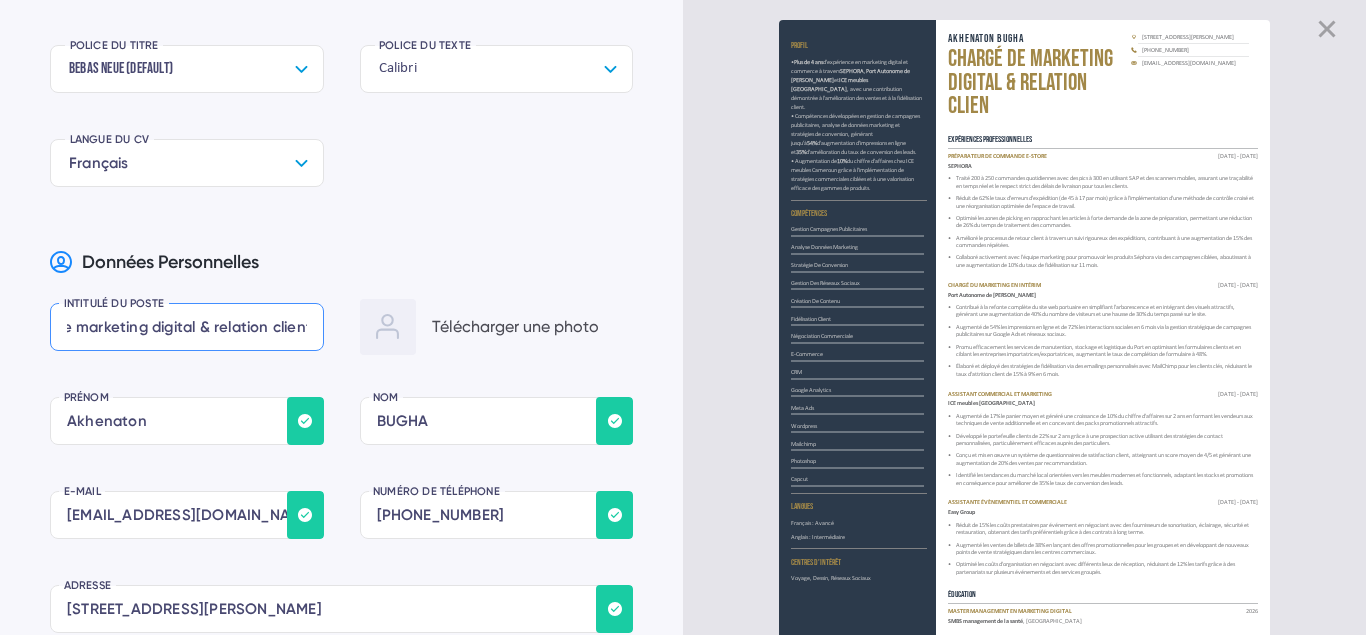 scroll, scrollTop: 0, scrollLeft: 77, axis: horizontal 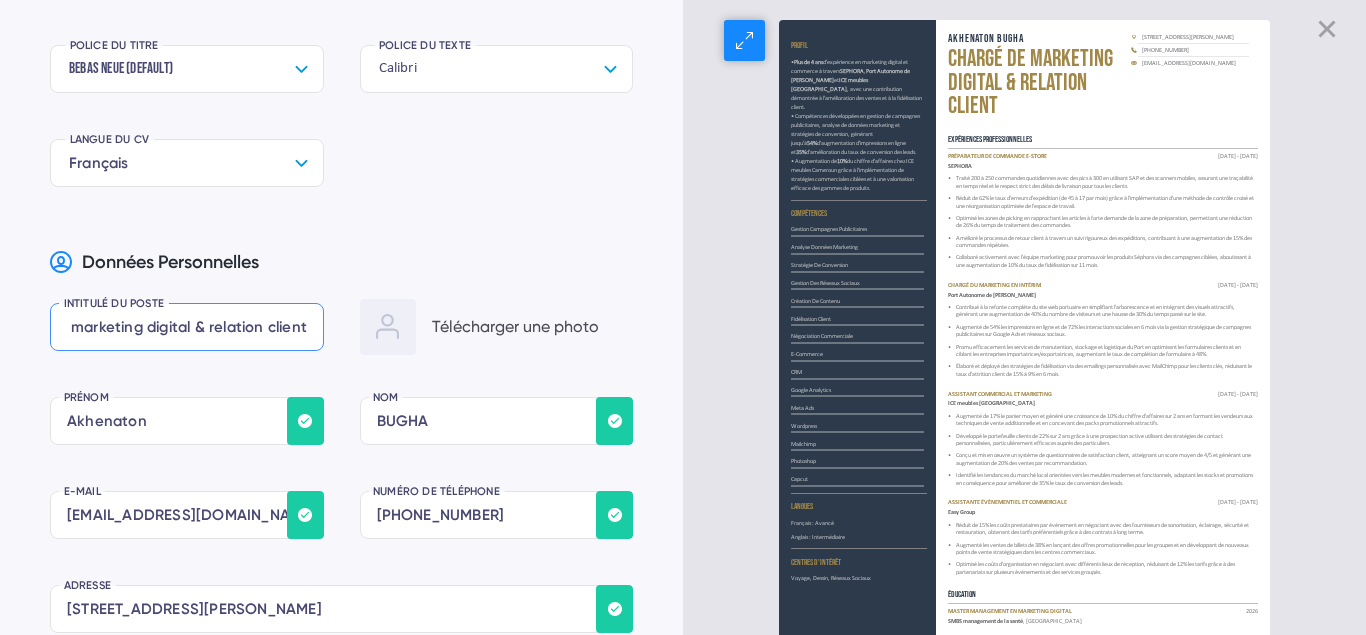 click on "• Compétences développées en gestion de campagnes publicitaires, analyse de données marketing et stratégies de conversion, générant jusqu'à  54%  d'augmentation d'impressions en ligne et  35%  d'amélioration du taux de conversion des leads." at bounding box center (855, 134) 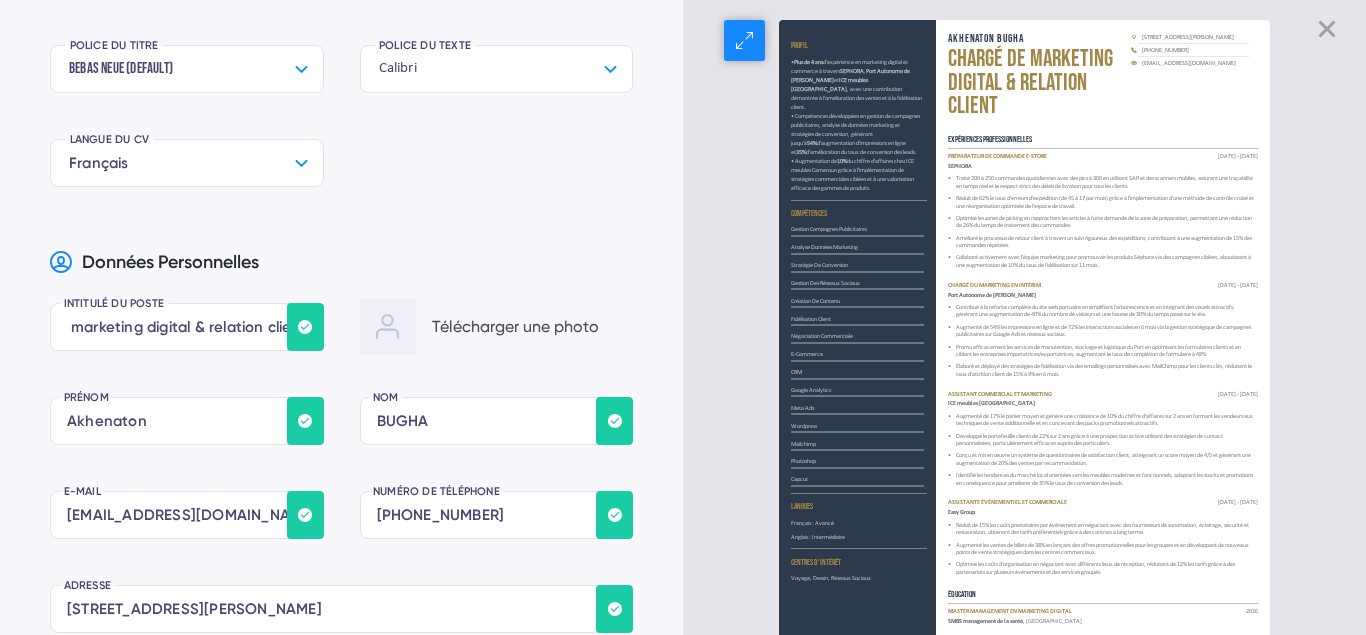 scroll, scrollTop: 1153, scrollLeft: 0, axis: vertical 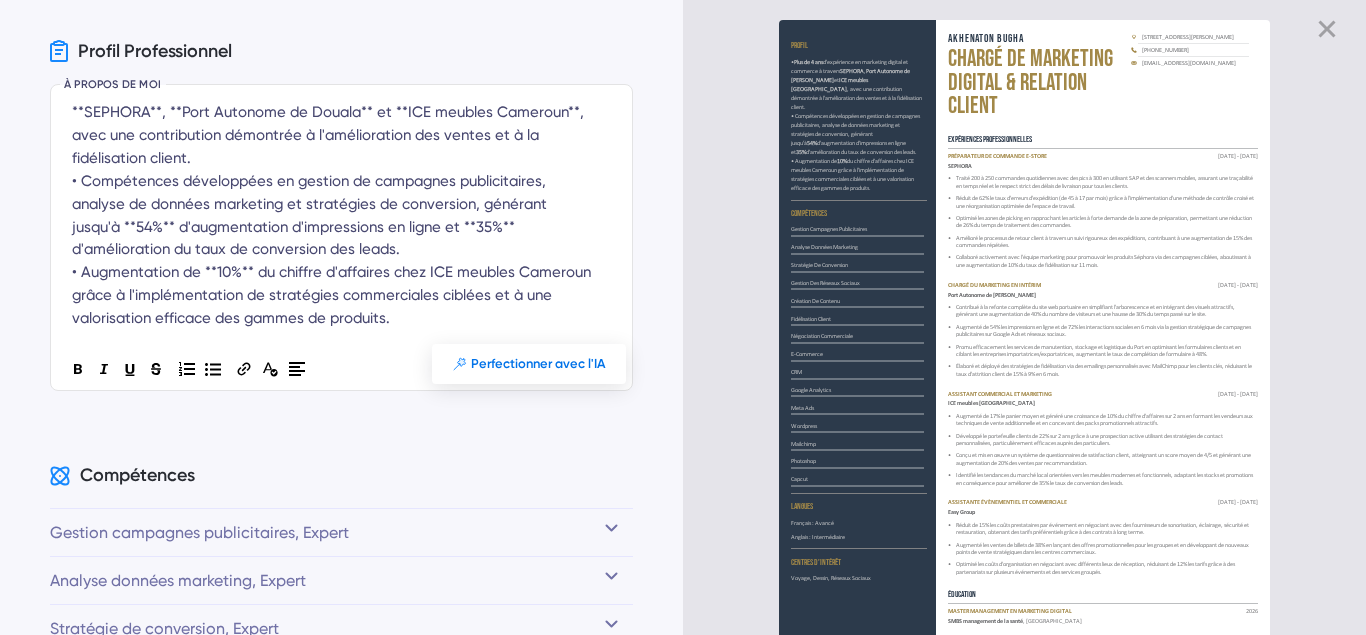drag, startPoint x: 419, startPoint y: 341, endPoint x: 340, endPoint y: 316, distance: 82.86133 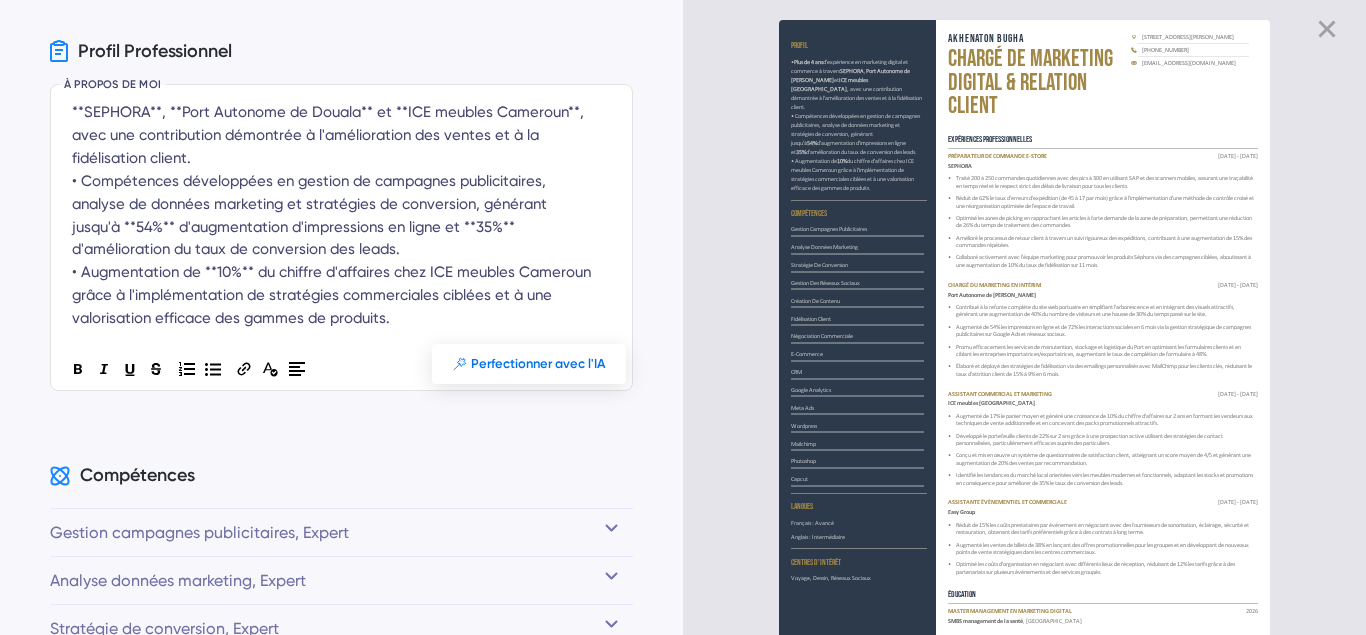 click on "• **Plus de 4 ans** d'expérience en marketing digital et commerce à travers **SEPHORA**, **Port Autonome de Douala** et **ICE meubles Cameroun**, avec une contribution démontrée à l'amélioration des ventes et à la fidélisation client.
• Compétences développées en gestion de campagnes publicitaires, analyse de données marketing et stratégies de conversion, générant jusqu'à **54%** d'augmentation d'impressions en ligne et **35%** d'amélioration du taux de conversion des leads.
• Augmentation de **10%** du chiffre d'affaires chez ICE meubles Cameroun grâce à l'implémentation de stratégies commerciales ciblées et à une valorisation efficace des gammes de produits." at bounding box center (341, 247) 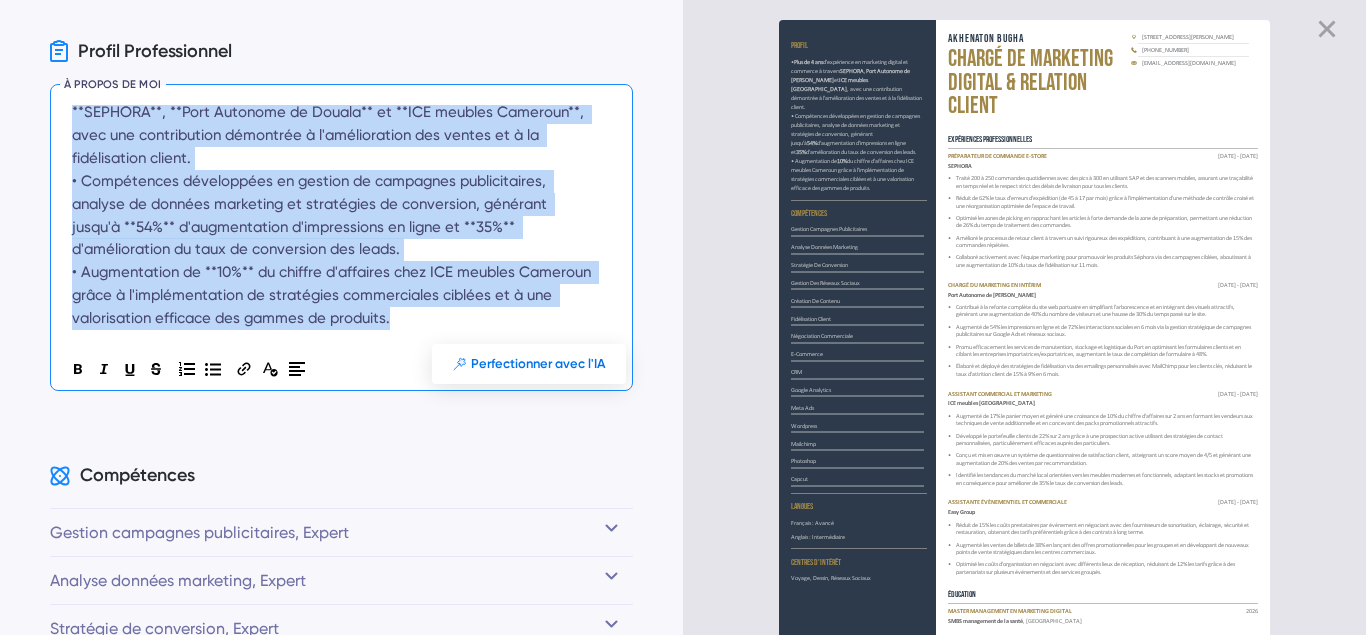 scroll, scrollTop: 0, scrollLeft: 0, axis: both 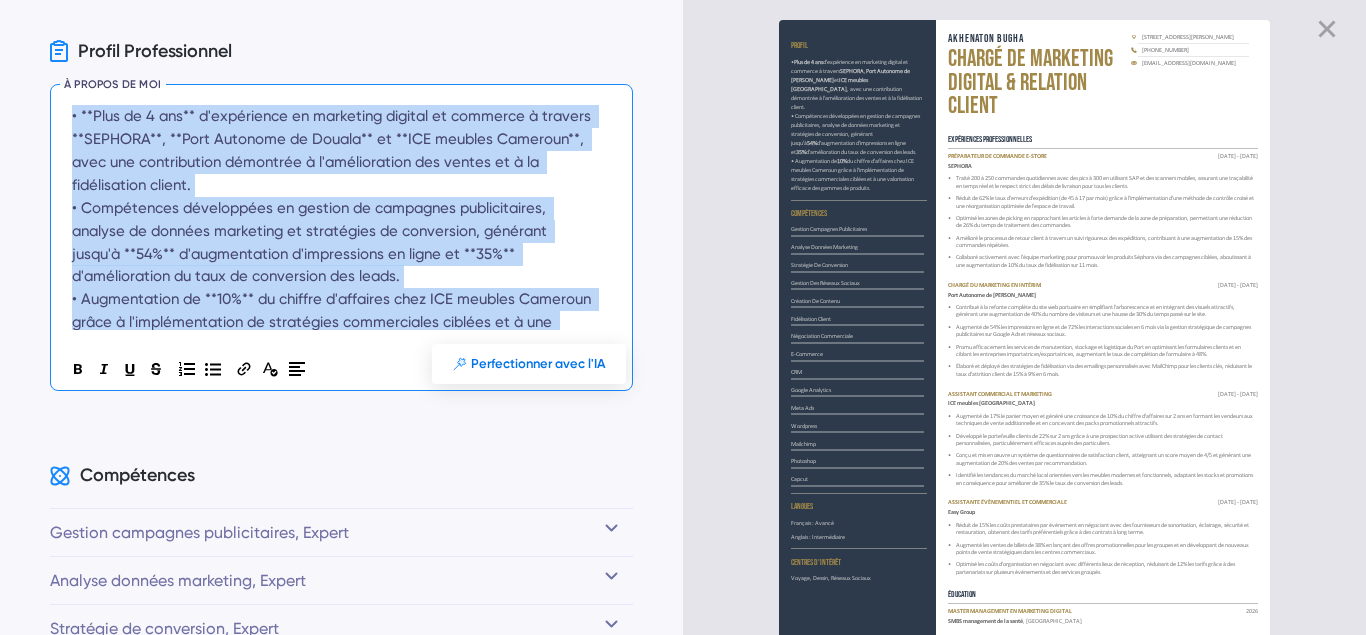 drag, startPoint x: 399, startPoint y: 320, endPoint x: 58, endPoint y: 73, distance: 421.0582 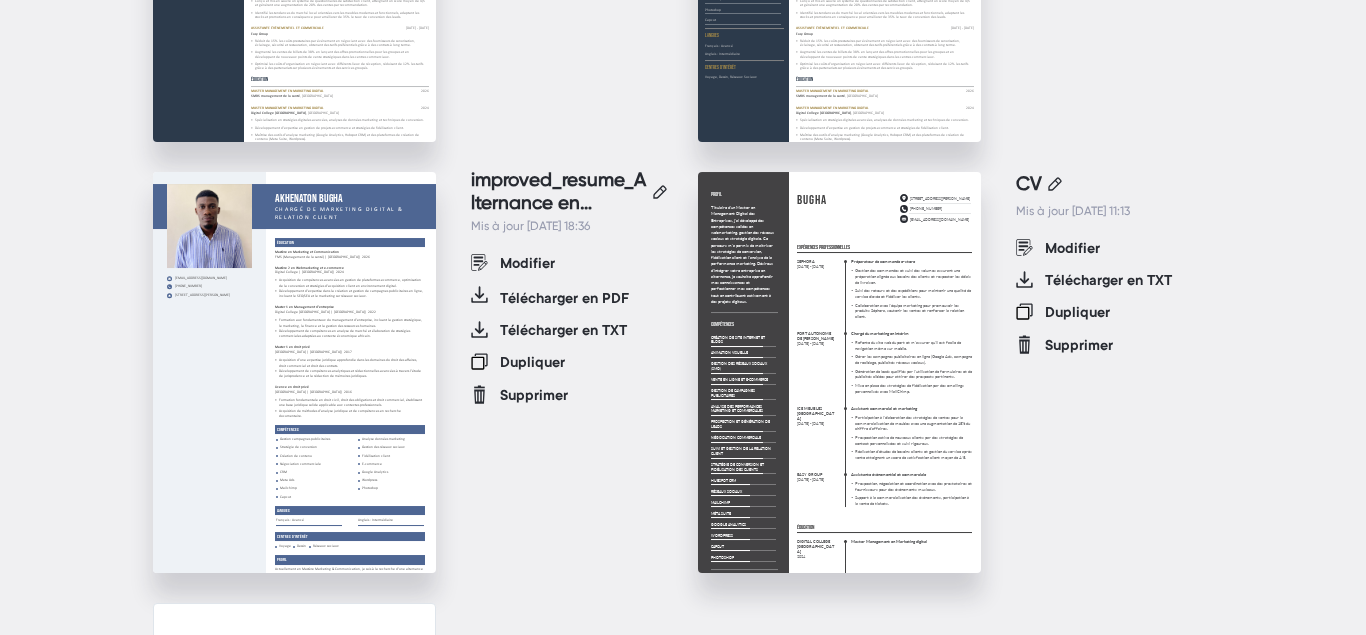 scroll, scrollTop: 569, scrollLeft: 0, axis: vertical 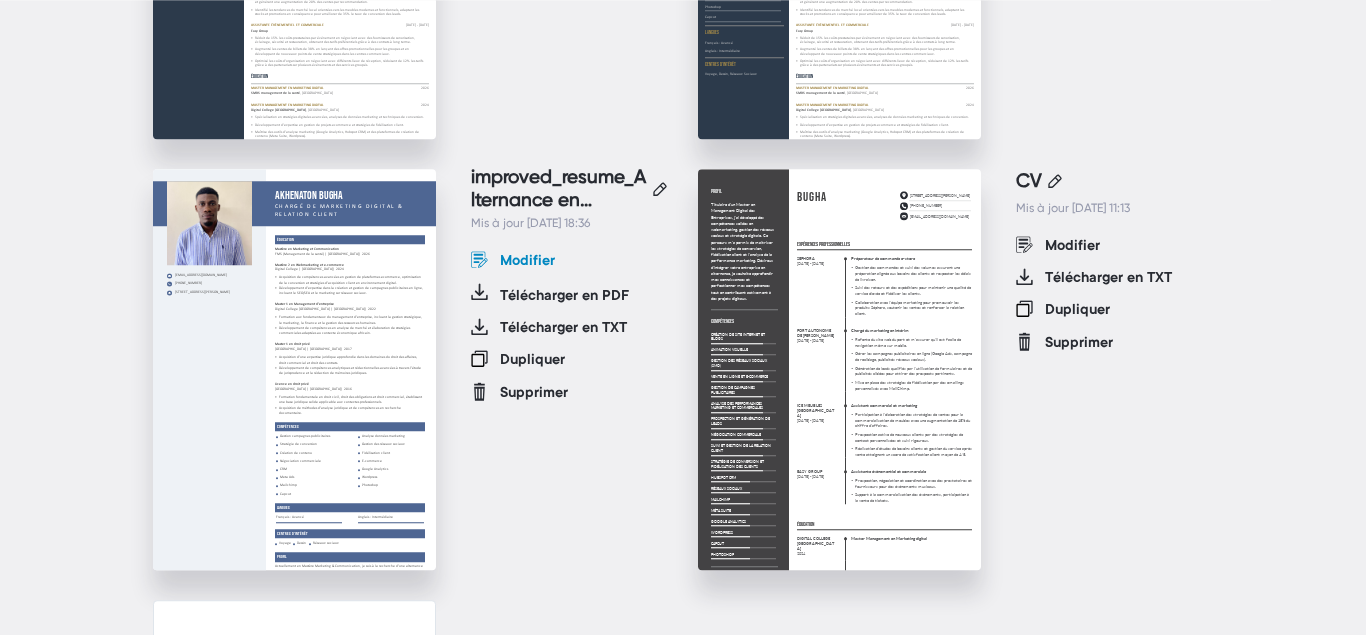 click on "Modifier" at bounding box center (513, 267) 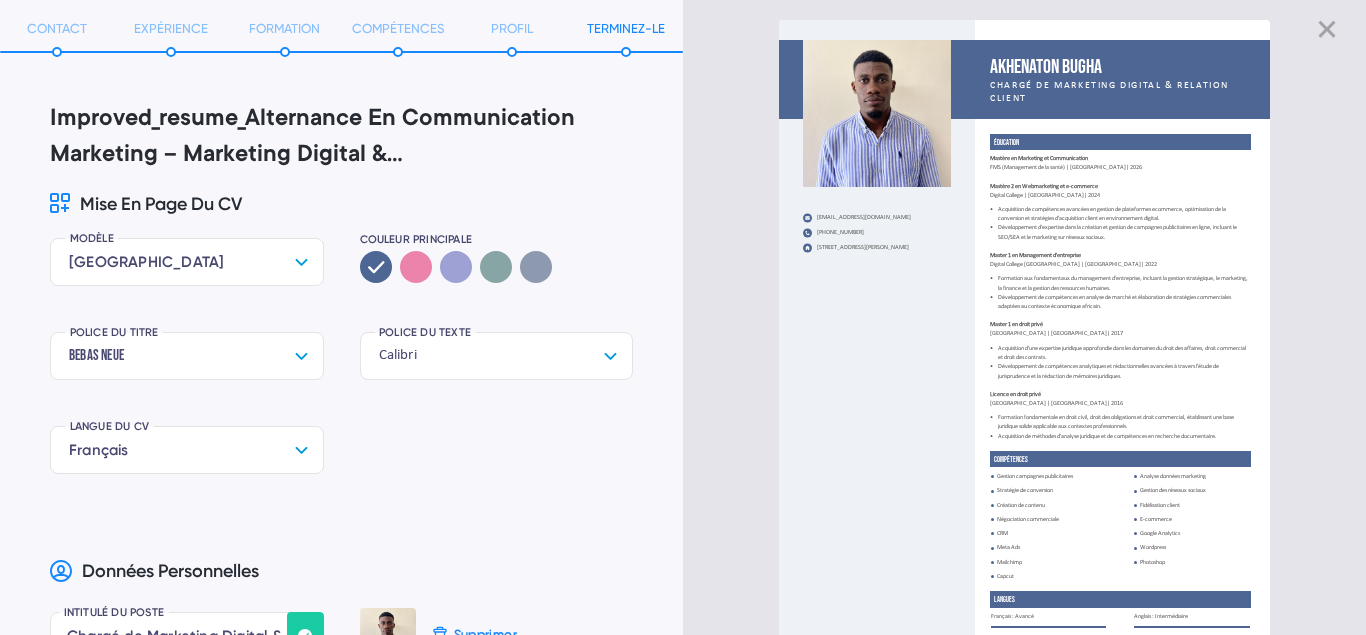 scroll, scrollTop: 0, scrollLeft: 0, axis: both 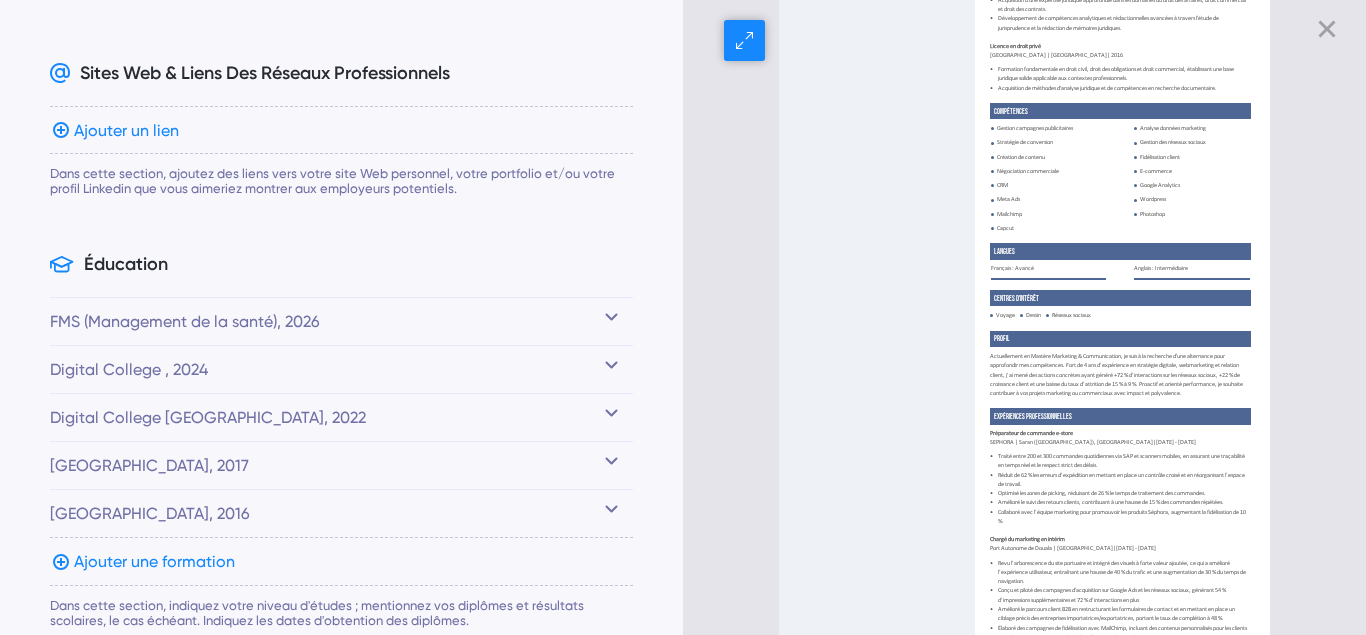 click on "Actuellement en Mastère Marketing & Communication, je suis à la recherche d'une alternance pour approfondir mes compétences. Fort de 4 ans d’expérience en stratégie digitale, webmarketing et relation client, j’ai mené des actions concrètes ayant généré +72 % d’interactions sur les réseaux sociaux, +22 % de croissance client et une baisse du taux d’attrition de 15 % à 9 %. Proactif et orienté performance, je souhaite contribuer à vos projets marketing ou commerciaux avec impact et polyvalence." at bounding box center (1116, 375) 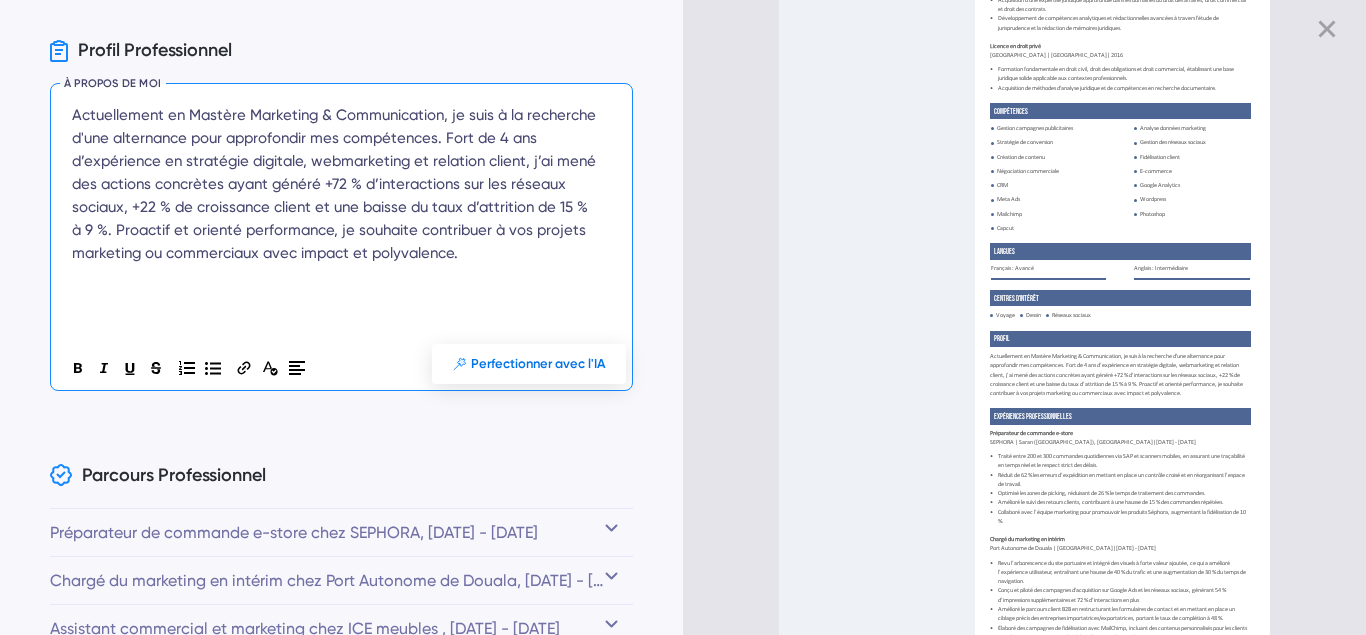 drag, startPoint x: 519, startPoint y: 258, endPoint x: 69, endPoint y: 125, distance: 469.243 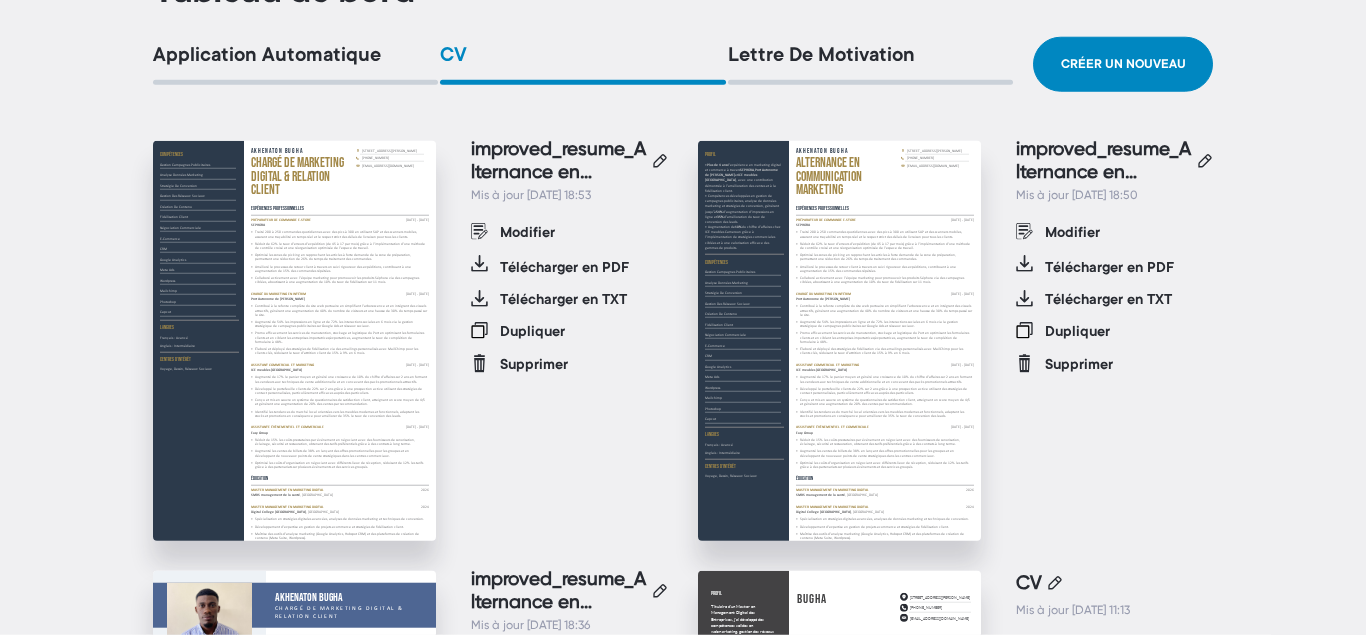 scroll, scrollTop: 164, scrollLeft: 0, axis: vertical 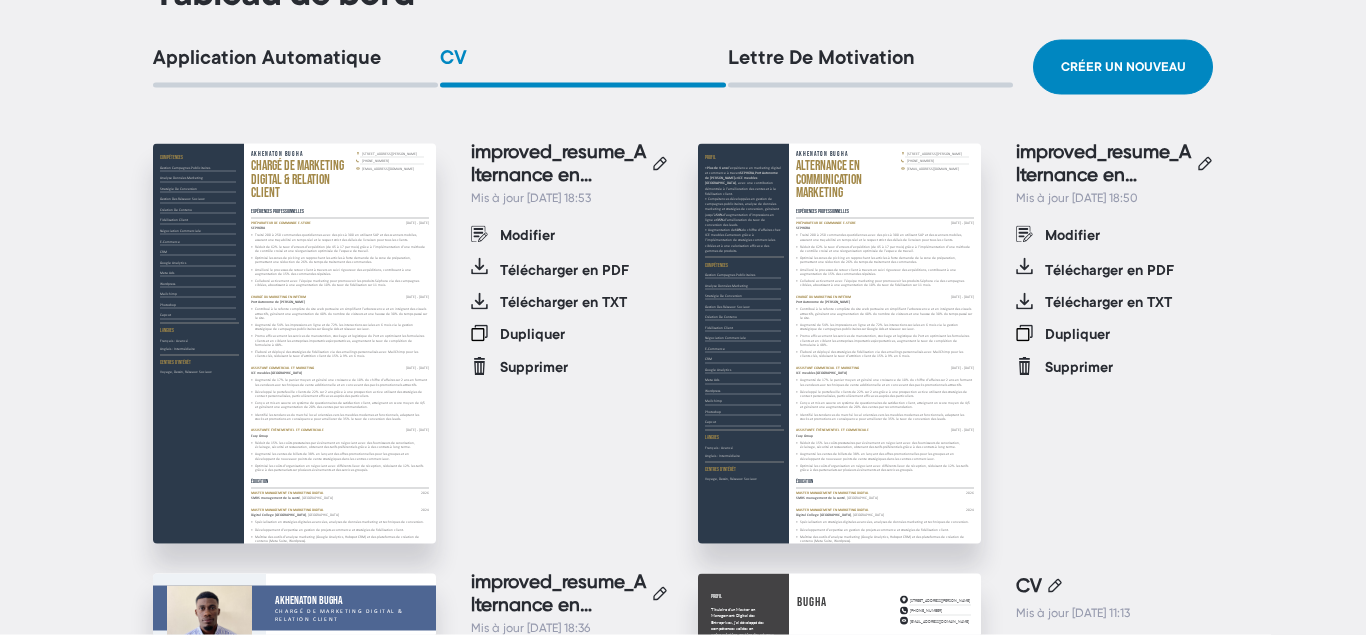 click on "ICE meubles [GEOGRAPHIC_DATA]" at bounding box center (340, 373) 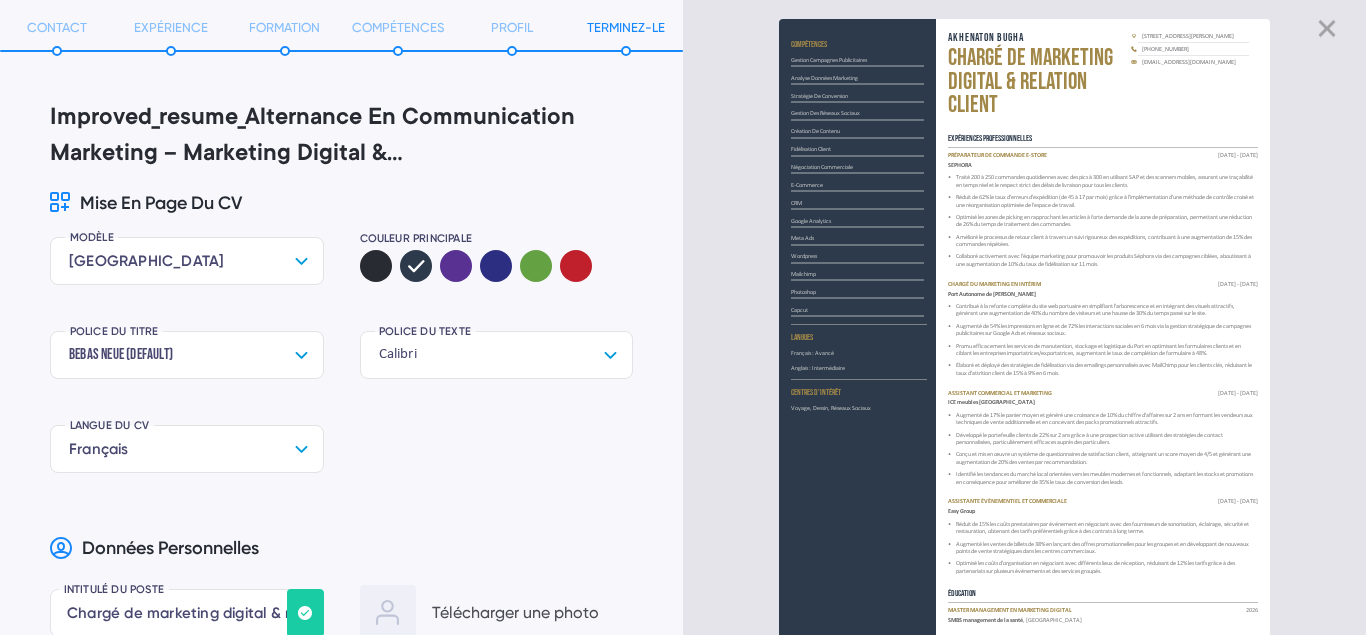 scroll, scrollTop: 0, scrollLeft: 0, axis: both 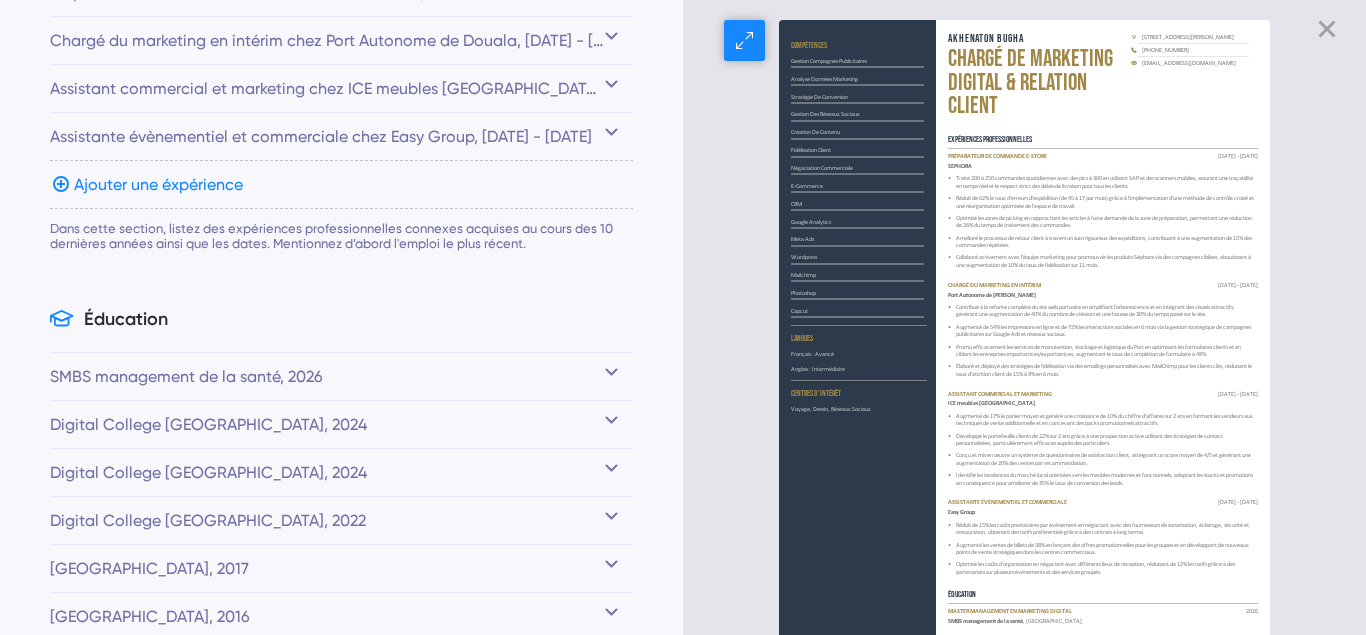click on "COMPÉTENCES Gestion campagnes publicitaires Analyse données marketing Stratégie de conversion Gestion des réseaux sociaux Création de contenu Fidélisation client Négociation commerciale E-commerce CRM Google Analytics Meta Ads Wordpress Mailchimp Photoshop Capcut" at bounding box center [857, 178] 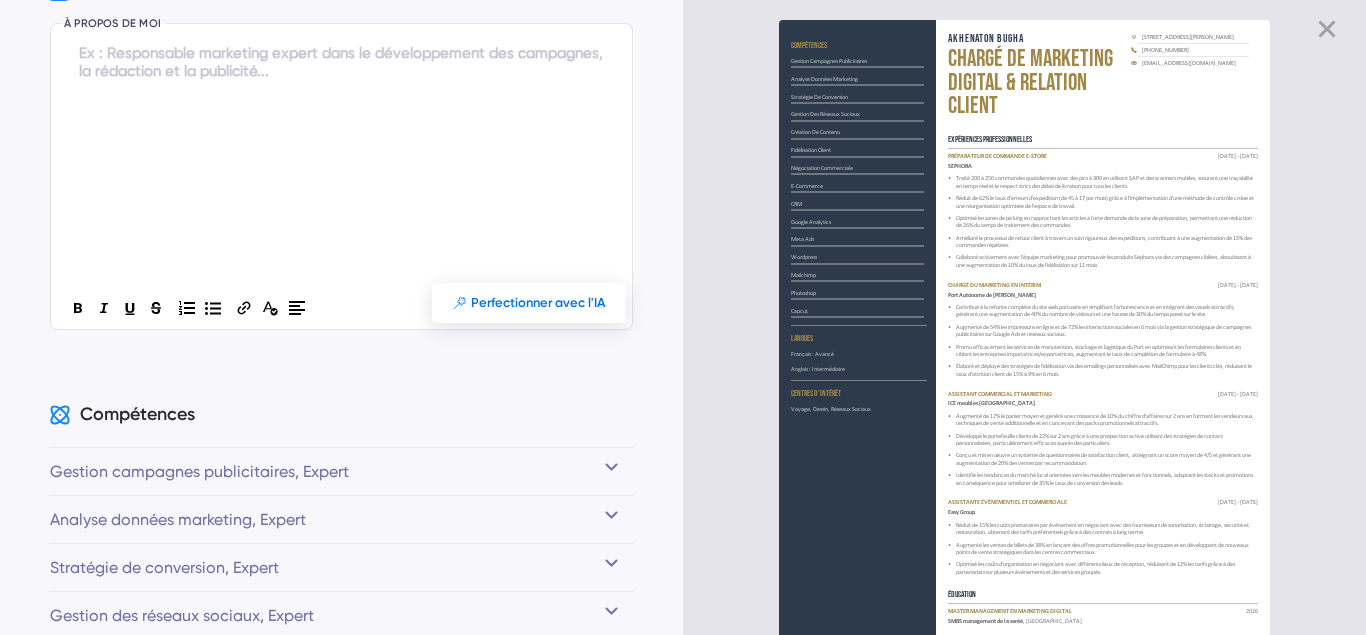 scroll, scrollTop: 1154, scrollLeft: 0, axis: vertical 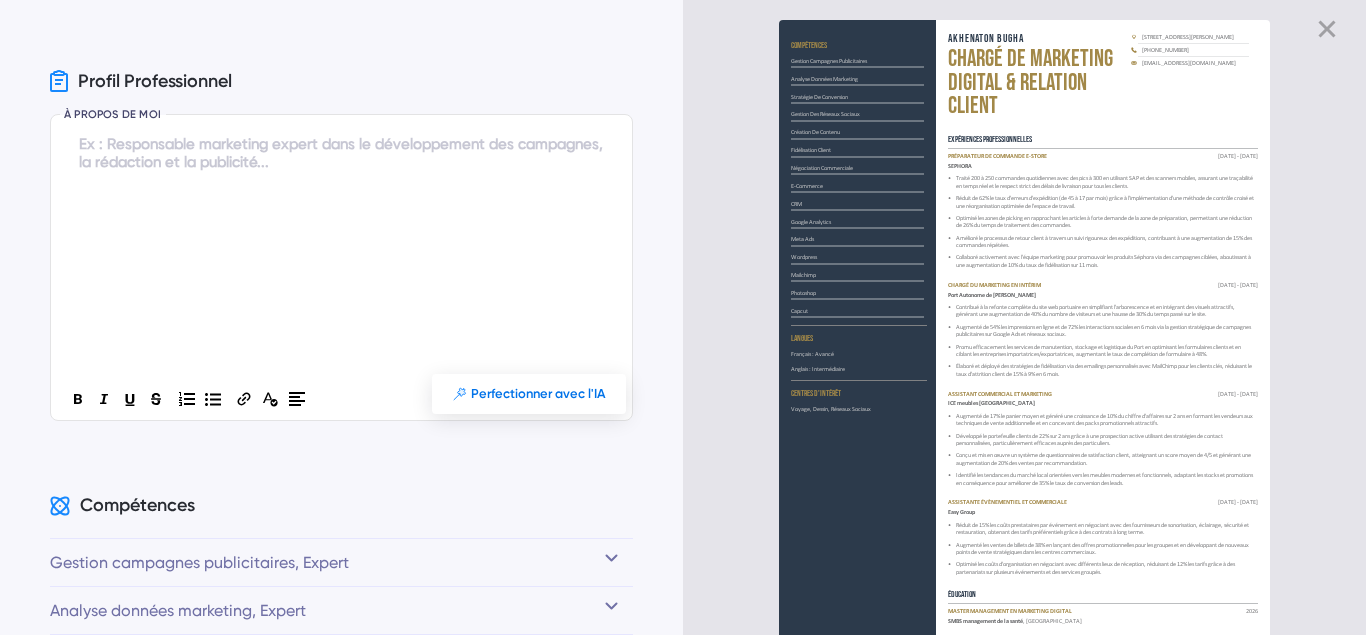 click at bounding box center [334, 146] 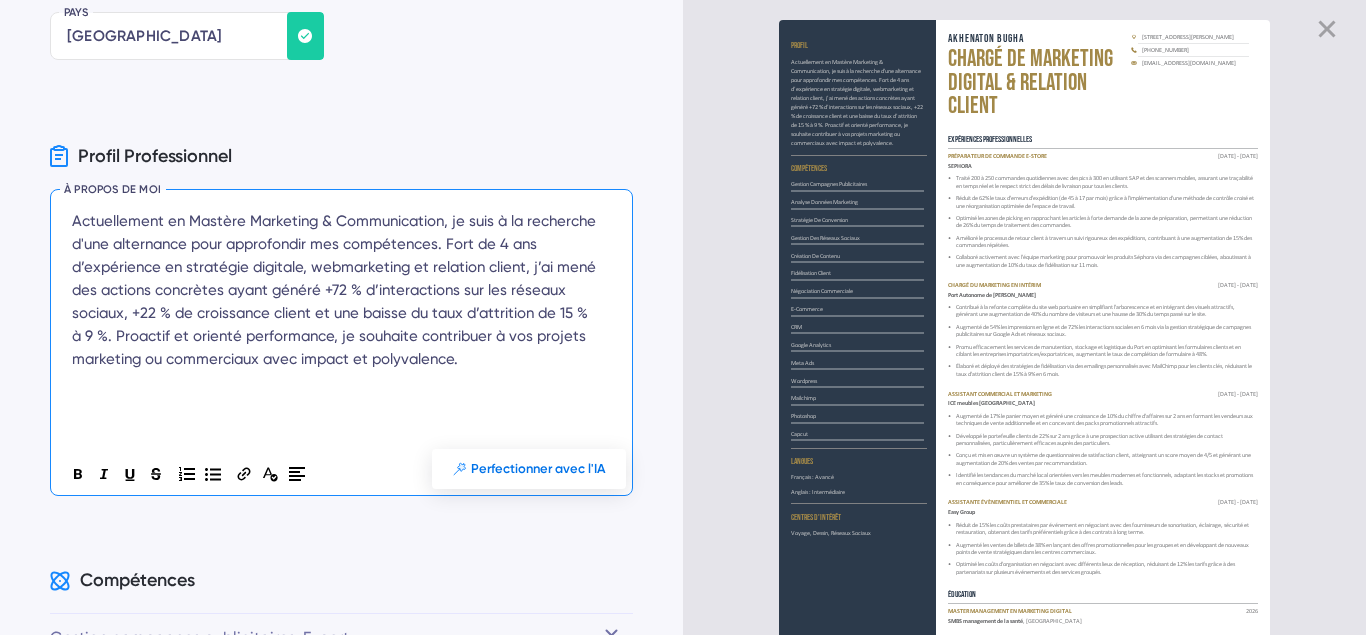 scroll, scrollTop: 988, scrollLeft: 0, axis: vertical 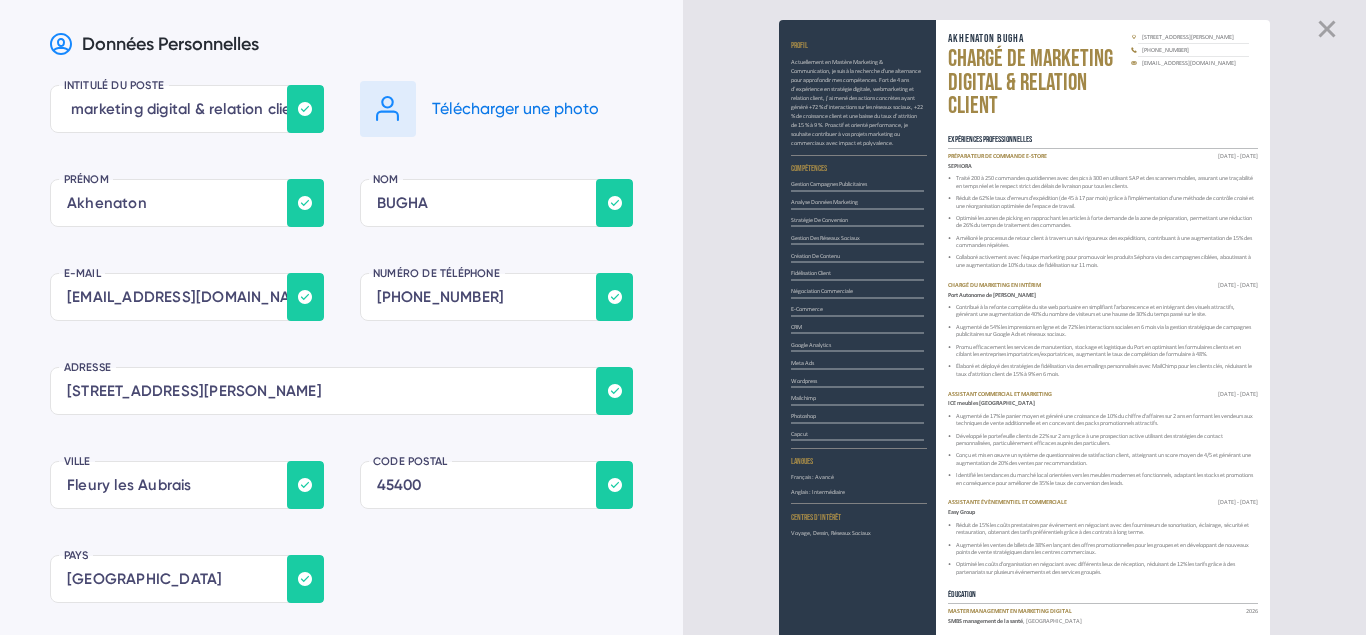 click 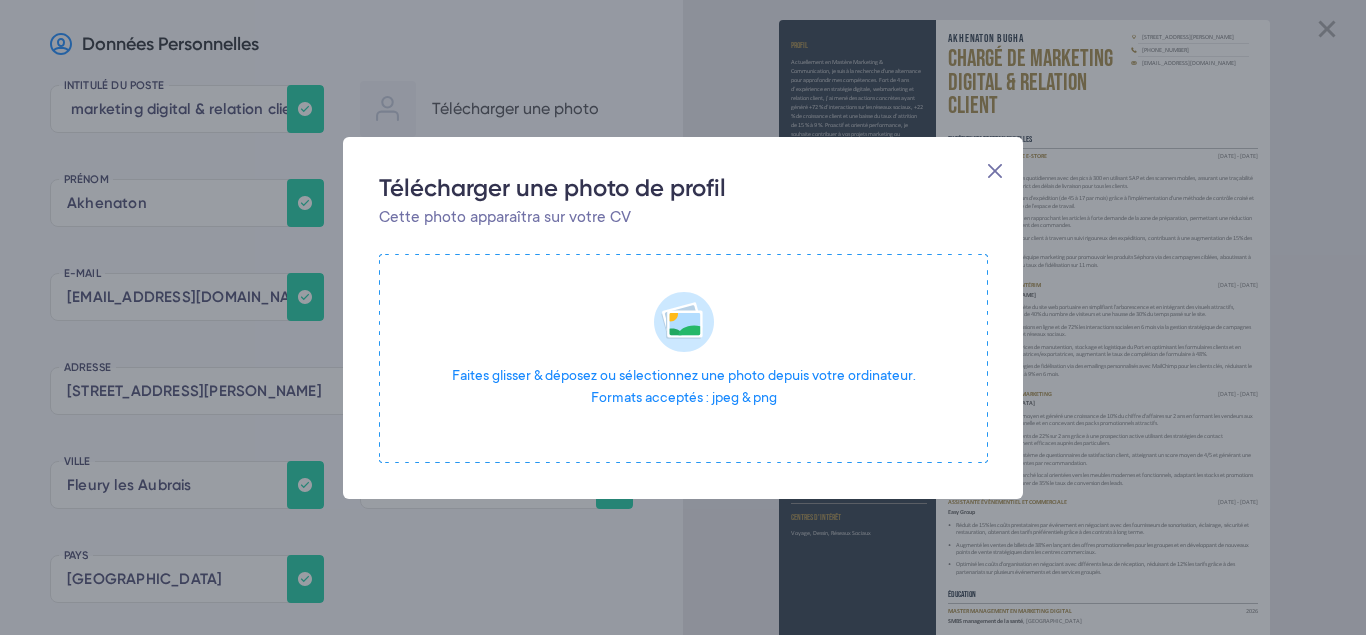click at bounding box center [683, 358] 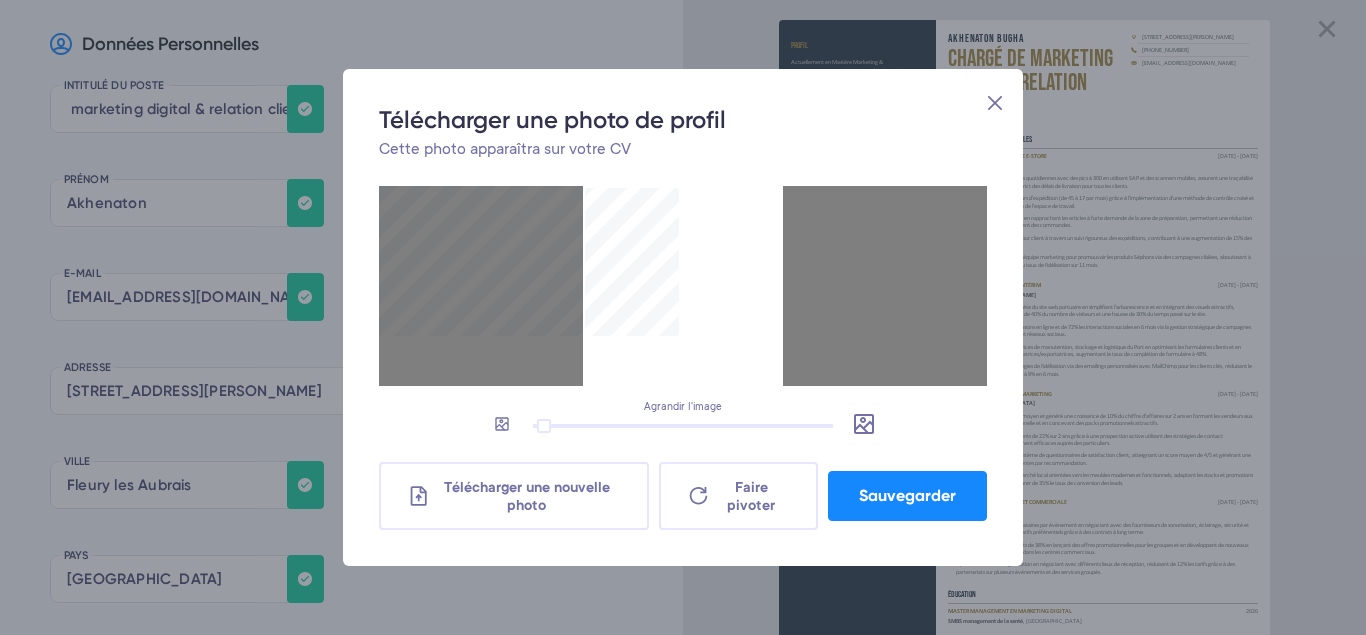 type on "0.4673" 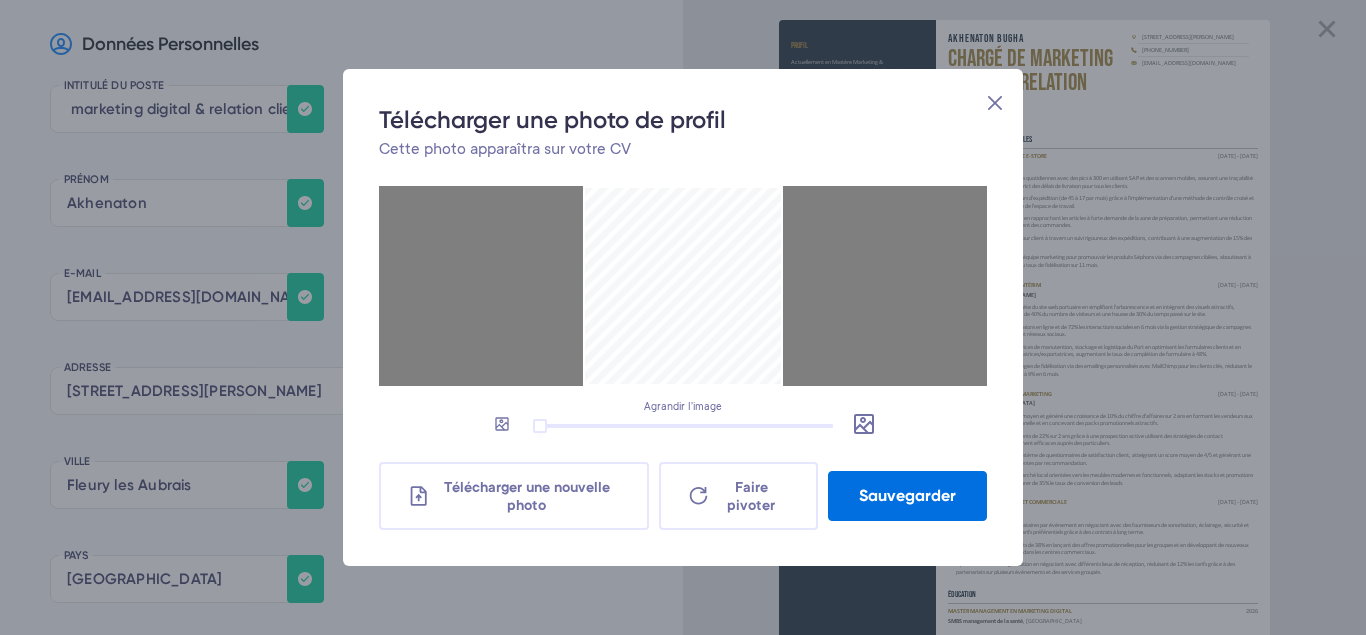 click on "Sauvegarder" at bounding box center [907, 496] 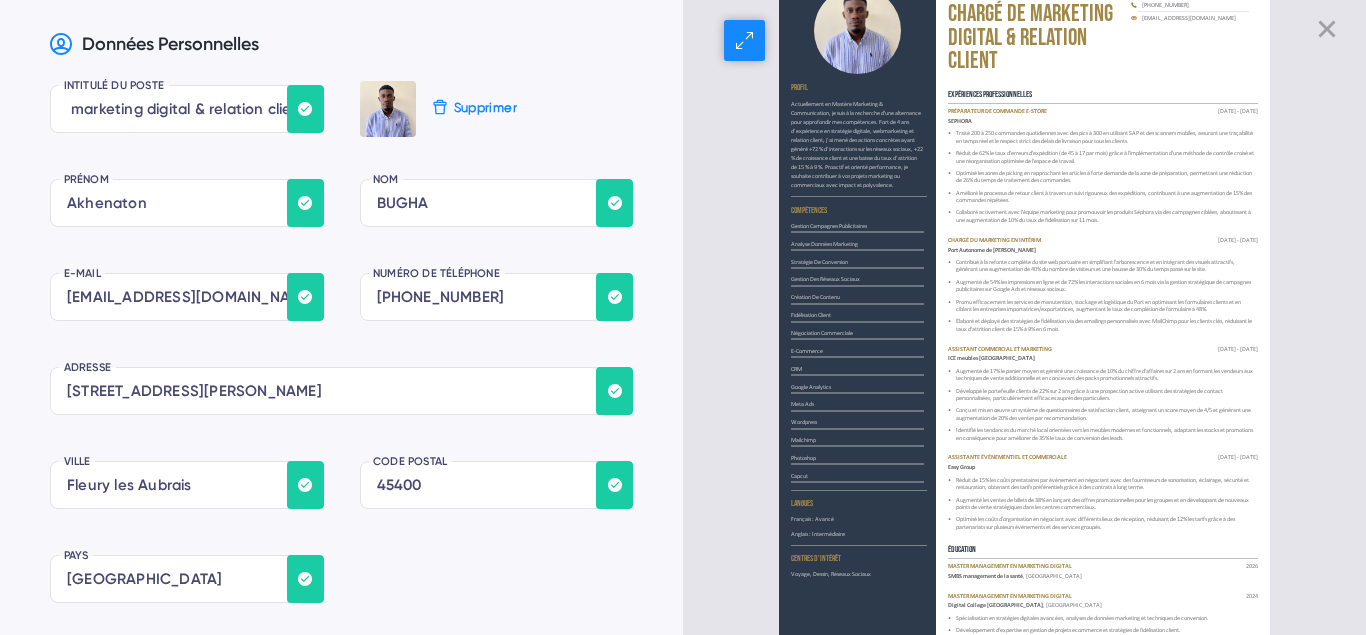 scroll, scrollTop: 47, scrollLeft: 0, axis: vertical 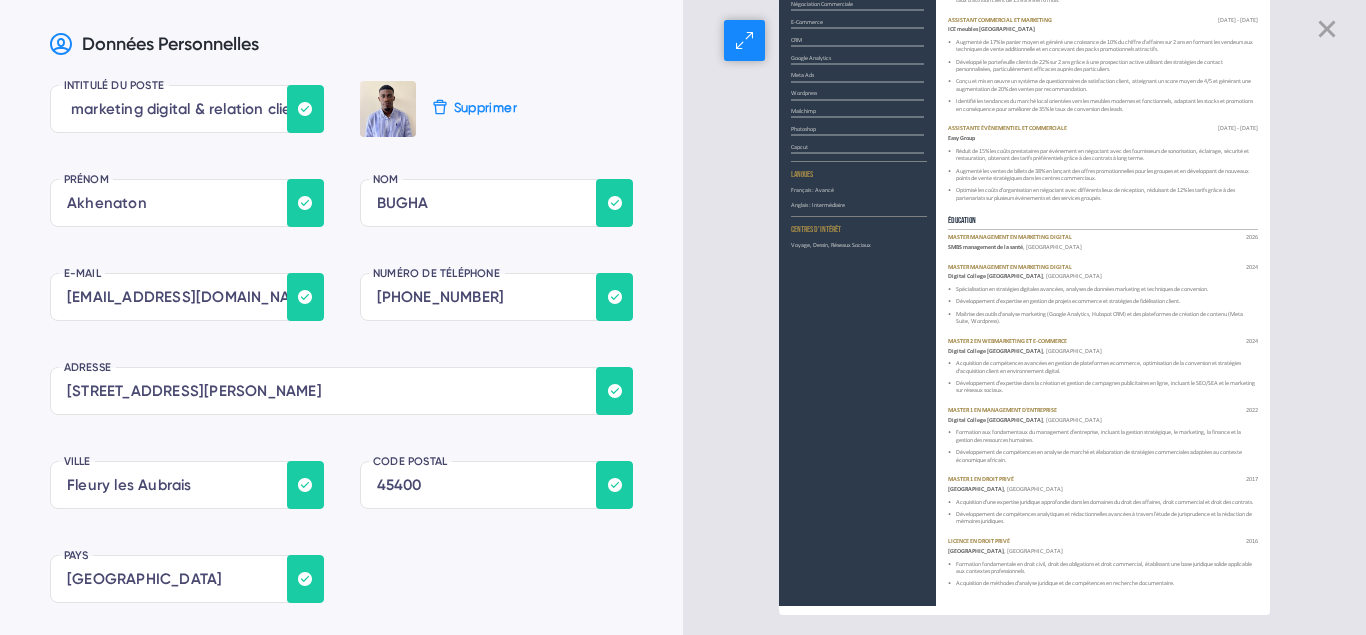 click on "• Spécialisation en stratégies digitales avancées, analyses de données marketing et techniques de conversion. • Développement d'expertise en gestion de projets ecommerce et stratégies de fidélisation client. • Maîtrise des outils d'analyse marketing (Google Analytics, Hubspot CRM) et des plateformes de création de contenu (Meta Suite, Wordpress)." at bounding box center (1103, 306) 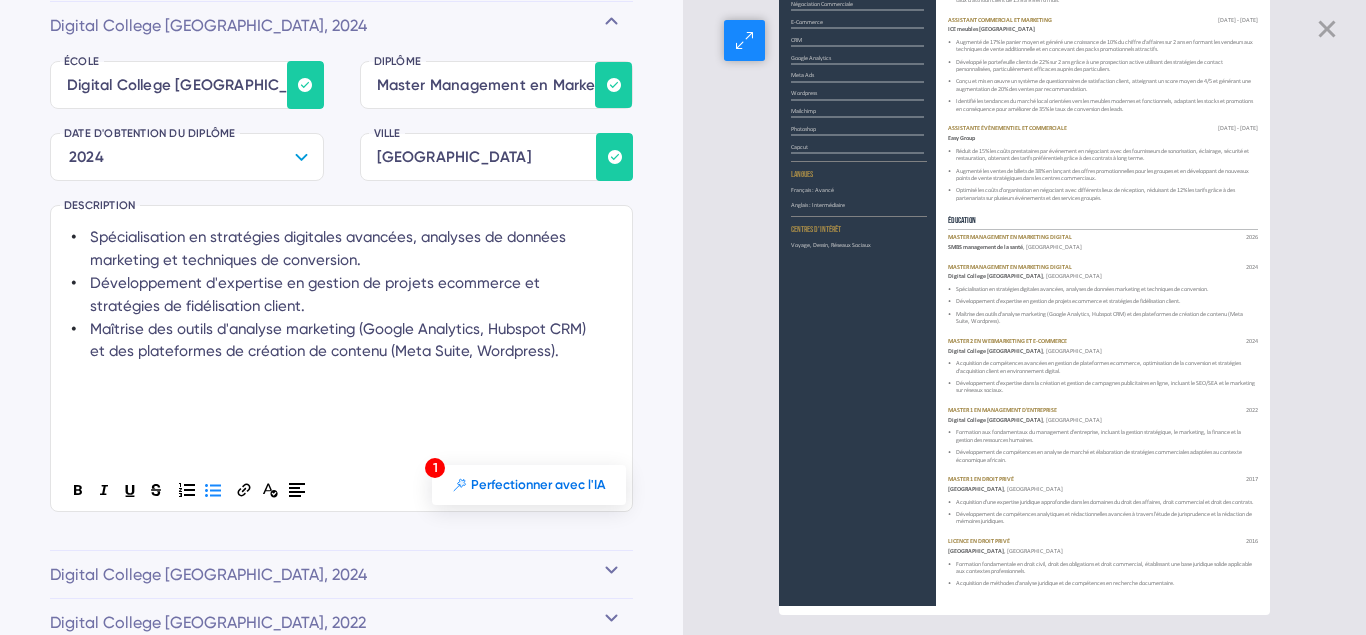 scroll, scrollTop: 186, scrollLeft: 0, axis: vertical 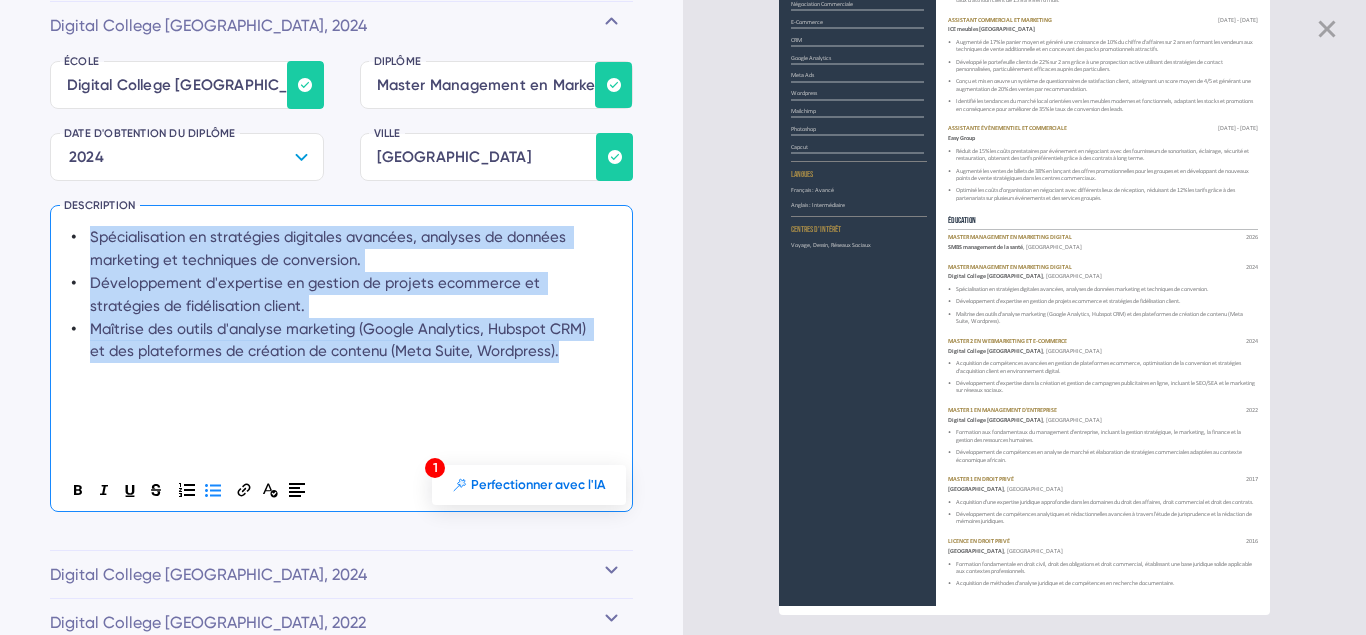 drag, startPoint x: 571, startPoint y: 352, endPoint x: 30, endPoint y: 224, distance: 555.93616 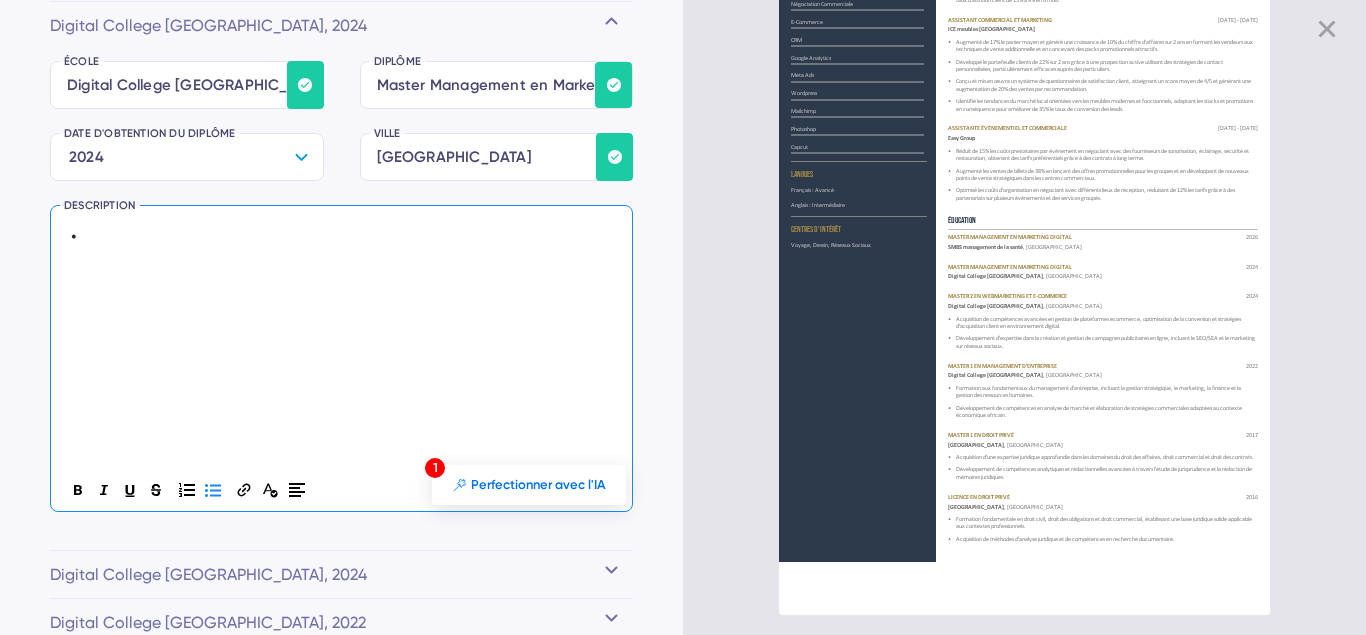 scroll, scrollTop: 329, scrollLeft: 0, axis: vertical 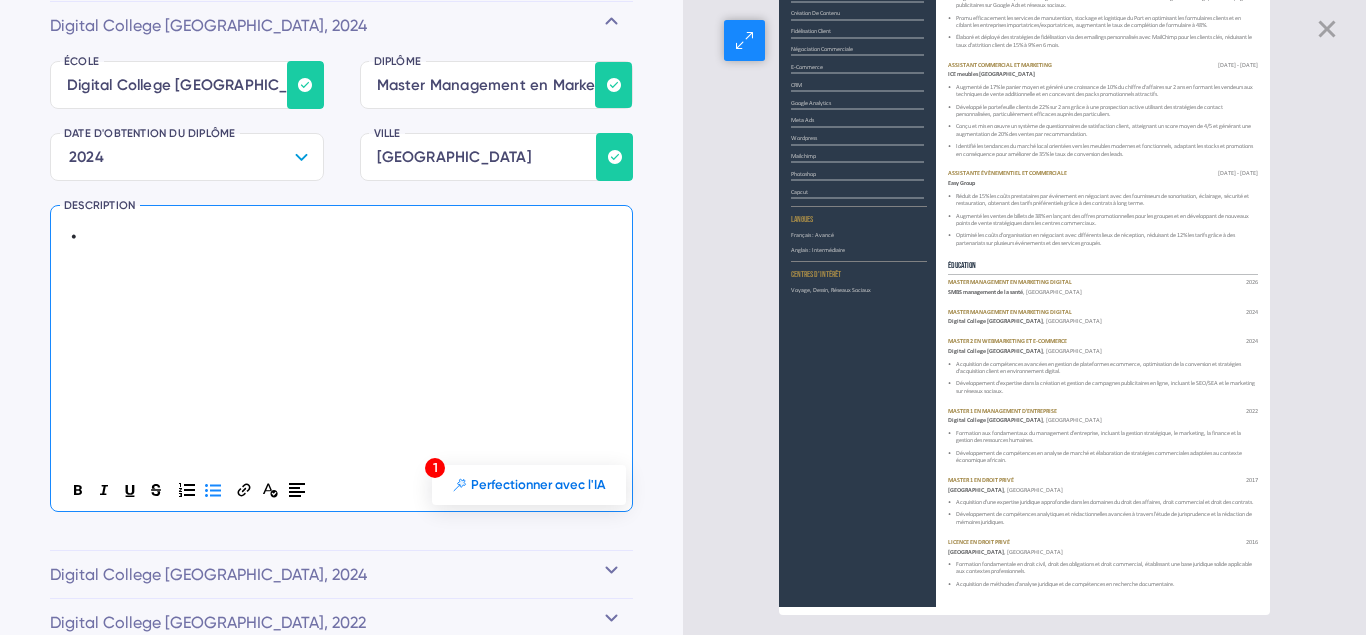click on "• Acquisition de compétences avancées en gestion de plateformes ecommerce, optimisation de la conversion et stratégies d'acquisition client en environnement digital. • Développement d'expertise dans la création et gestion de campagnes publicitaires en ligne, incluant le SEO/SEA et le marketing sur réseaux sociaux." at bounding box center (1103, 378) 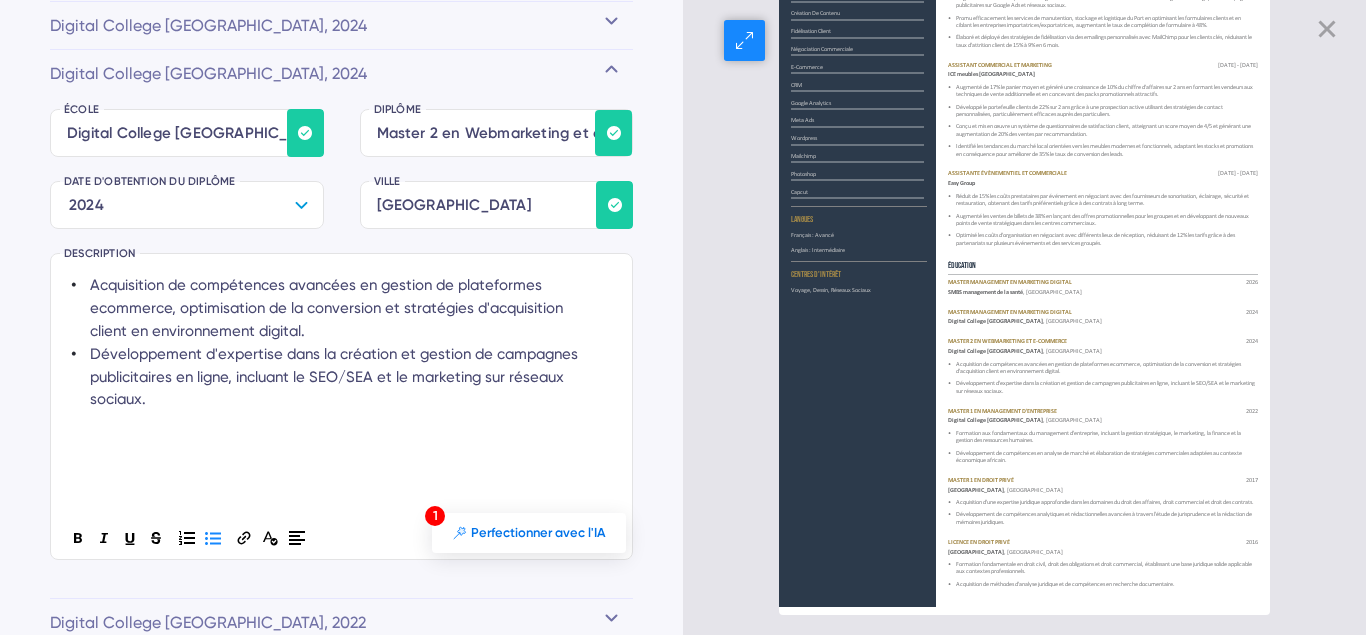 scroll, scrollTop: 3626, scrollLeft: 0, axis: vertical 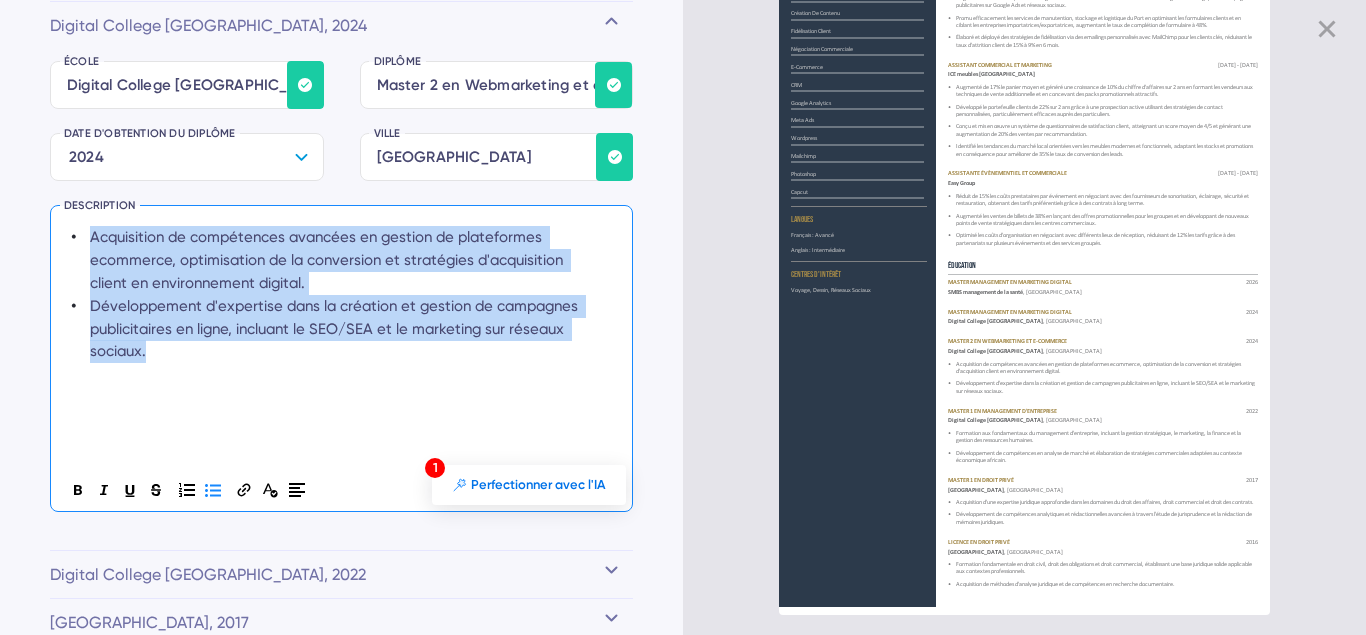 drag, startPoint x: 200, startPoint y: 359, endPoint x: 53, endPoint y: 228, distance: 196.90099 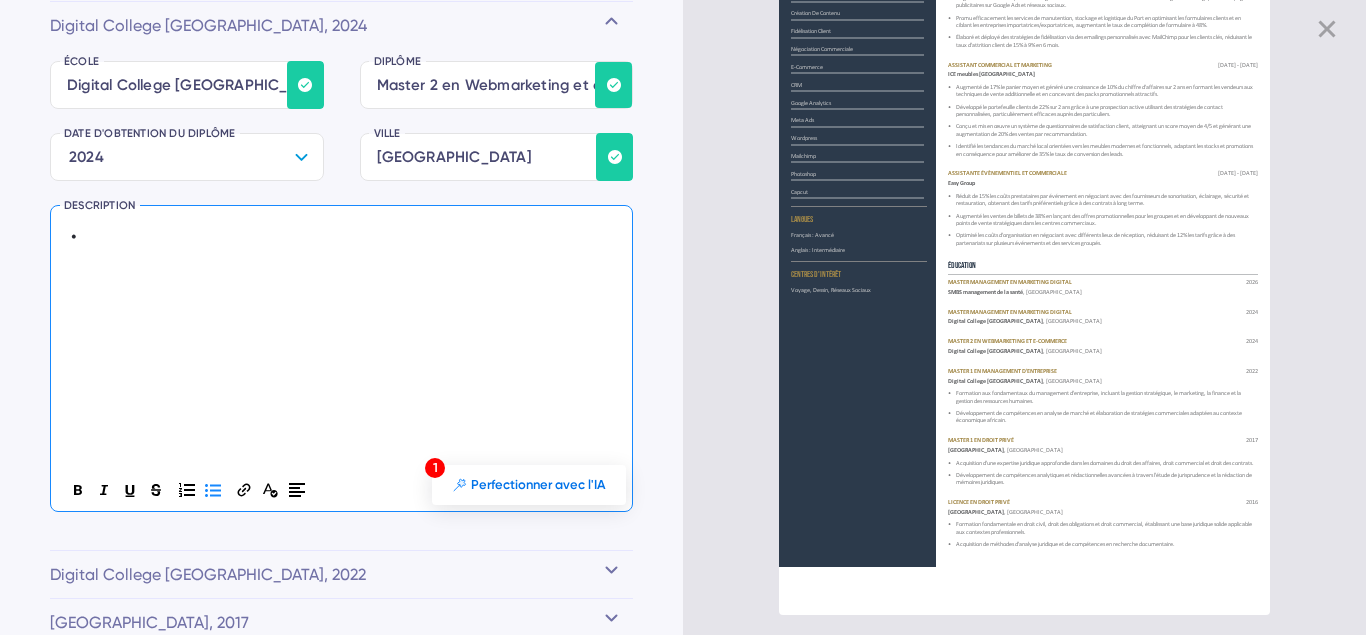scroll, scrollTop: 290, scrollLeft: 0, axis: vertical 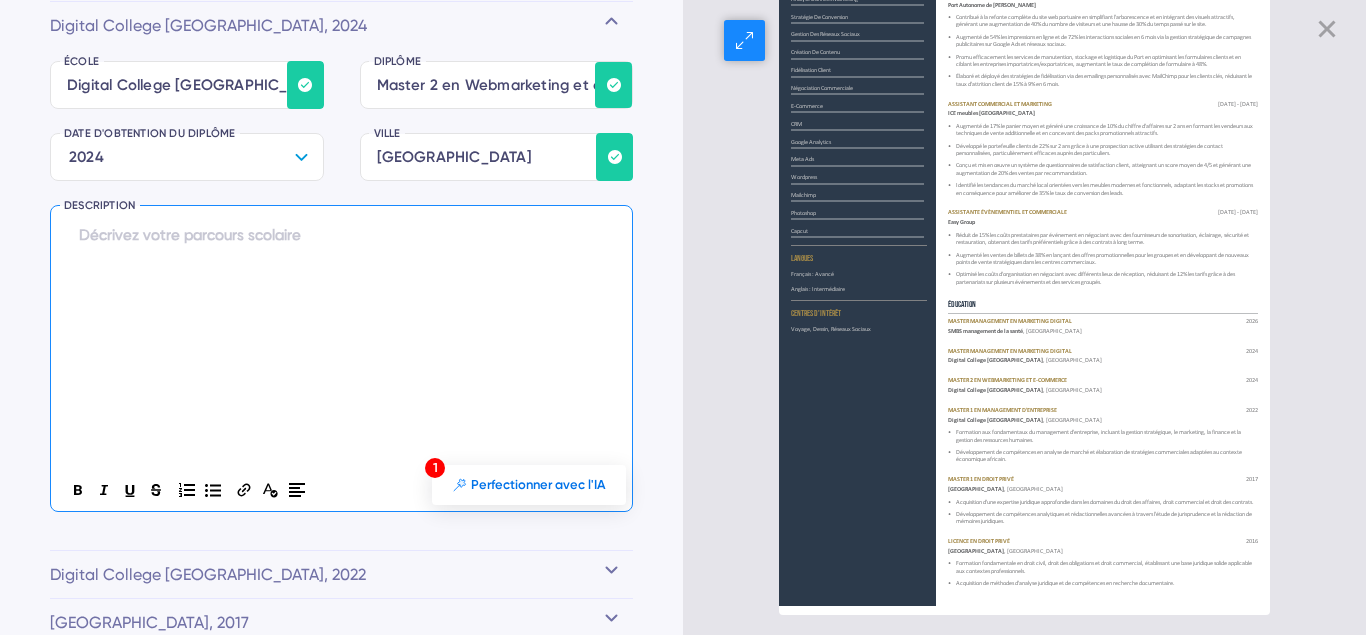click on "Formation aux fondamentaux du management d'entreprise, incluant la gestion stratégique, le marketing, la finance et la gestion des ressources humaines." at bounding box center [1098, 436] 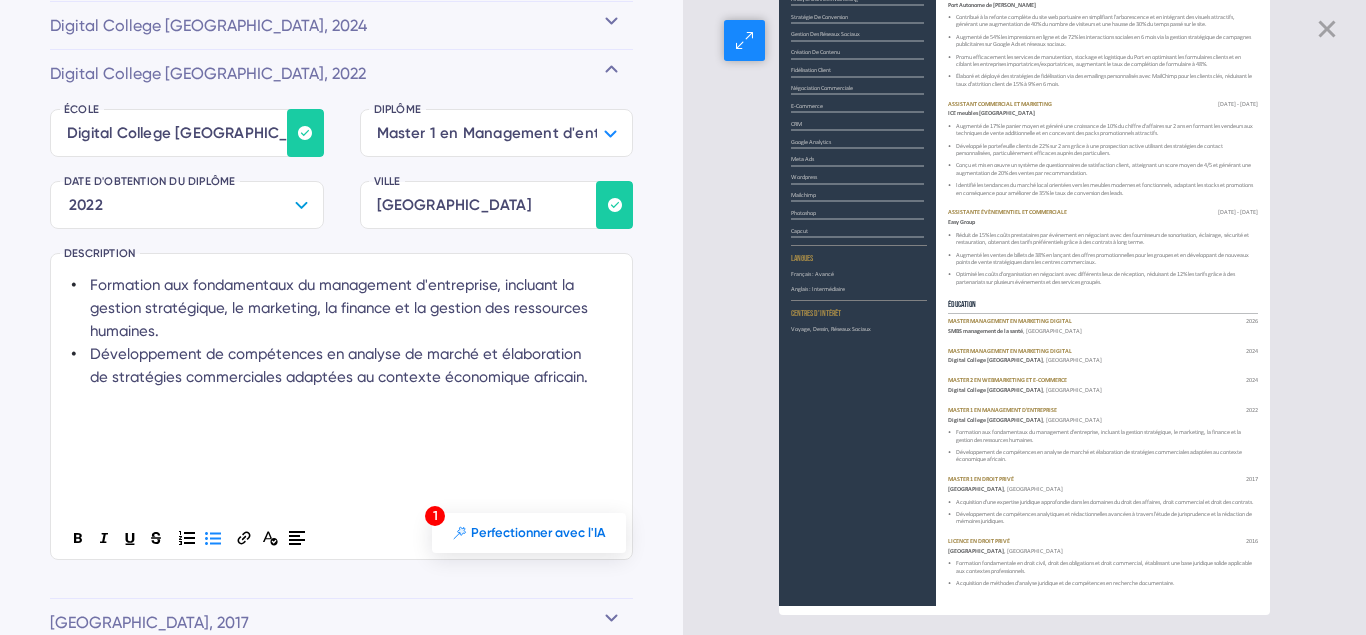 scroll, scrollTop: 3674, scrollLeft: 0, axis: vertical 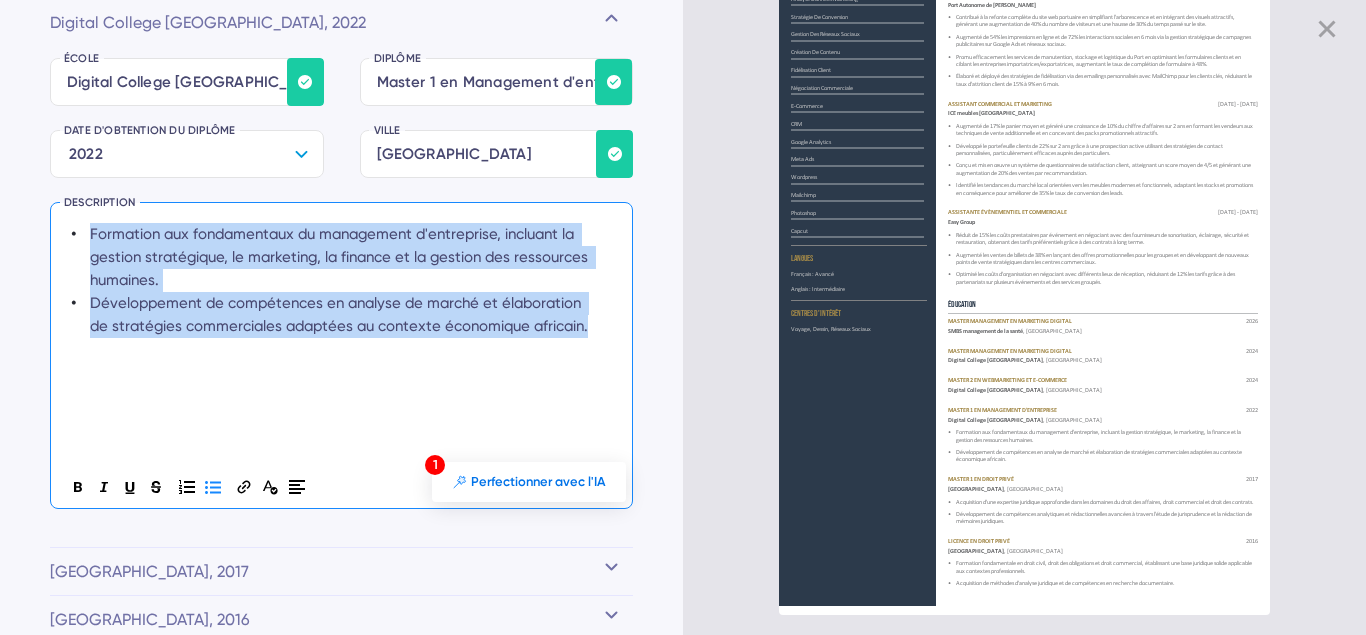 drag, startPoint x: 596, startPoint y: 330, endPoint x: 88, endPoint y: 233, distance: 517.1779 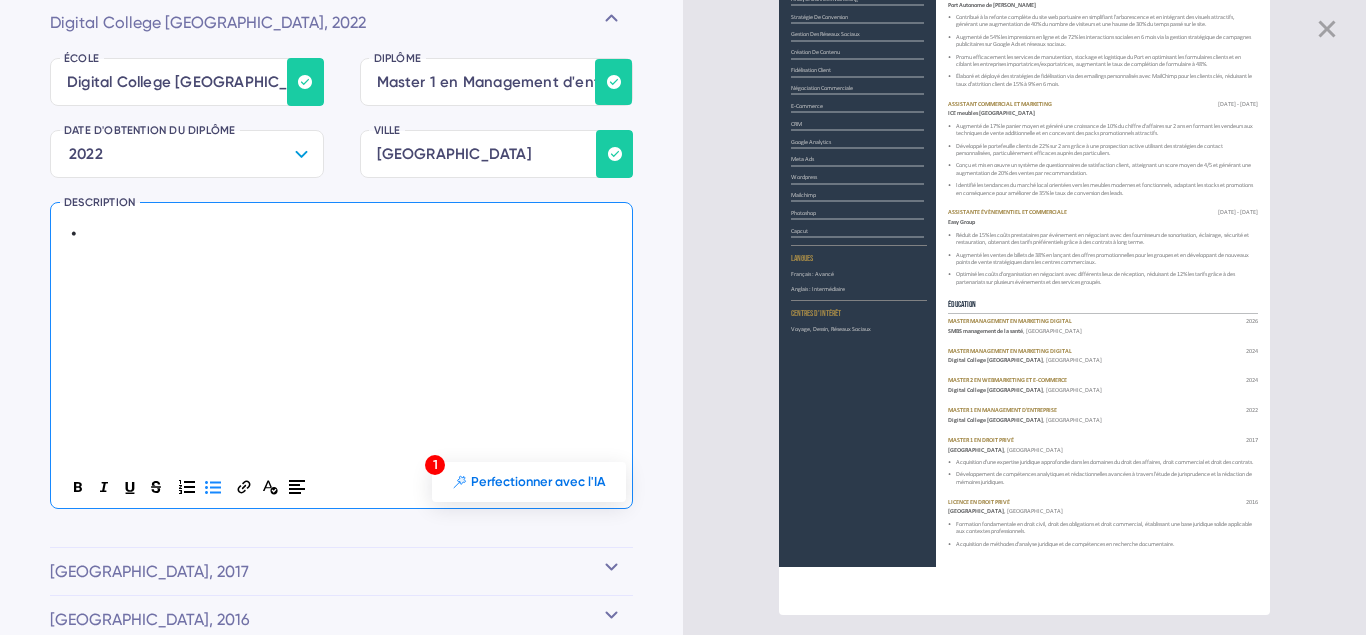 scroll, scrollTop: 250, scrollLeft: 0, axis: vertical 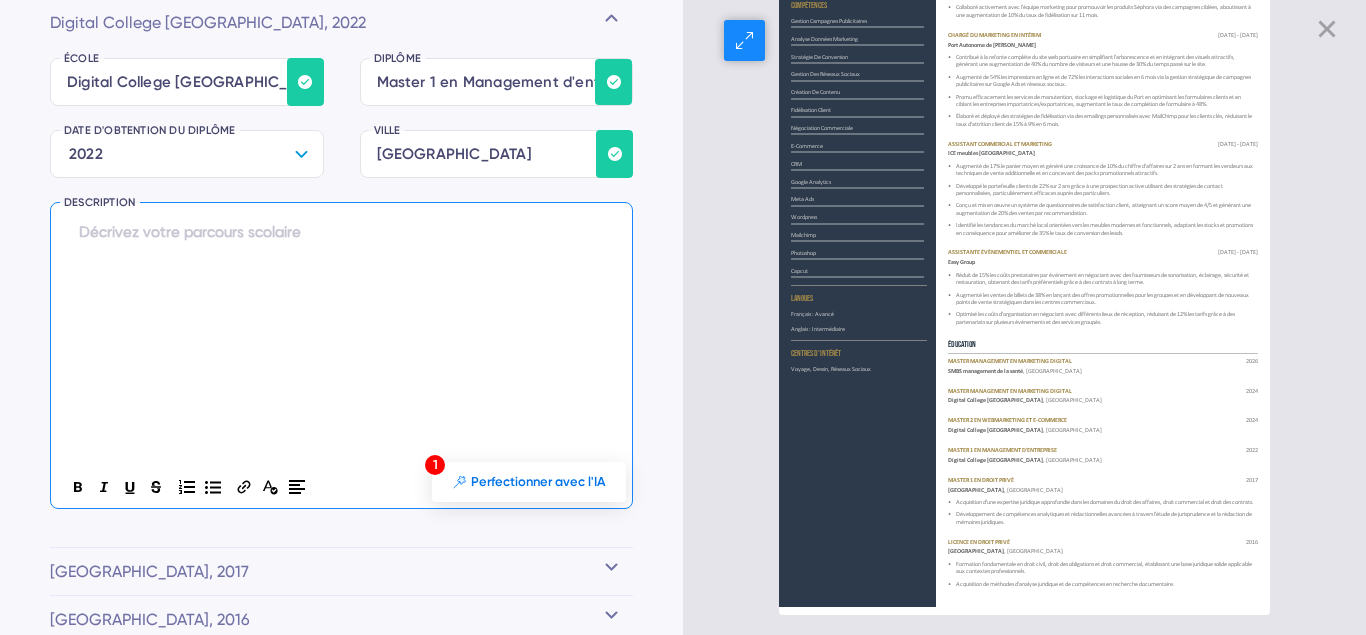 click on "• Acquisition d'une expertise juridique approfondie dans les domaines du droit des affaires, droit commercial et droit des contrats. • Développement de compétences analytiques et rédactionnelles avancées à travers l'étude de jurisprudence et la rédaction de mémoires juridiques." at bounding box center [1103, 512] 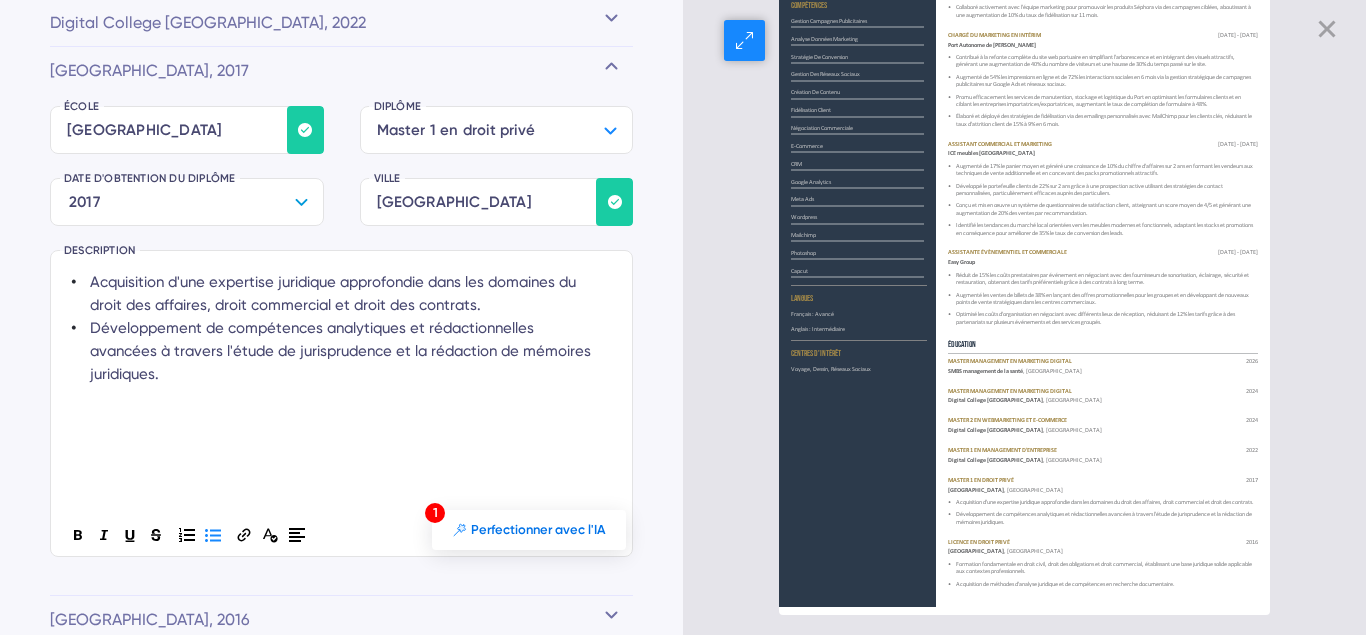 scroll, scrollTop: 3722, scrollLeft: 0, axis: vertical 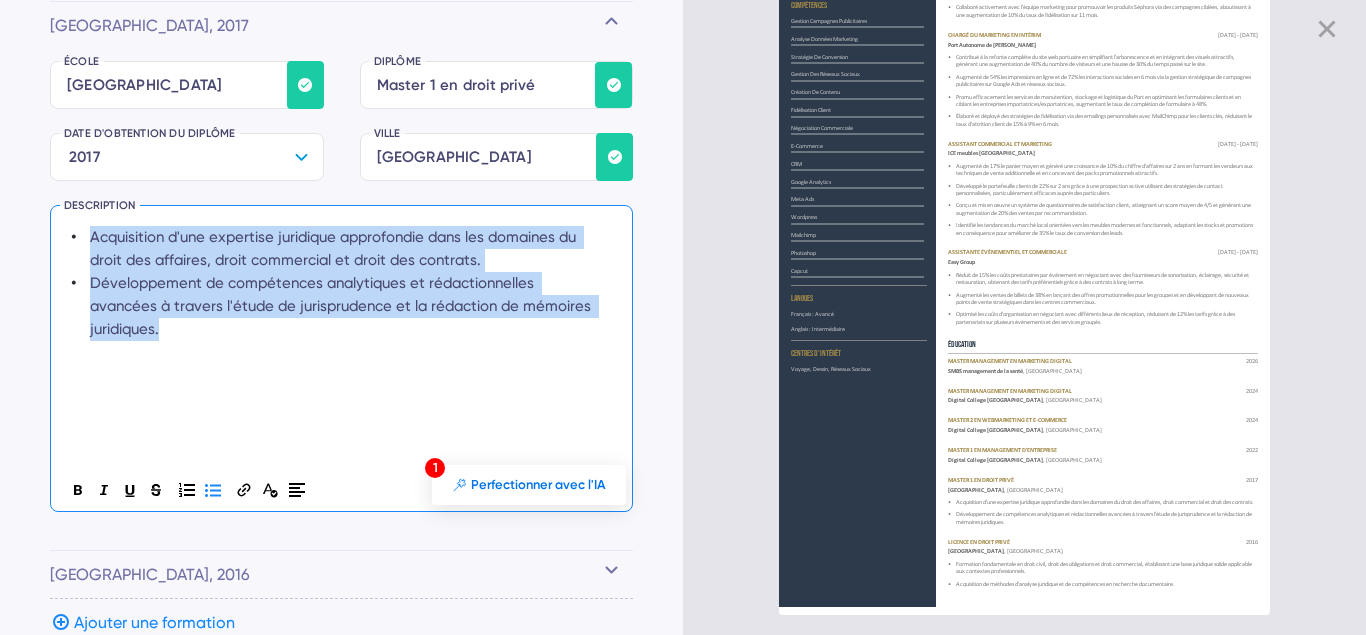 drag, startPoint x: 225, startPoint y: 346, endPoint x: 92, endPoint y: 224, distance: 180.47992 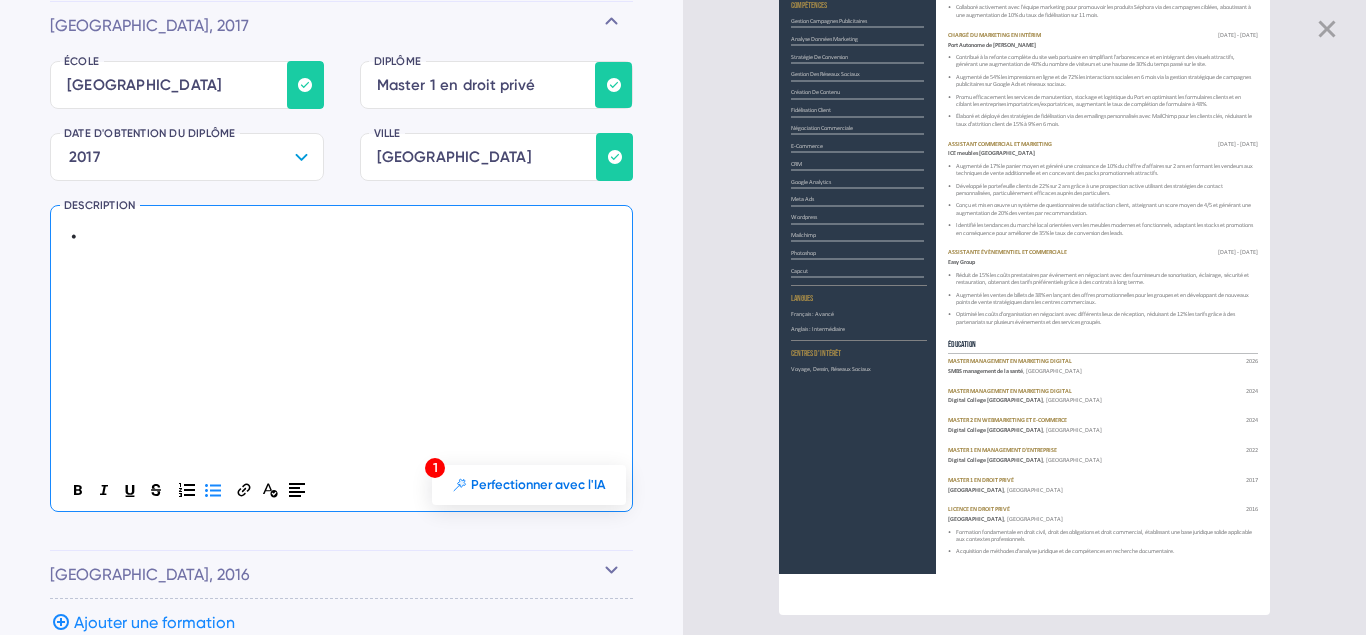 scroll, scrollTop: 210, scrollLeft: 0, axis: vertical 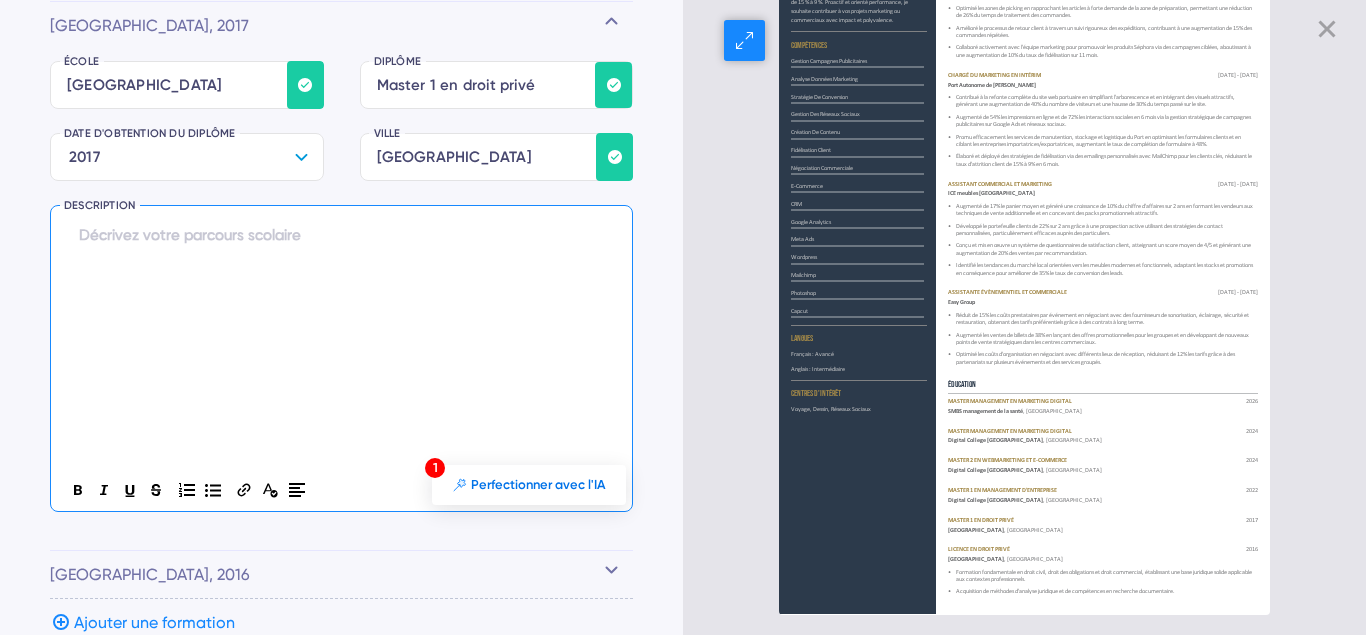 click on "Formation fondamentale en droit civil, droit des obligations et droit commercial, établissant une base juridique solide applicable aux contextes professionnels." at bounding box center [1104, 576] 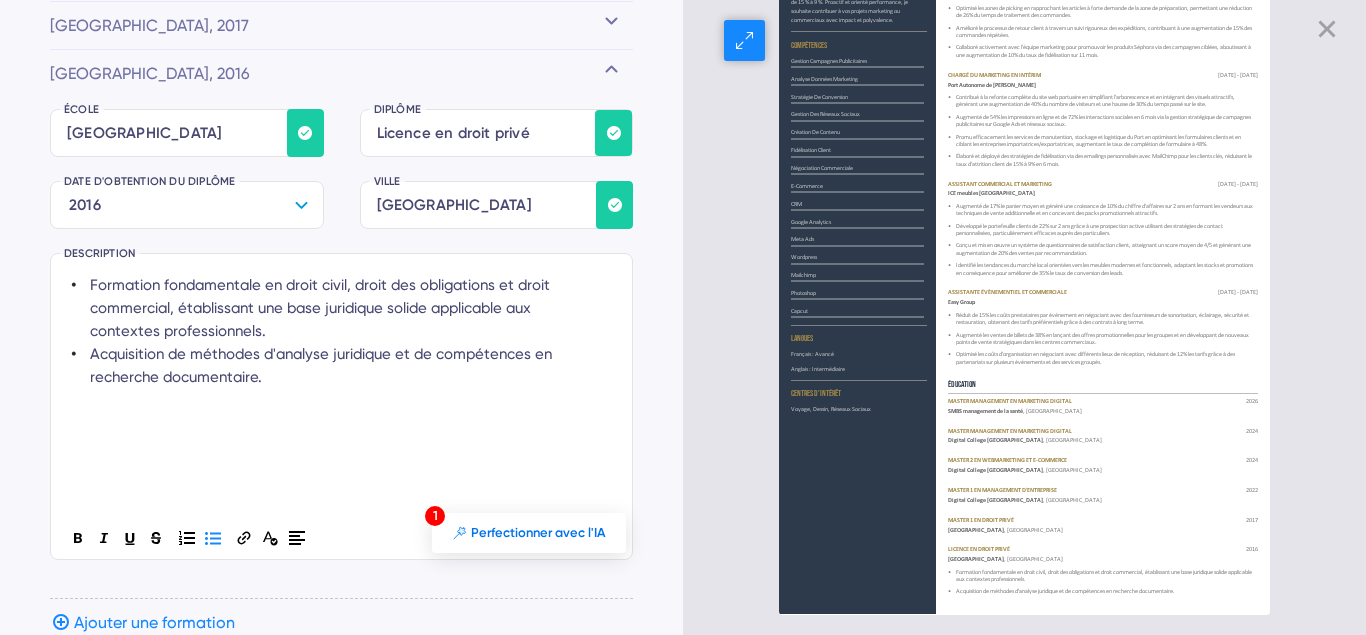 scroll, scrollTop: 3770, scrollLeft: 0, axis: vertical 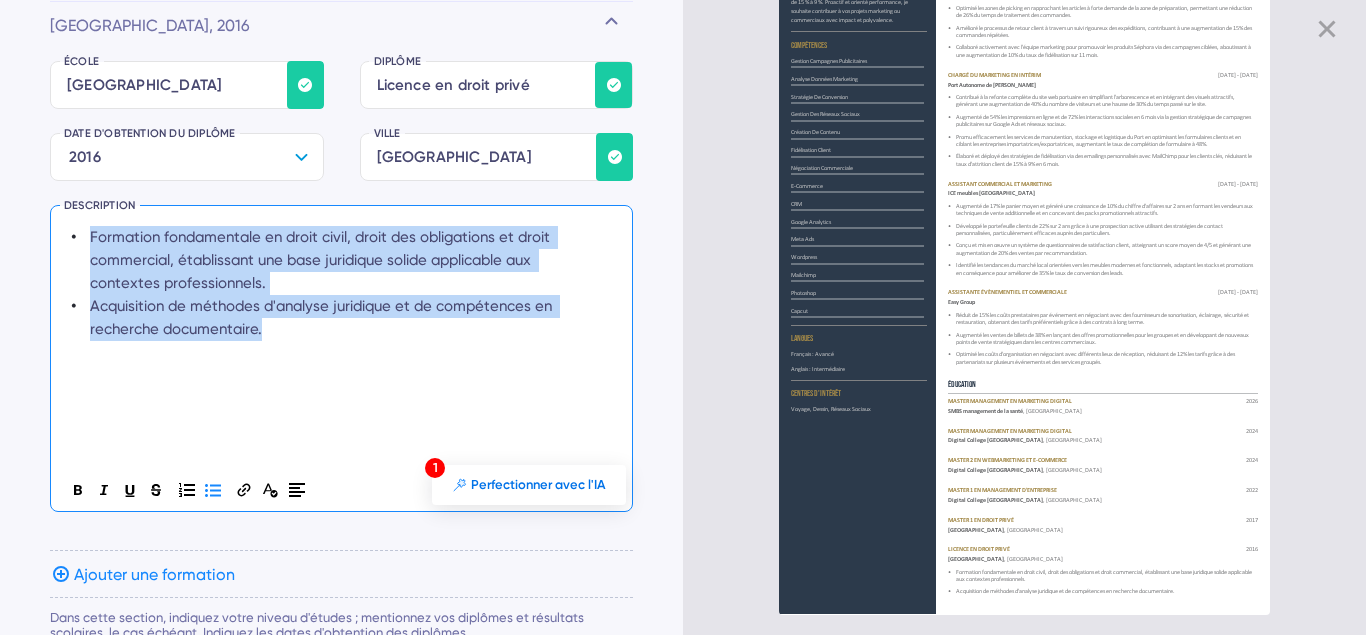 drag, startPoint x: 284, startPoint y: 337, endPoint x: 84, endPoint y: 227, distance: 228.25424 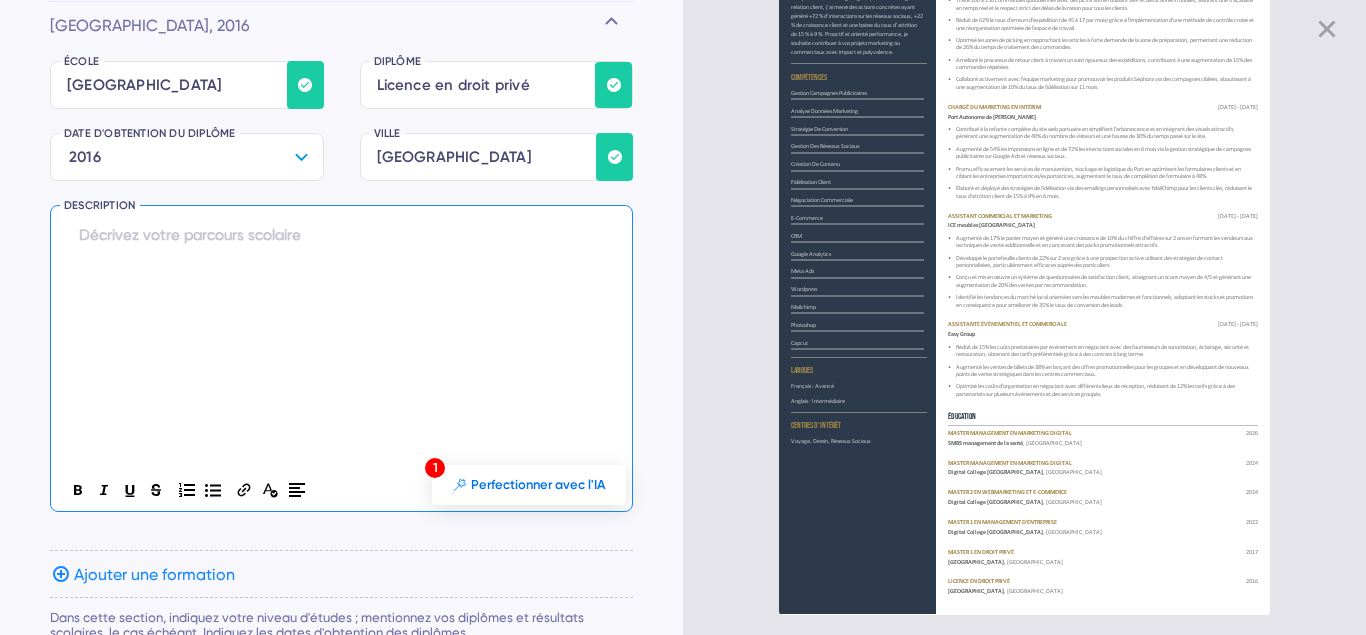scroll, scrollTop: 178, scrollLeft: 0, axis: vertical 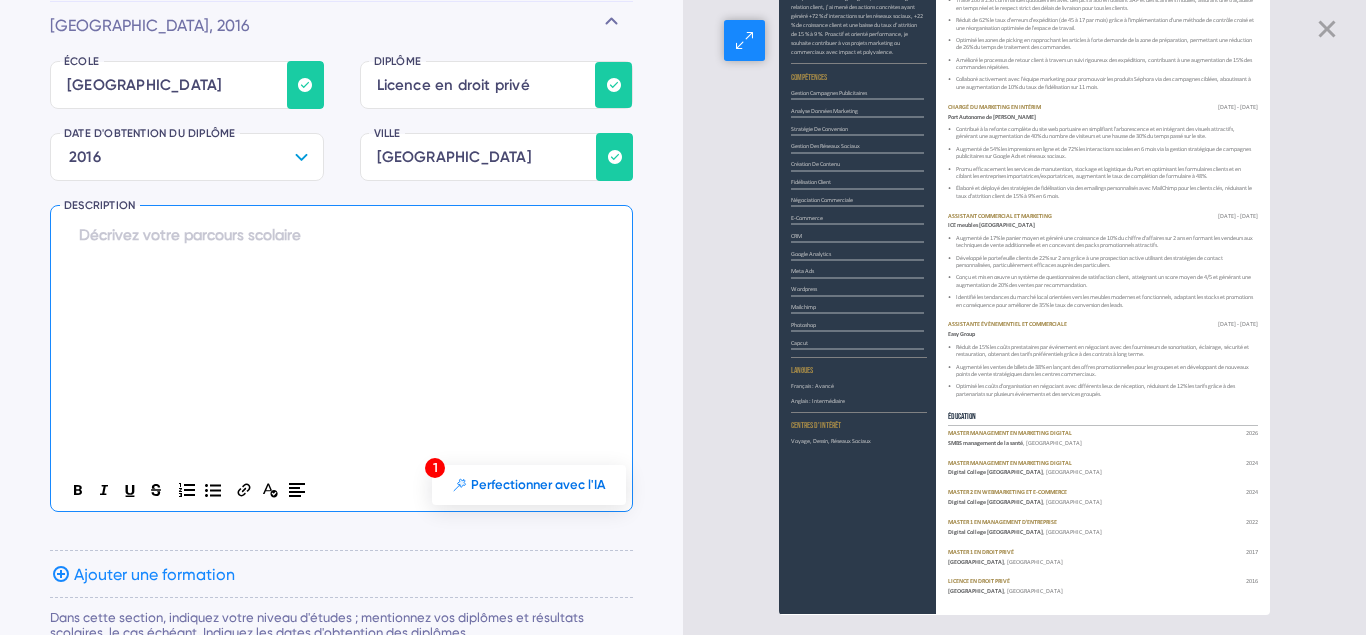 click on "Master Management en Marketing digital" at bounding box center (1010, 465) 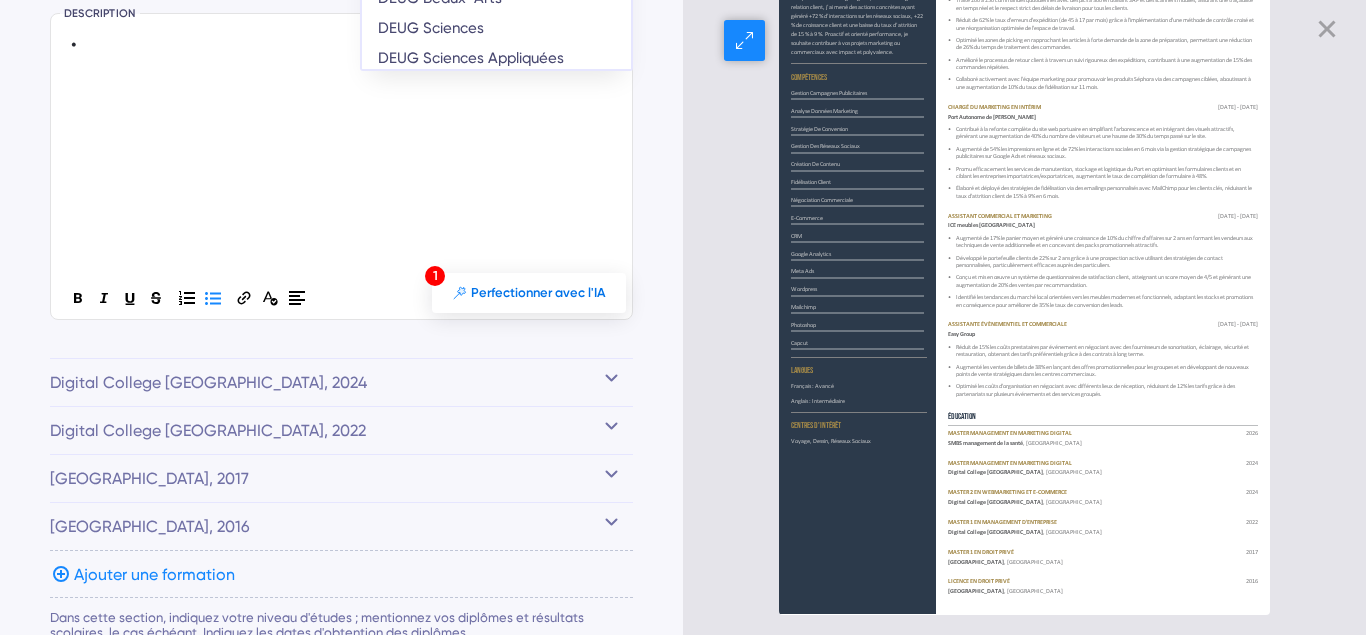 scroll, scrollTop: 3344, scrollLeft: 0, axis: vertical 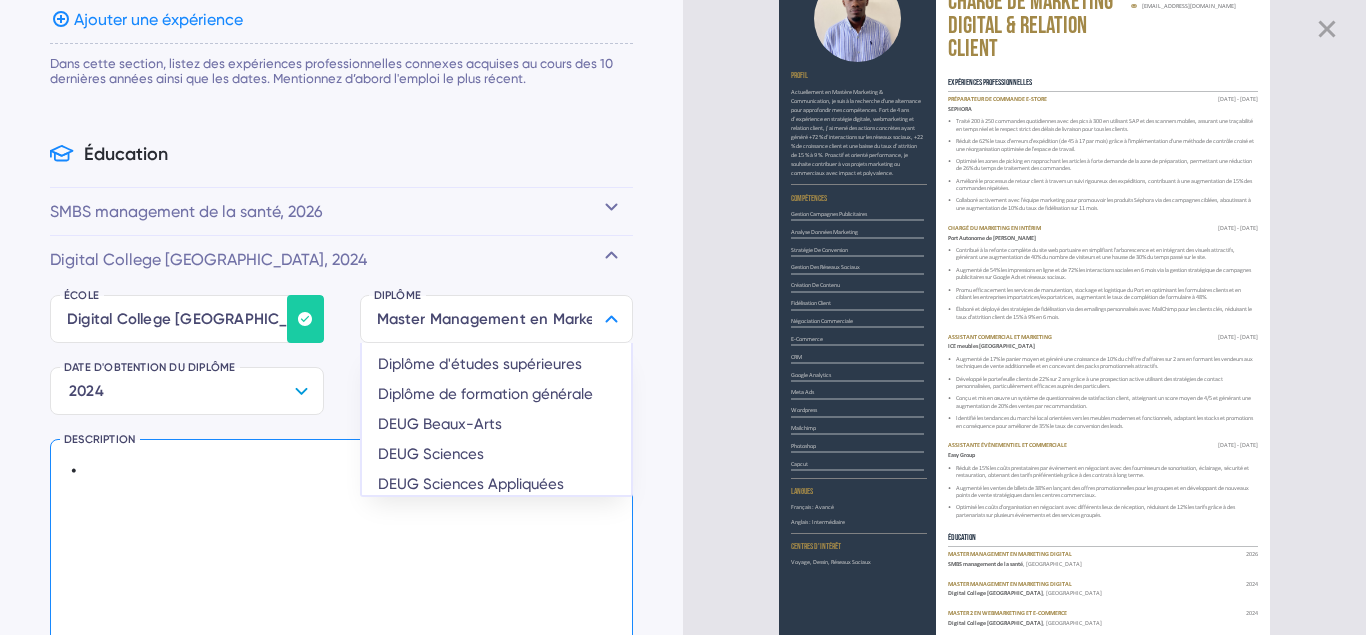 click at bounding box center [334, 572] 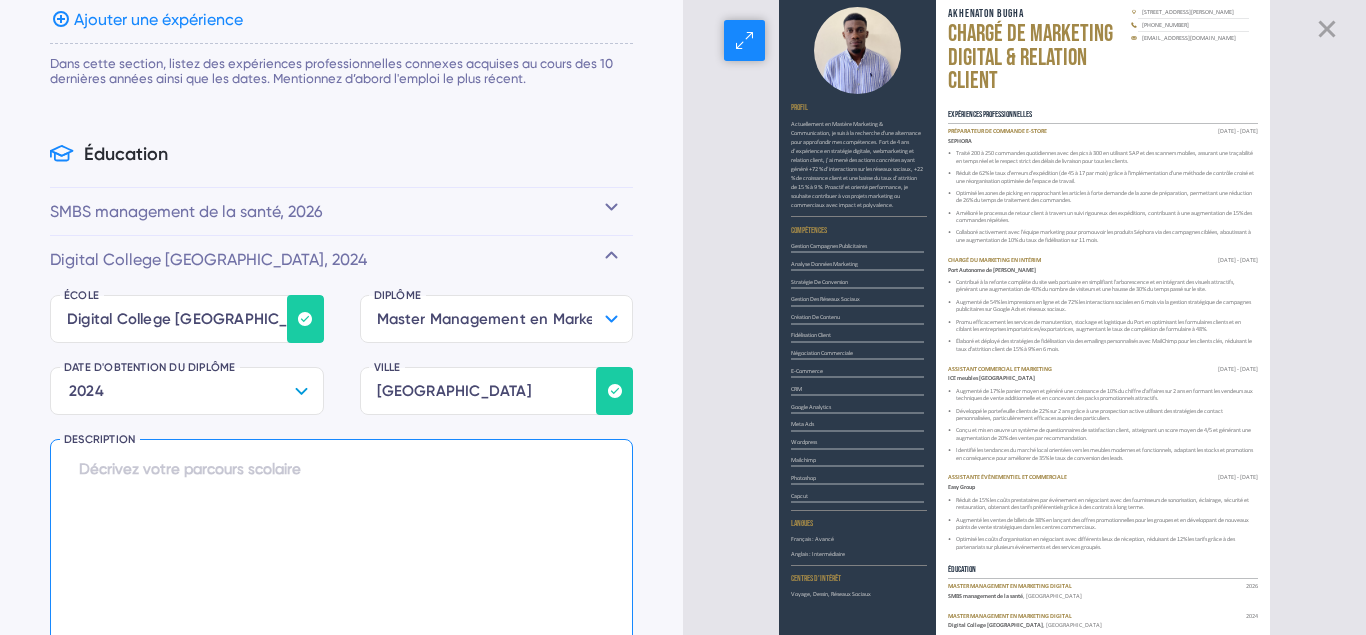 scroll, scrollTop: 0, scrollLeft: 0, axis: both 